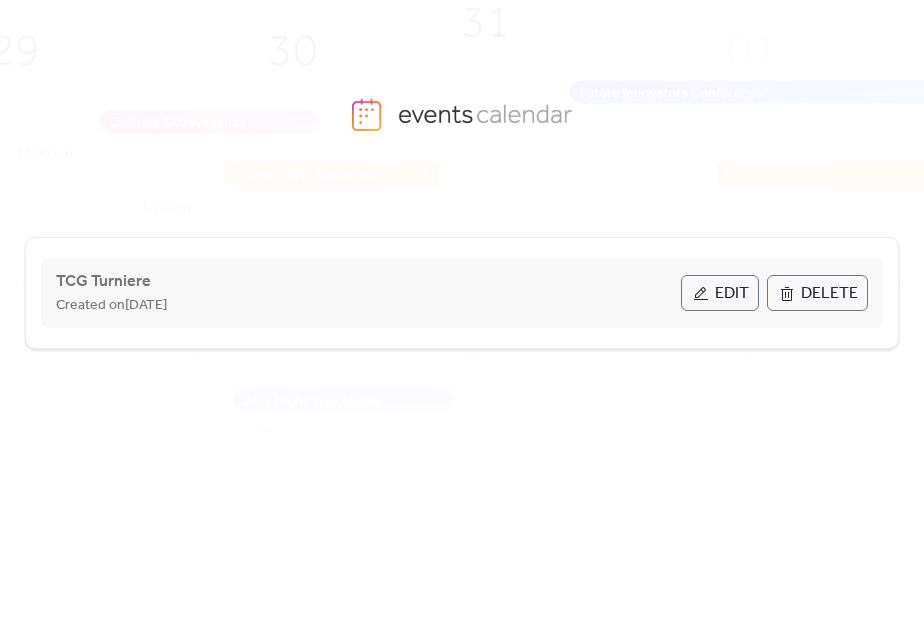 scroll, scrollTop: 0, scrollLeft: 0, axis: both 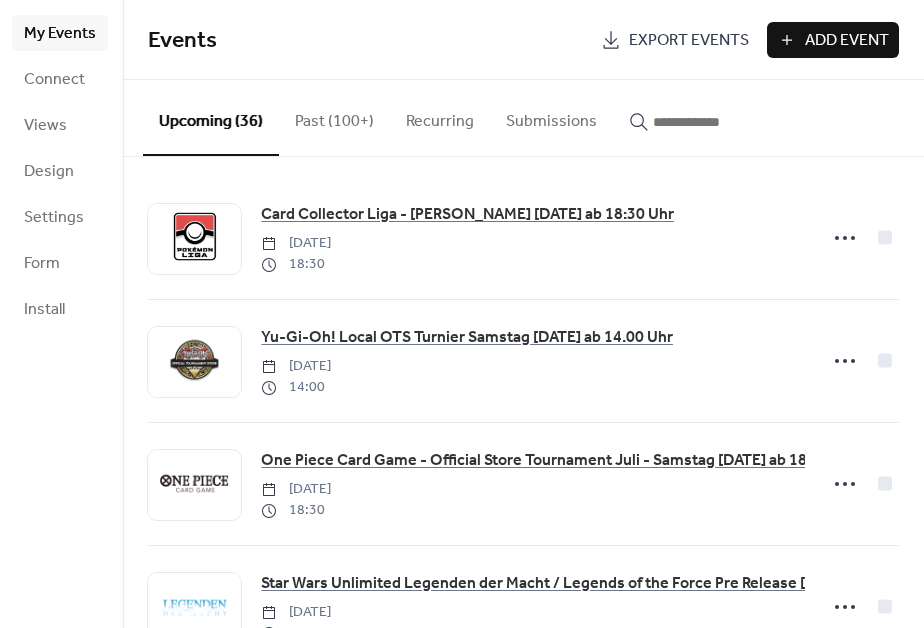 click on "Add Event" at bounding box center [847, 41] 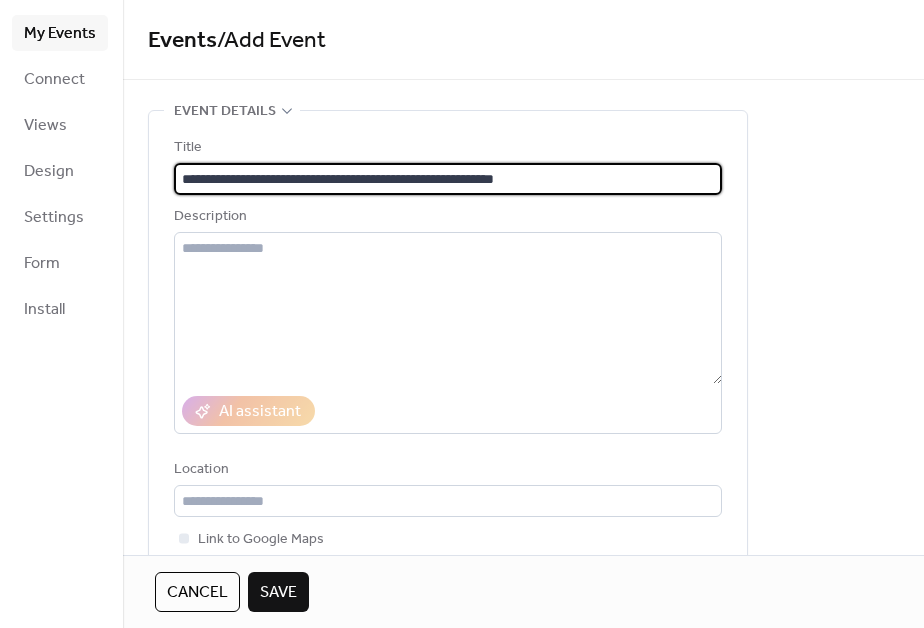 type on "**********" 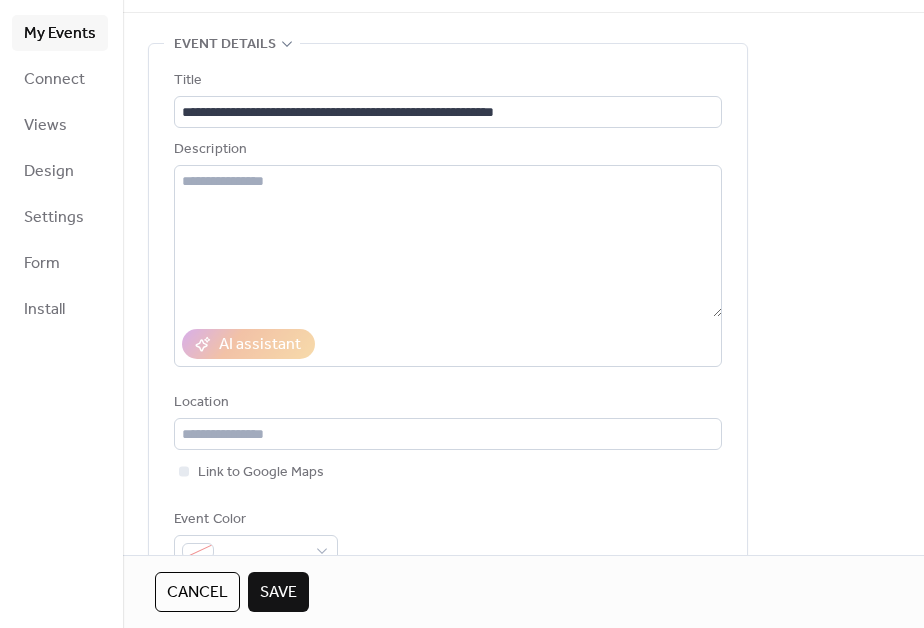 scroll, scrollTop: 403, scrollLeft: 0, axis: vertical 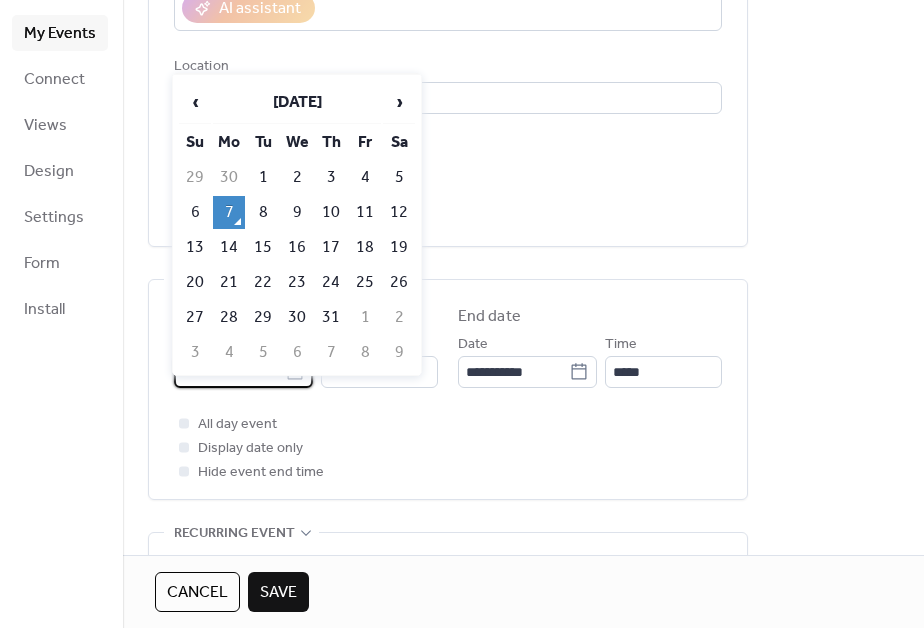 click on "**********" at bounding box center [229, 372] 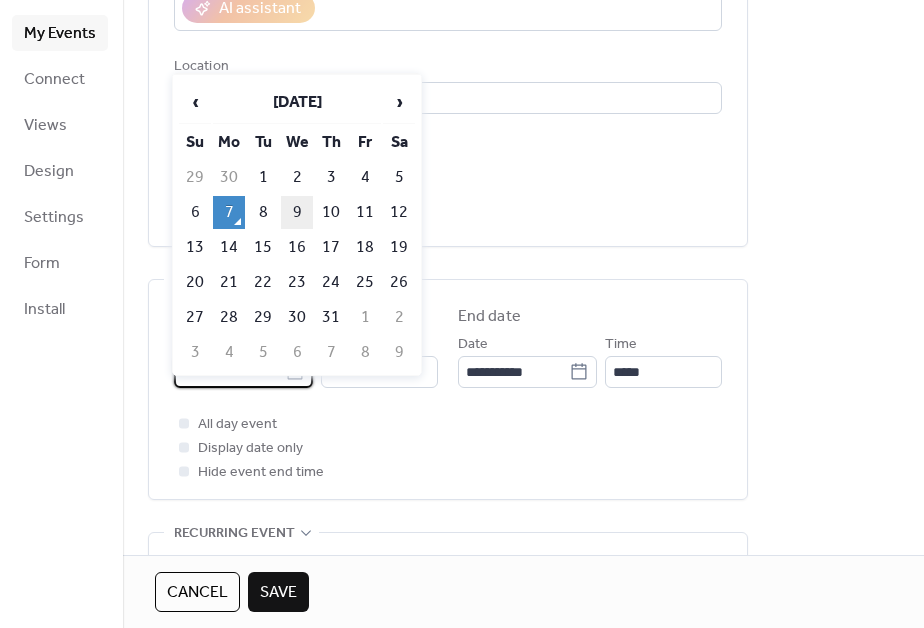 click on "9" at bounding box center (297, 212) 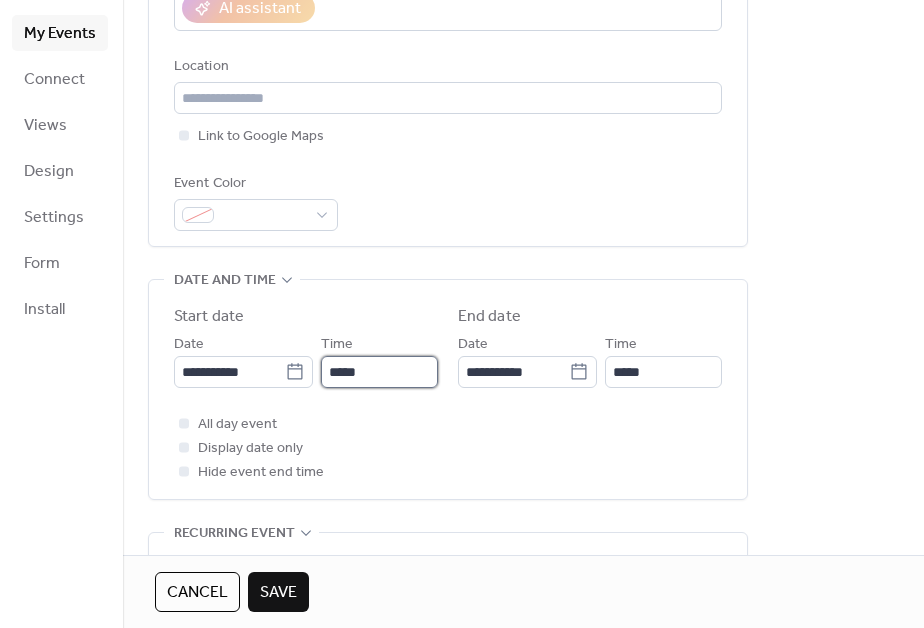 click on "*****" at bounding box center (379, 372) 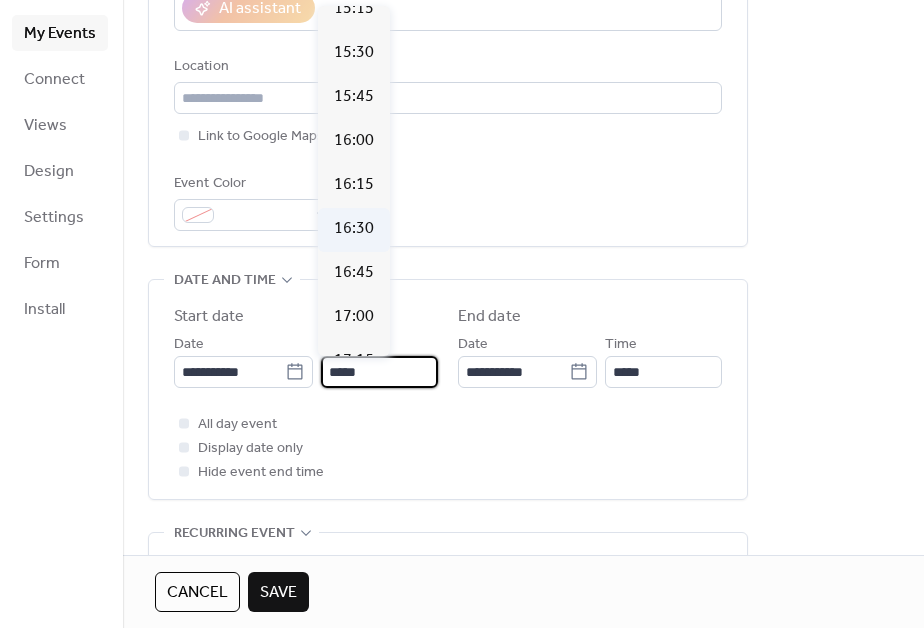 scroll, scrollTop: 2997, scrollLeft: 0, axis: vertical 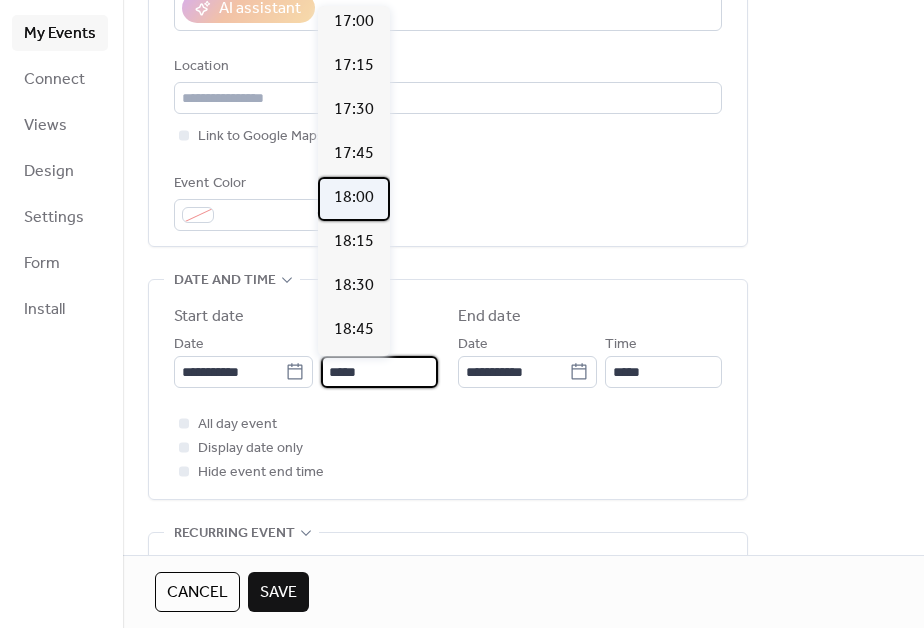 click on "18:00" at bounding box center (354, 198) 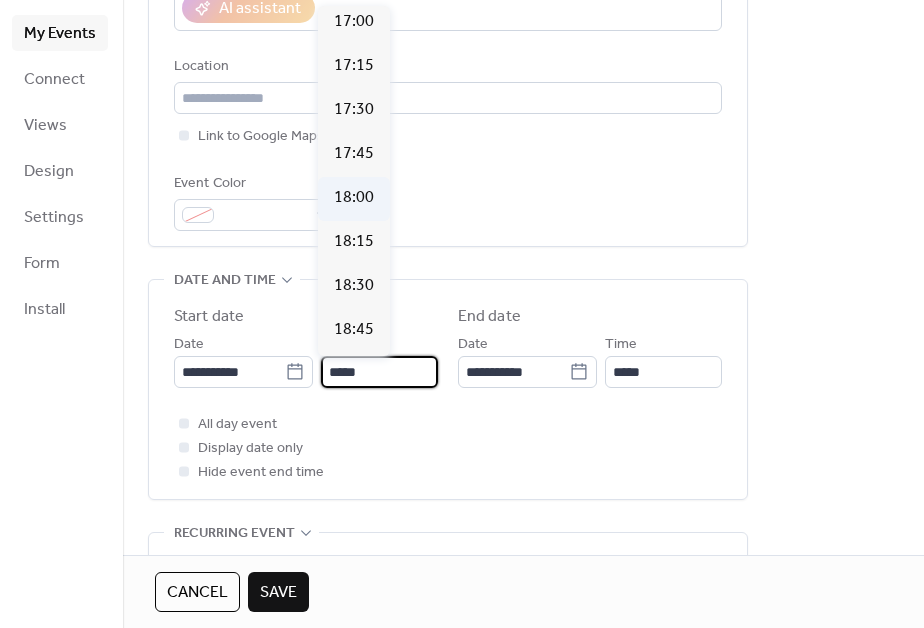 type on "*****" 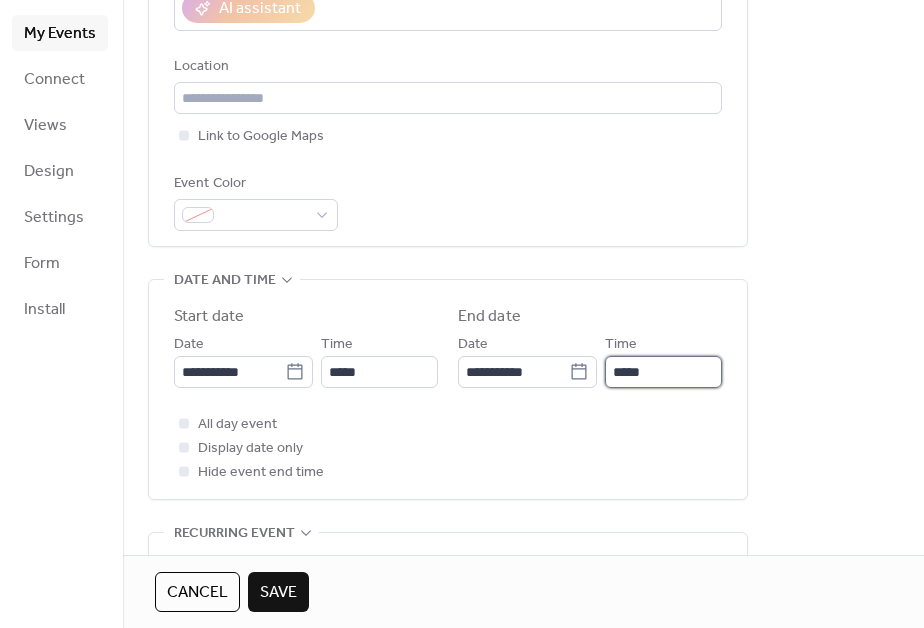 click on "**********" at bounding box center (462, 314) 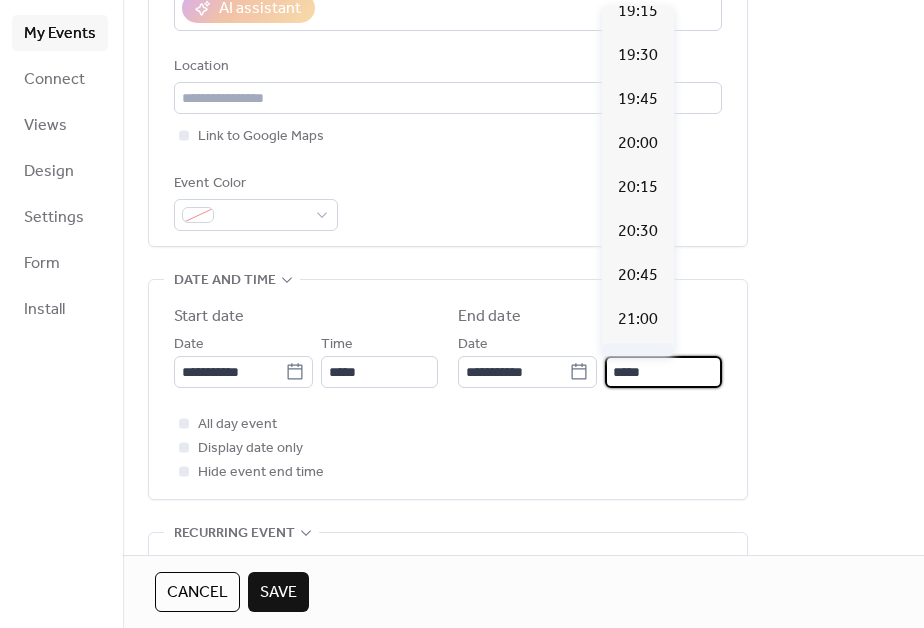 scroll, scrollTop: 207, scrollLeft: 0, axis: vertical 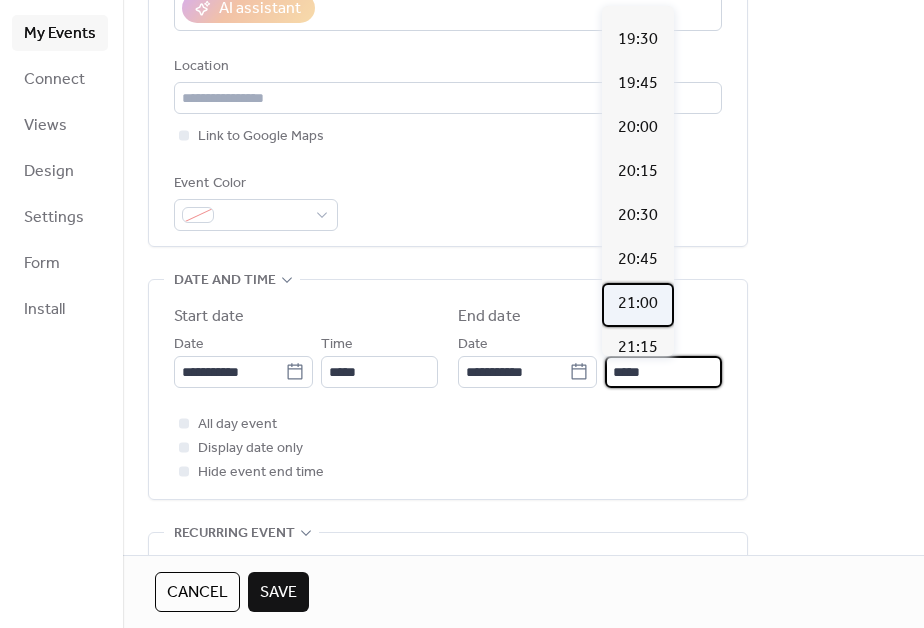 click on "21:00" at bounding box center [638, 304] 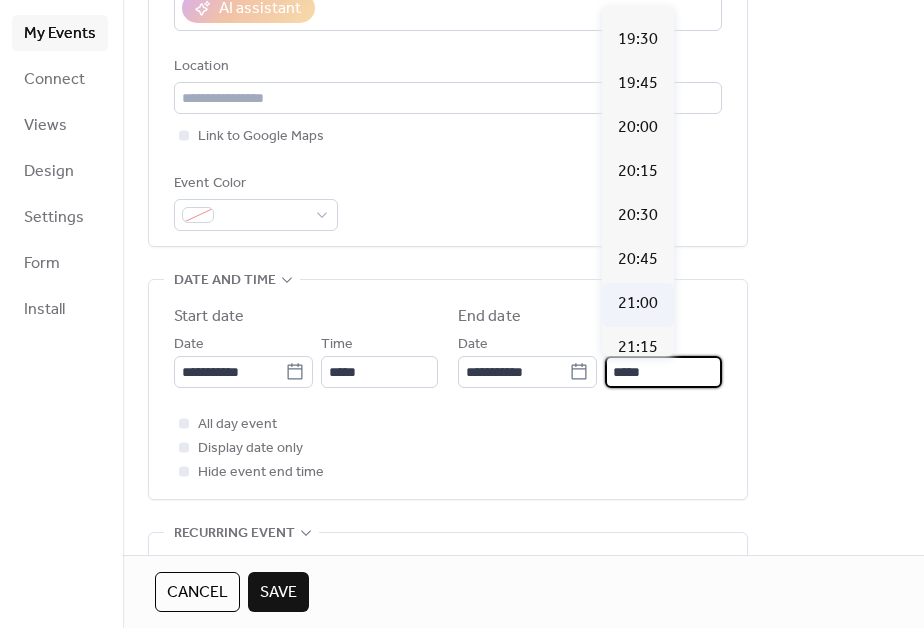 type on "*****" 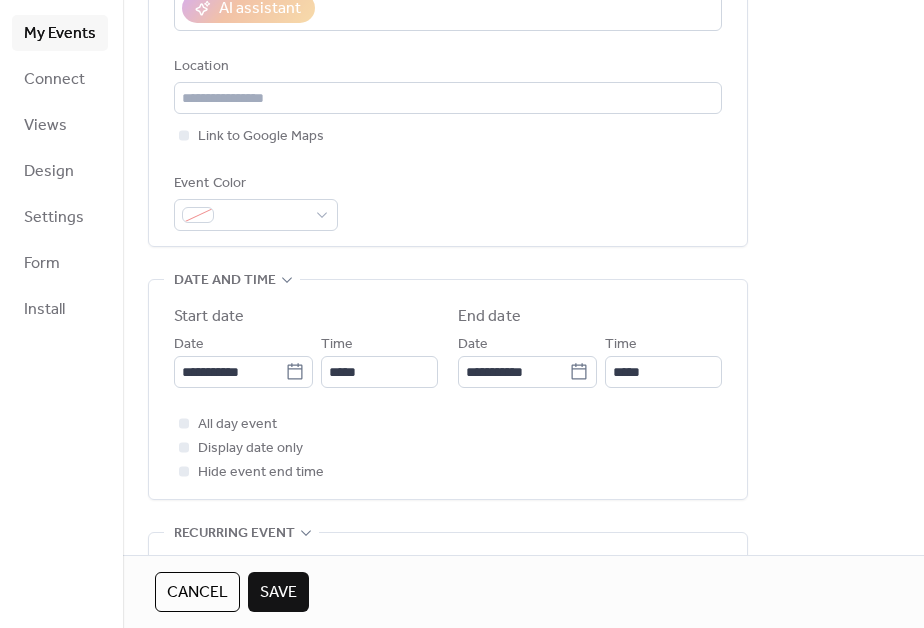 click on "**********" at bounding box center (523, 424) 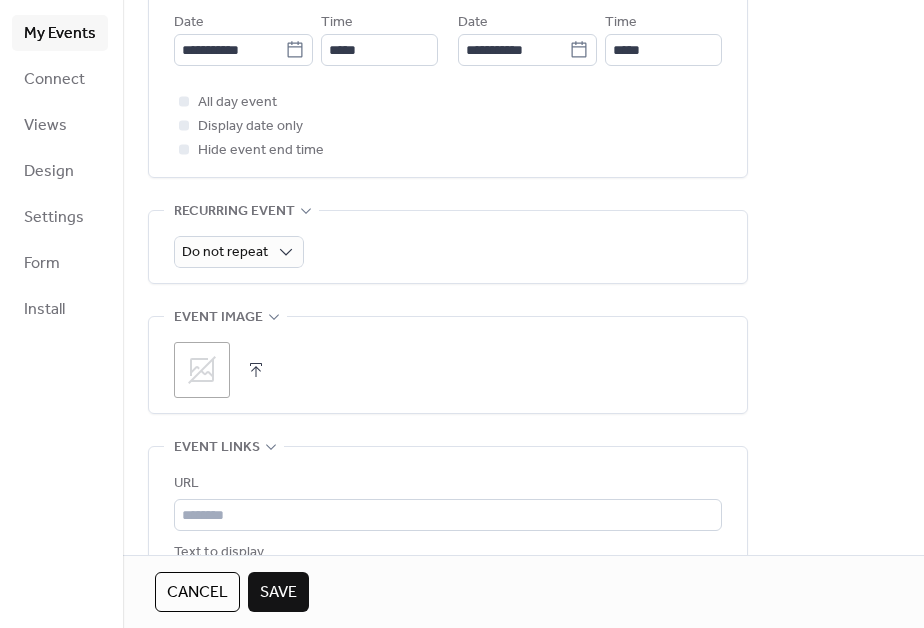 scroll, scrollTop: 726, scrollLeft: 0, axis: vertical 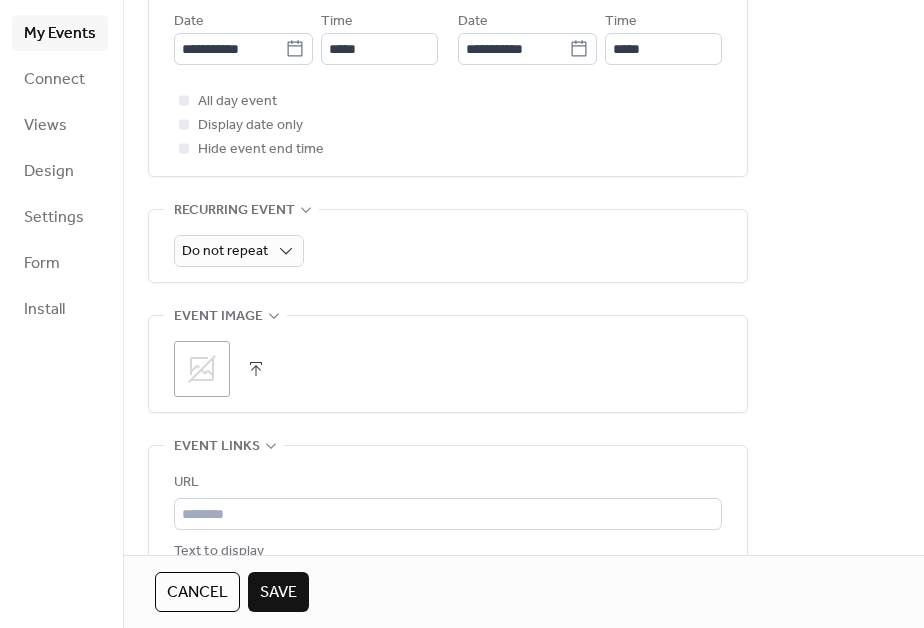 click 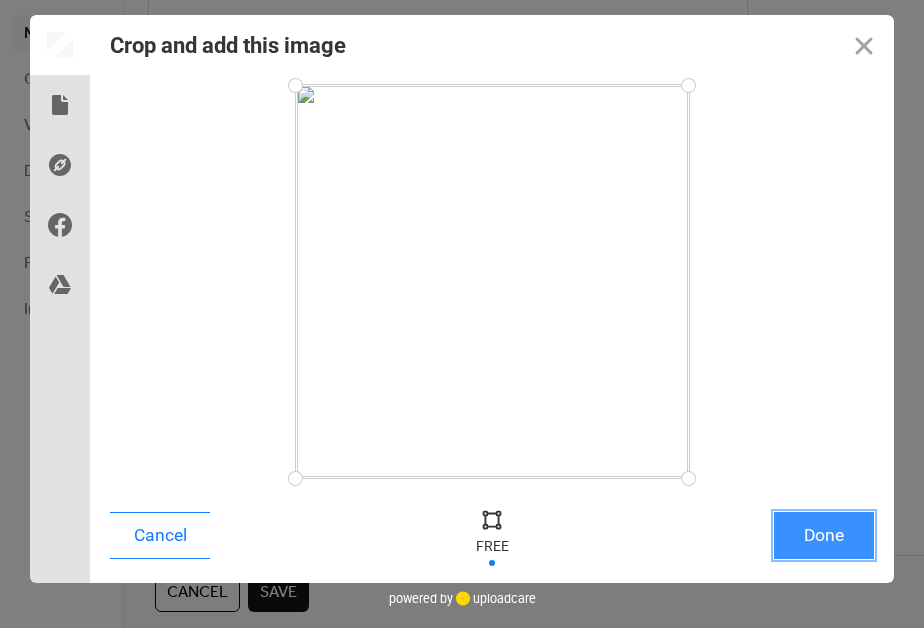click on "Done" at bounding box center [824, 535] 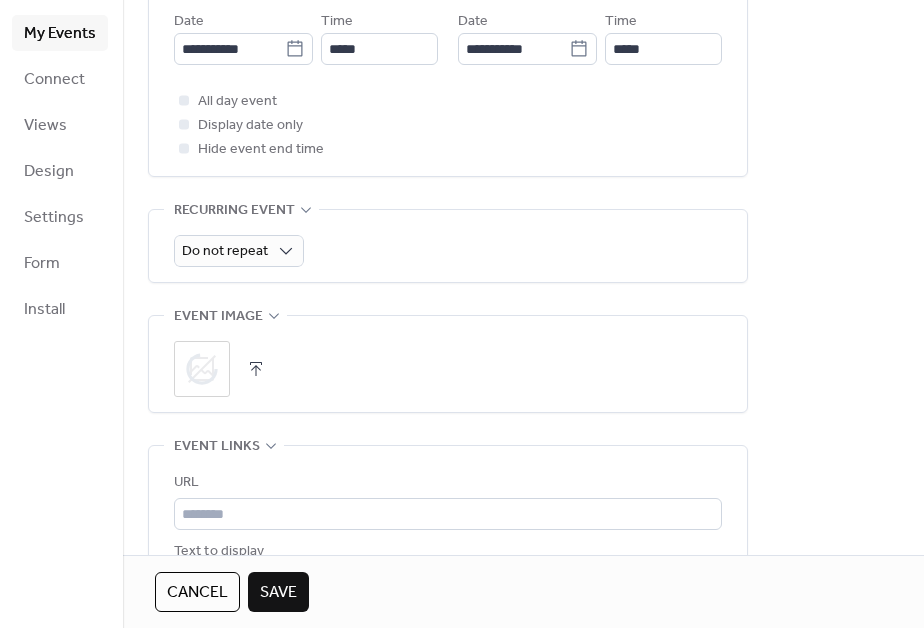 click on "**********" at bounding box center [523, 101] 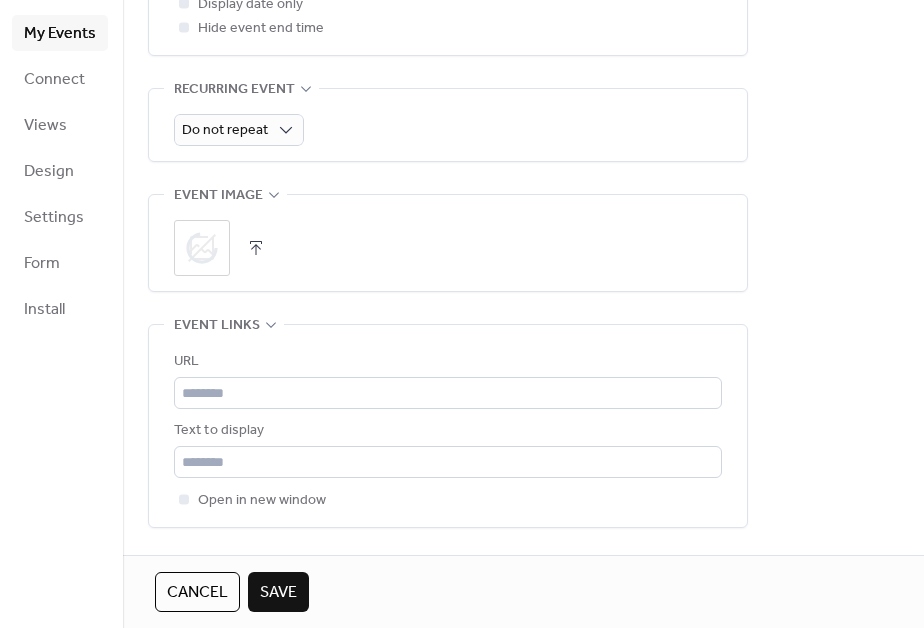 scroll, scrollTop: 932, scrollLeft: 0, axis: vertical 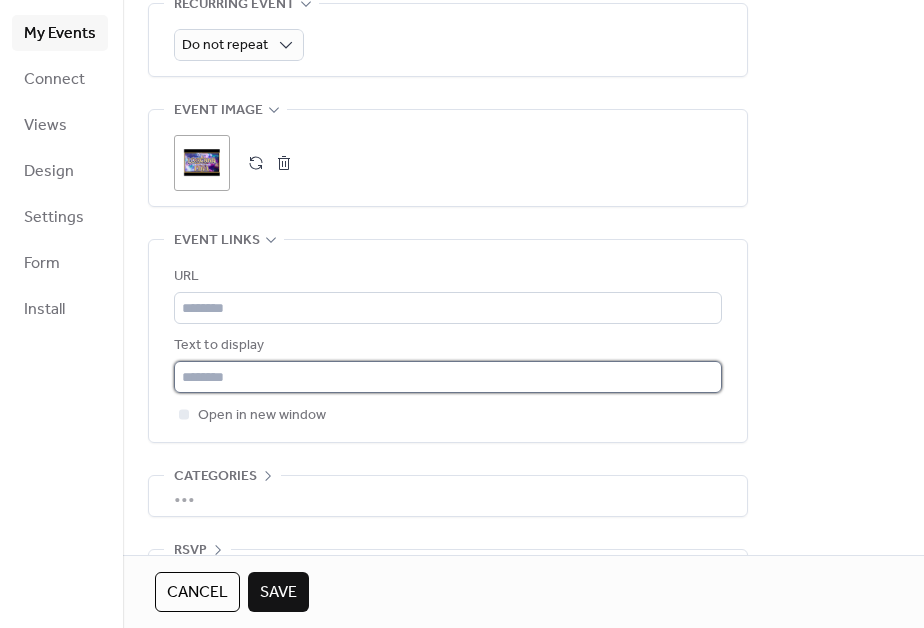 click at bounding box center [448, 377] 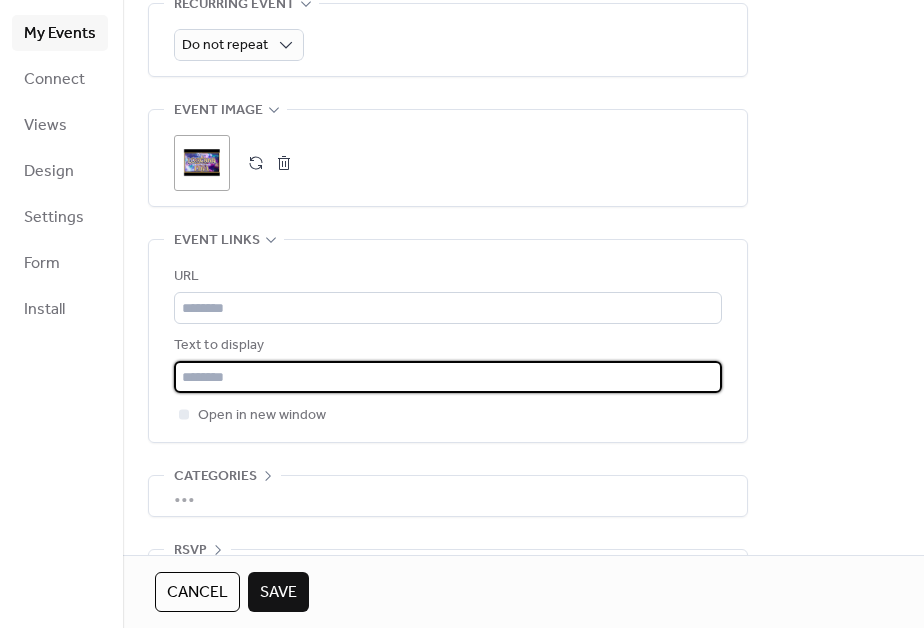 paste on "**********" 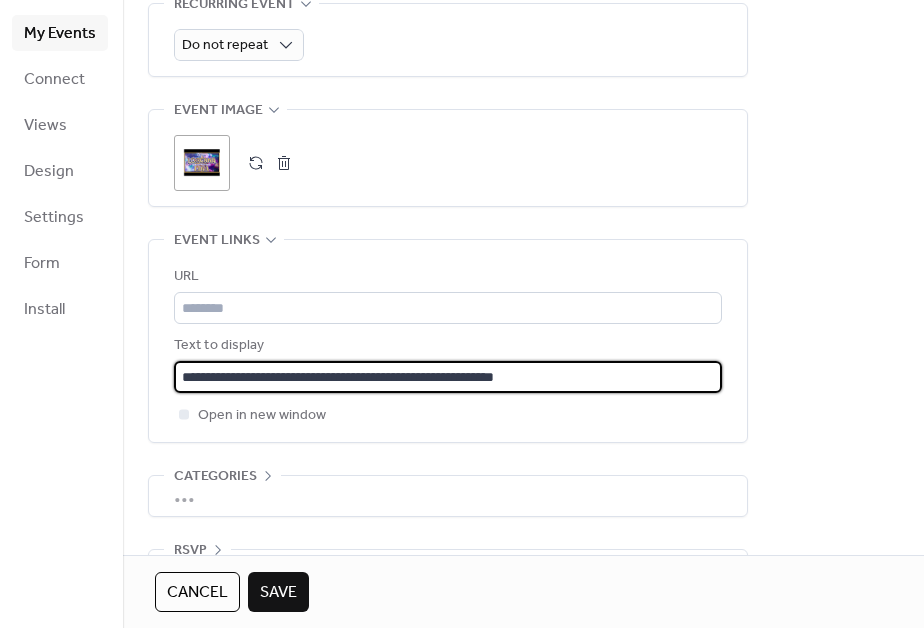 type on "**********" 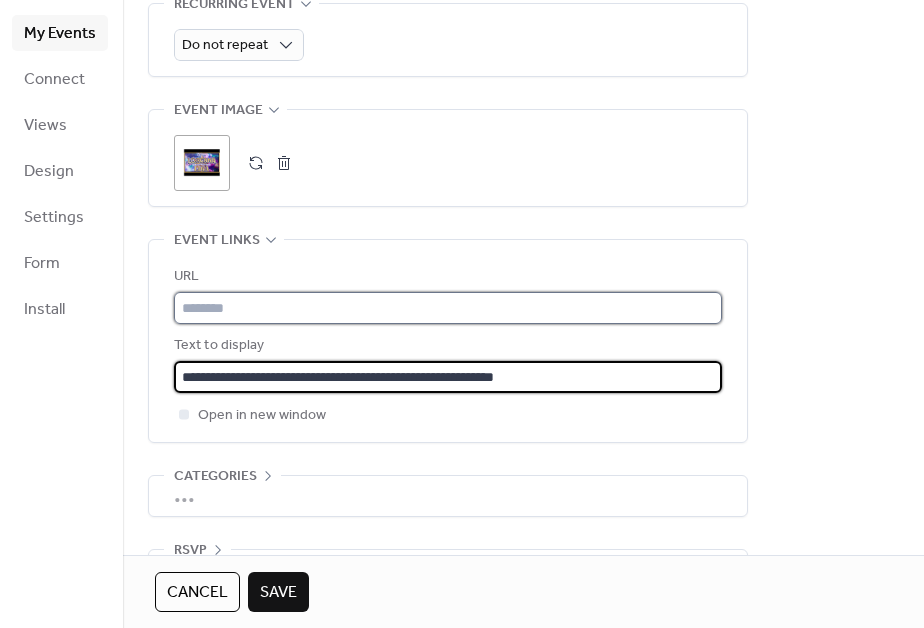 click at bounding box center (448, 308) 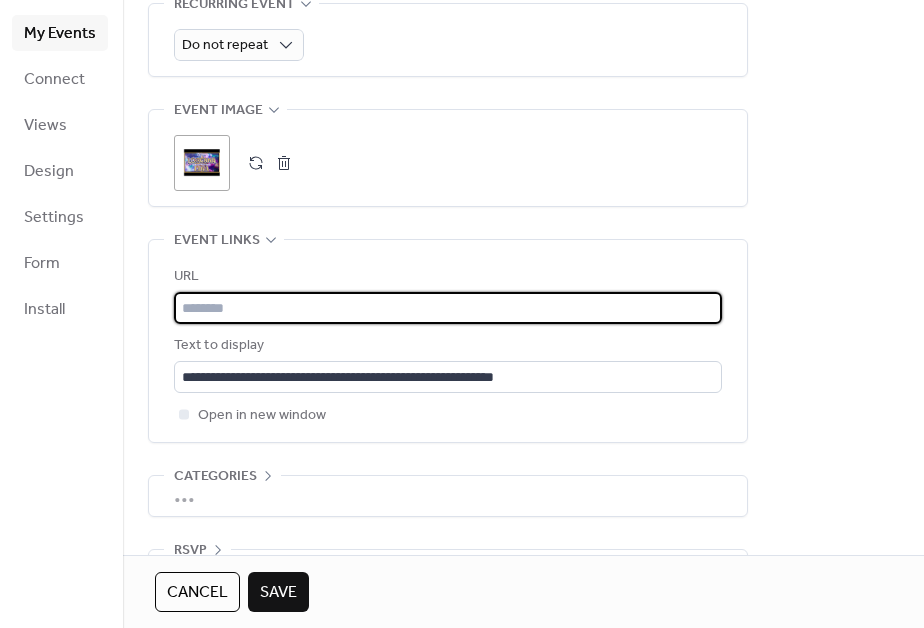 paste on "**********" 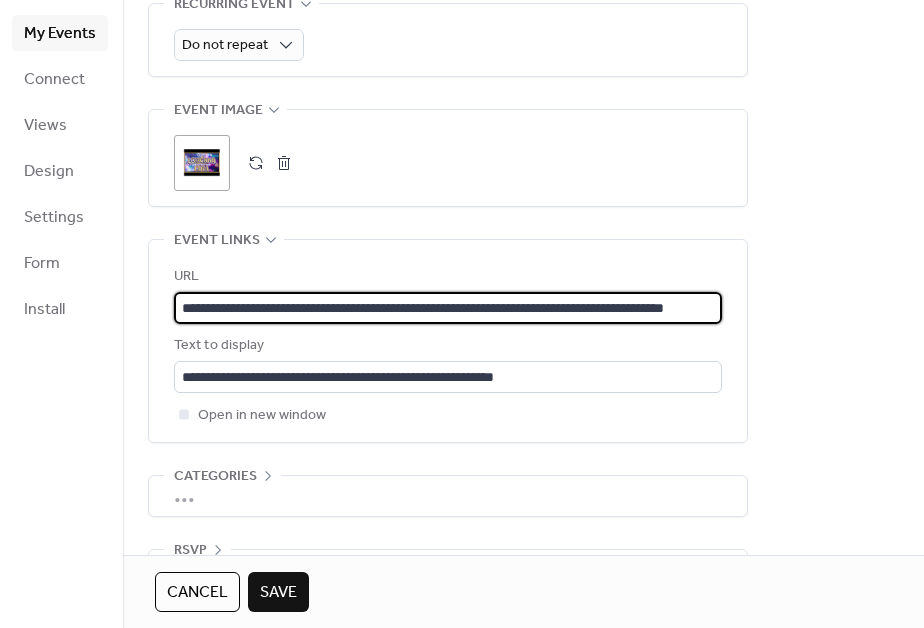 scroll, scrollTop: 0, scrollLeft: 80, axis: horizontal 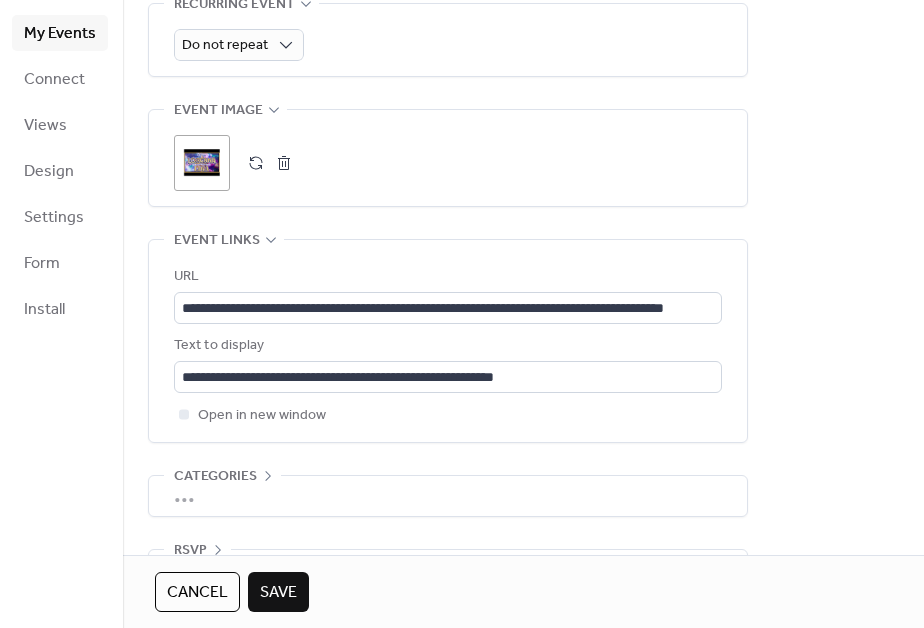 click on "Save" at bounding box center [278, 593] 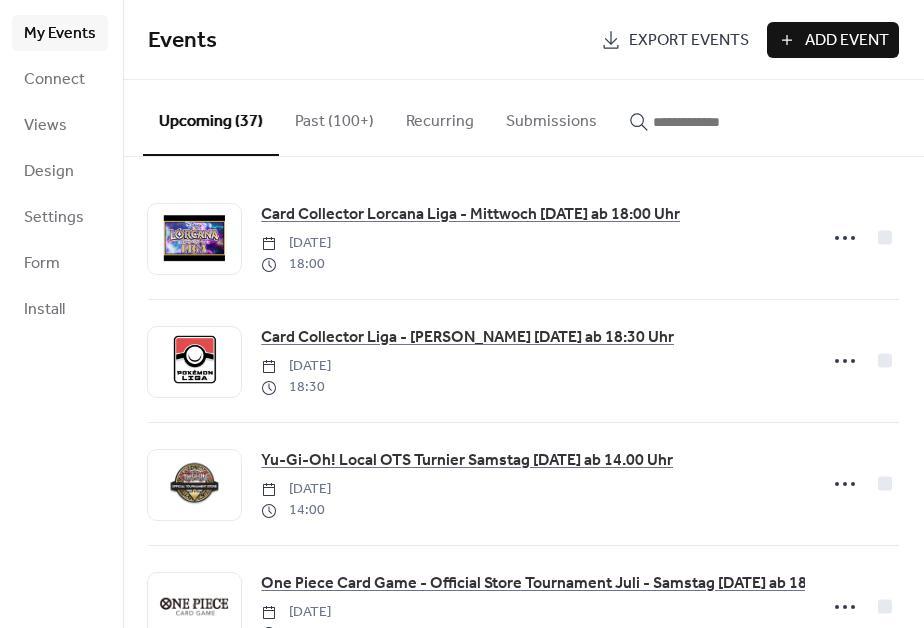 click on "Add Event" at bounding box center [833, 40] 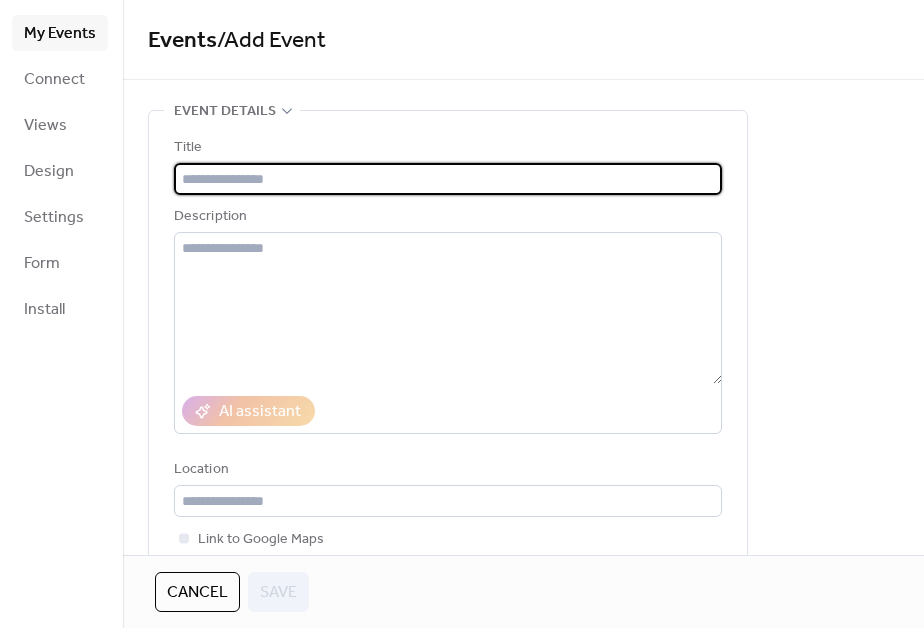 click at bounding box center (448, 179) 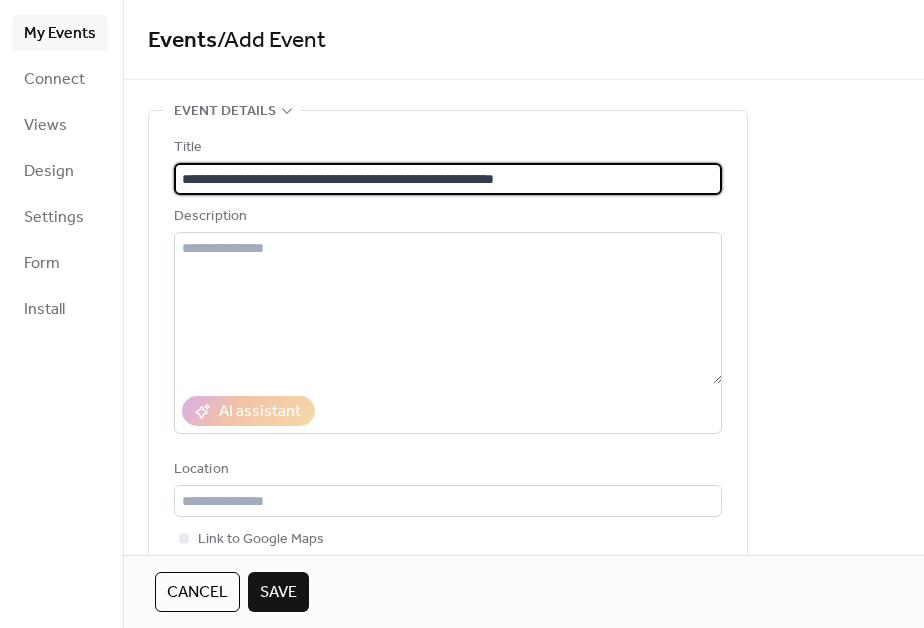 type on "**********" 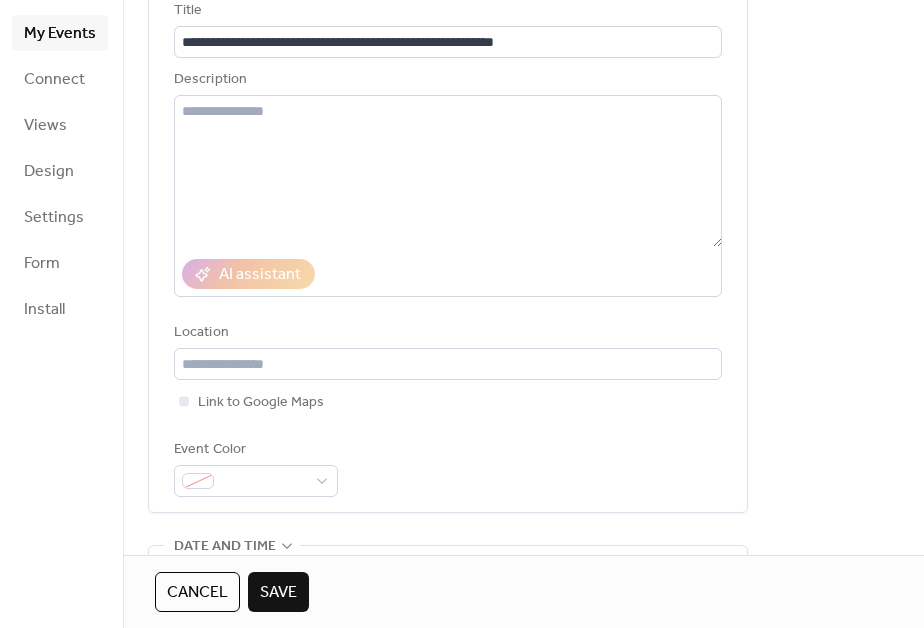 scroll, scrollTop: 360, scrollLeft: 0, axis: vertical 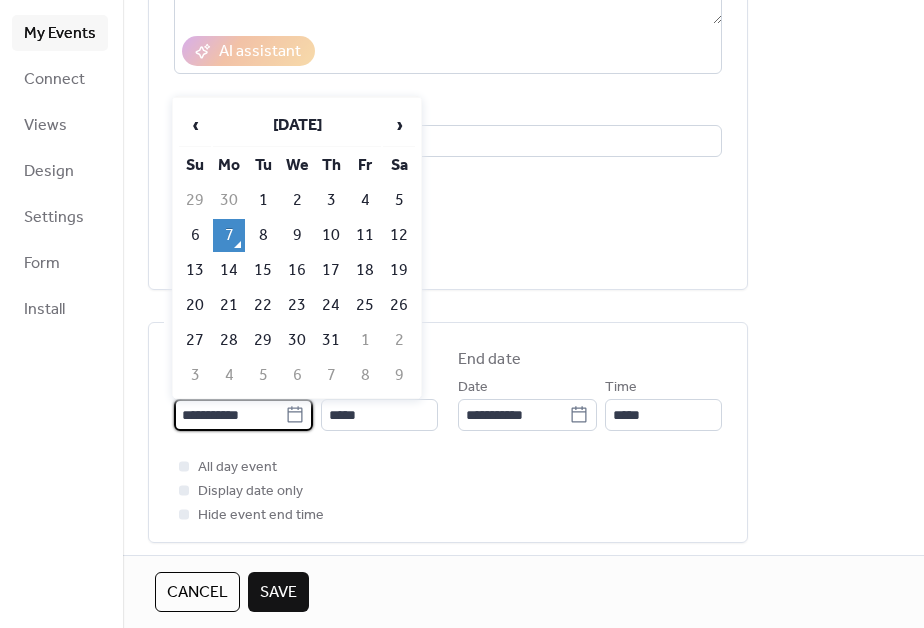 click on "**********" at bounding box center [229, 415] 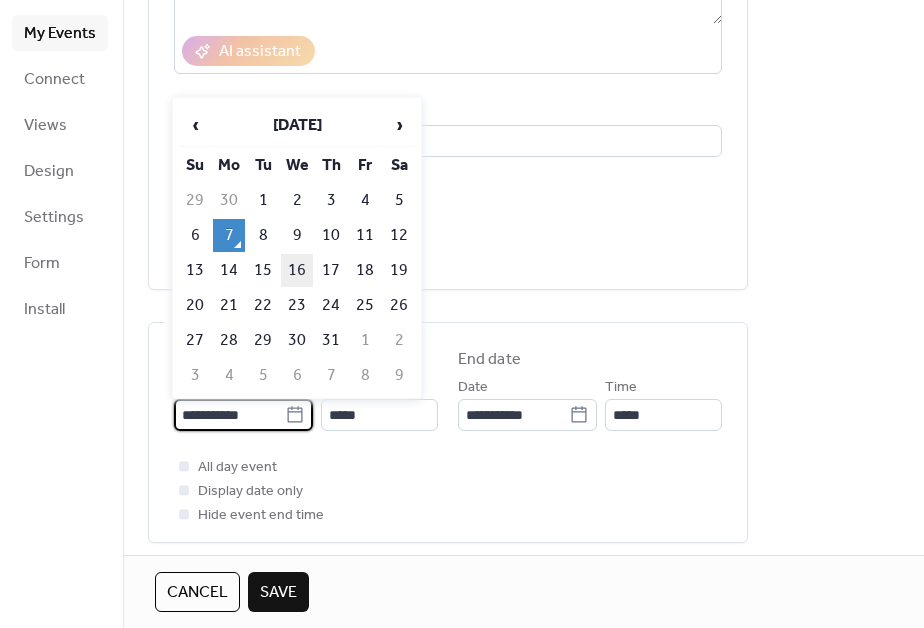 click on "16" at bounding box center (297, 270) 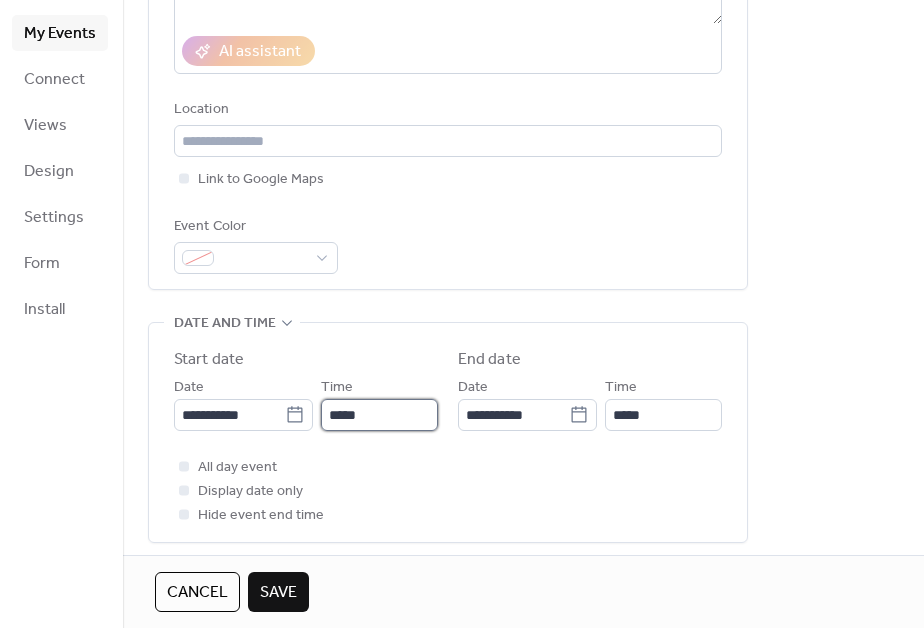 click on "*****" at bounding box center (379, 415) 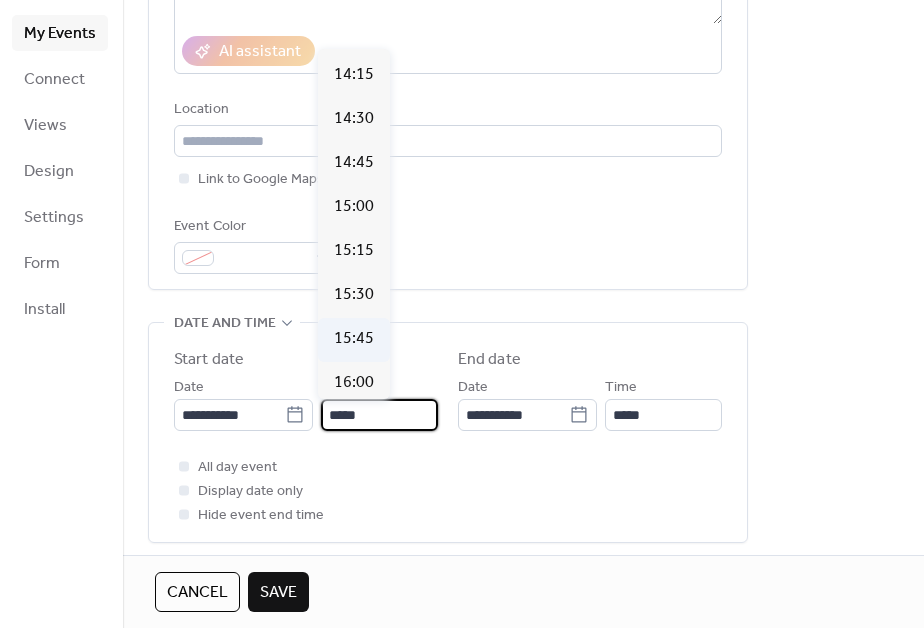 scroll, scrollTop: 2921, scrollLeft: 0, axis: vertical 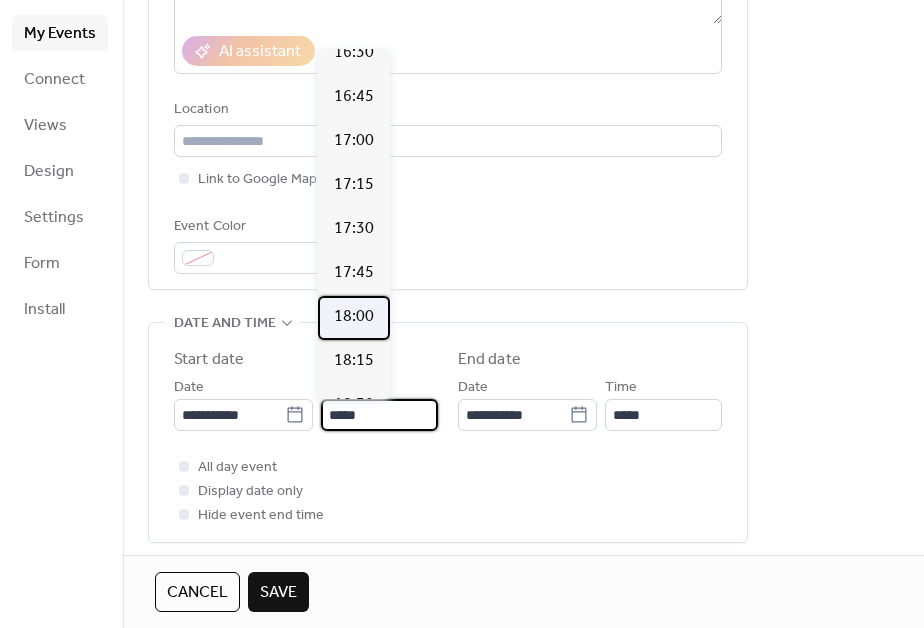 click on "18:00" at bounding box center (354, 317) 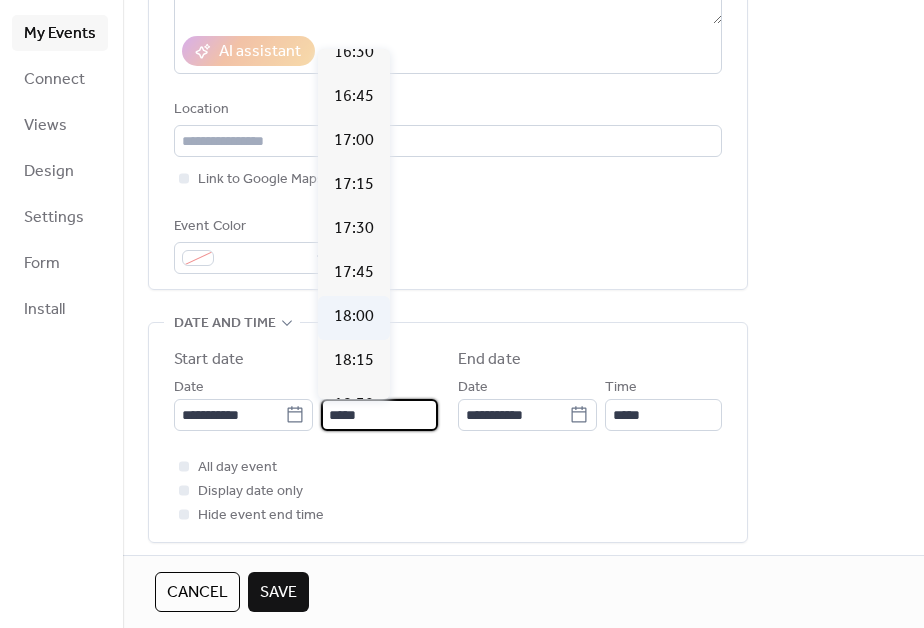 type on "*****" 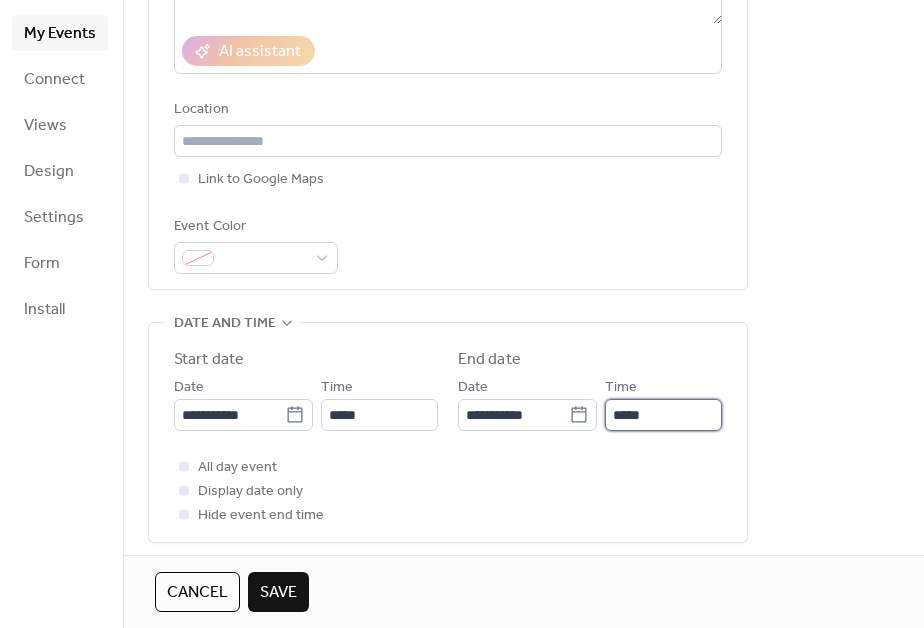 click on "*****" at bounding box center [663, 415] 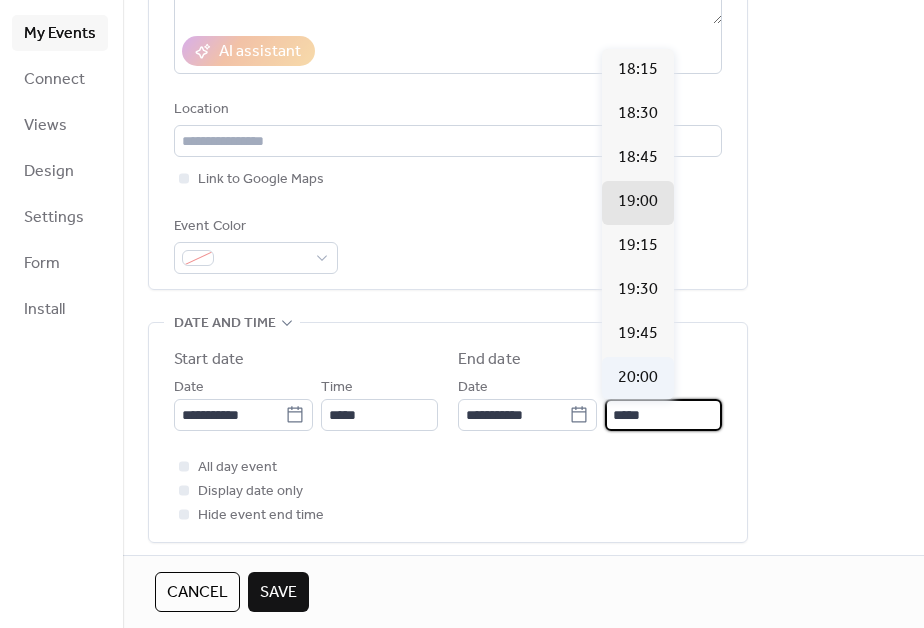 scroll, scrollTop: 171, scrollLeft: 0, axis: vertical 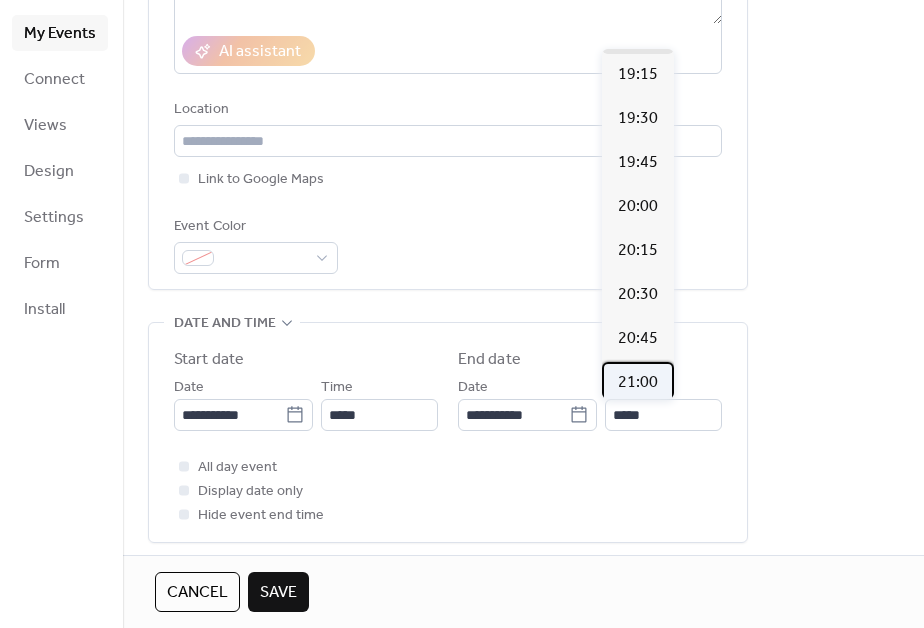 click on "21:00" at bounding box center (638, 383) 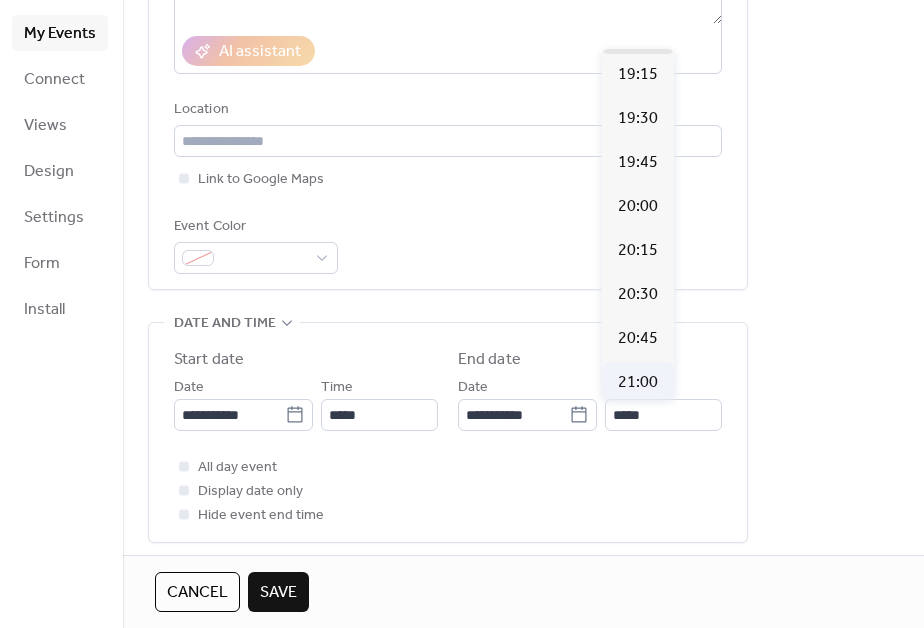 type on "*****" 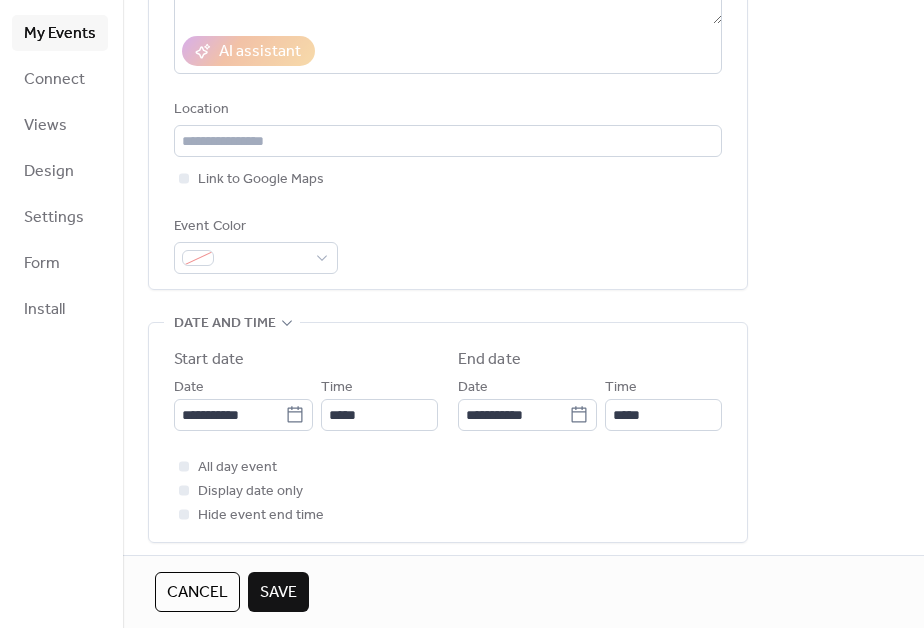 click on "**********" at bounding box center (523, 467) 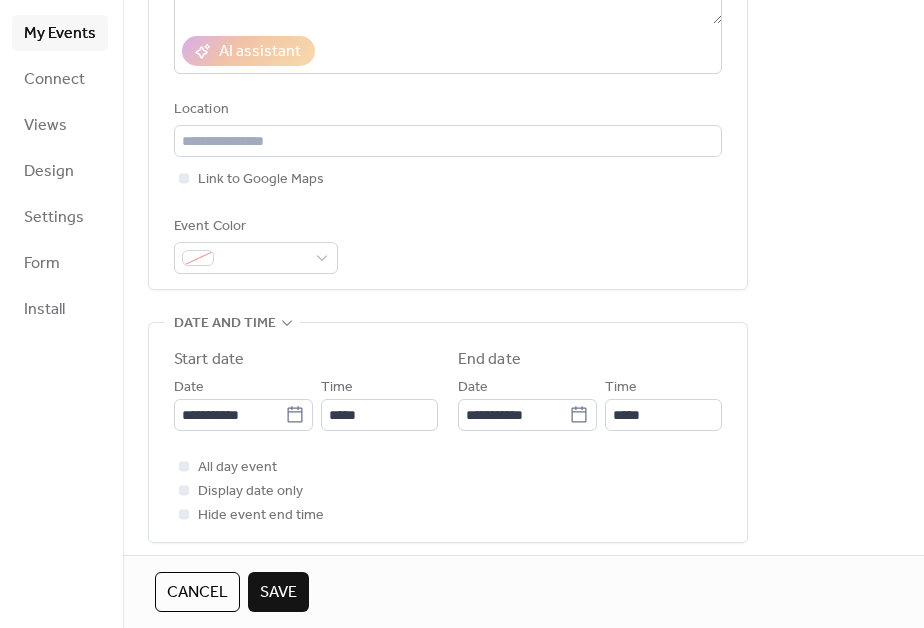 scroll, scrollTop: 768, scrollLeft: 0, axis: vertical 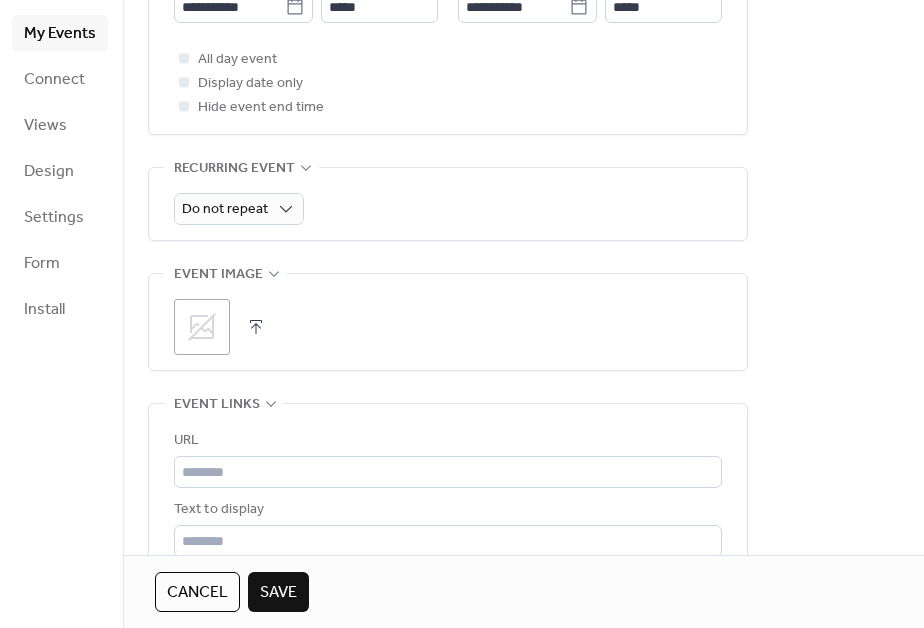 click on ";" at bounding box center (448, 322) 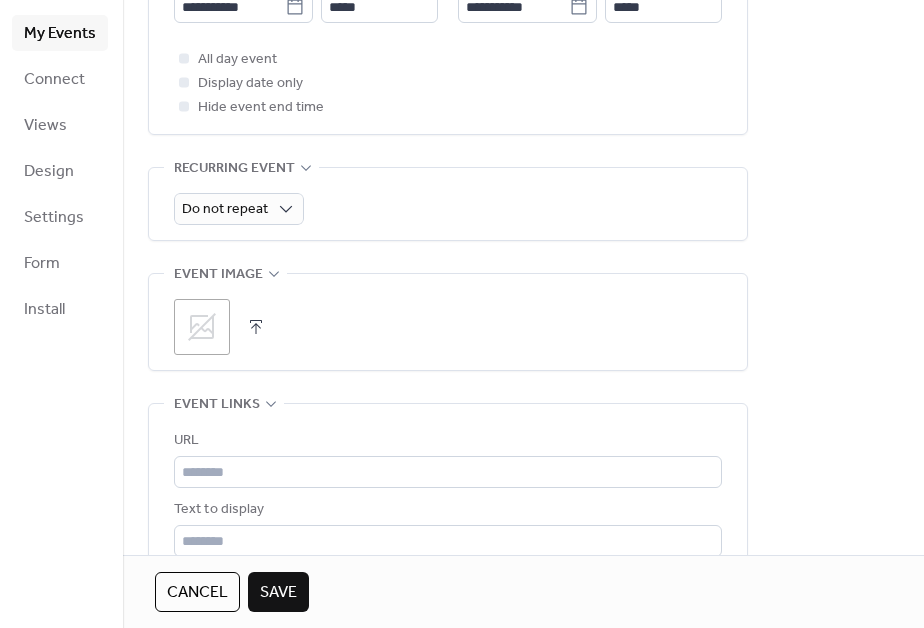 click 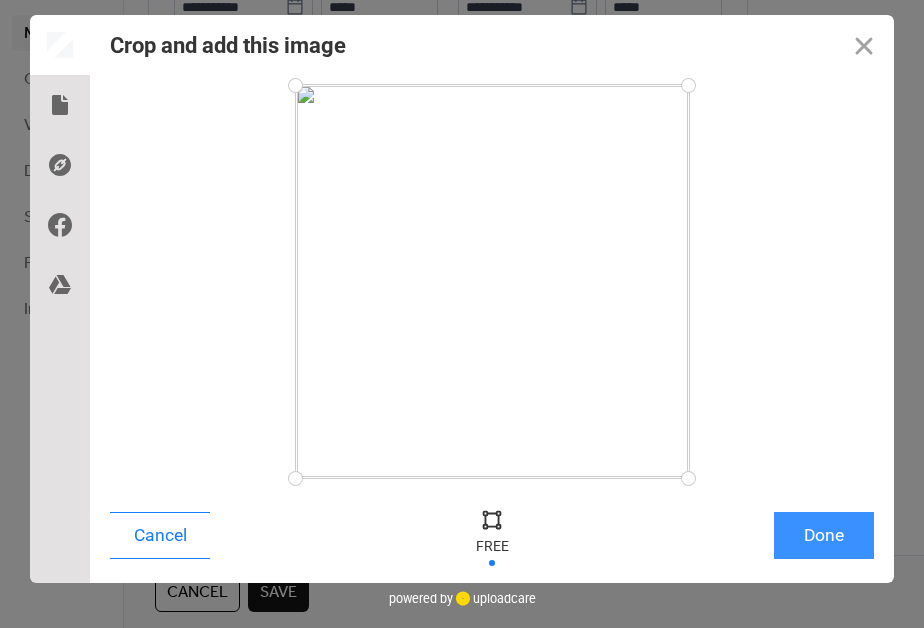 drag, startPoint x: 772, startPoint y: 525, endPoint x: 783, endPoint y: 527, distance: 11.18034 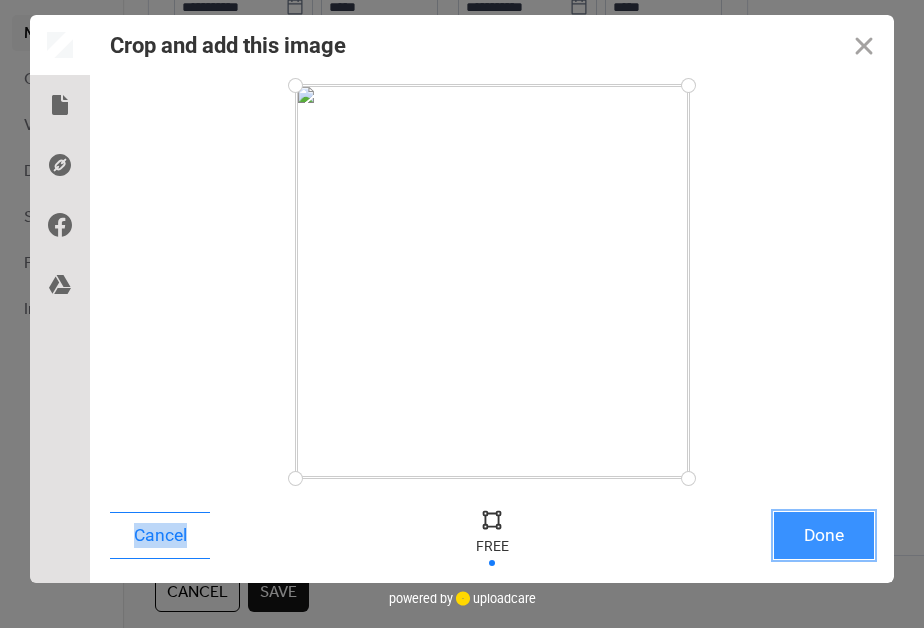 click on "Done" at bounding box center (824, 535) 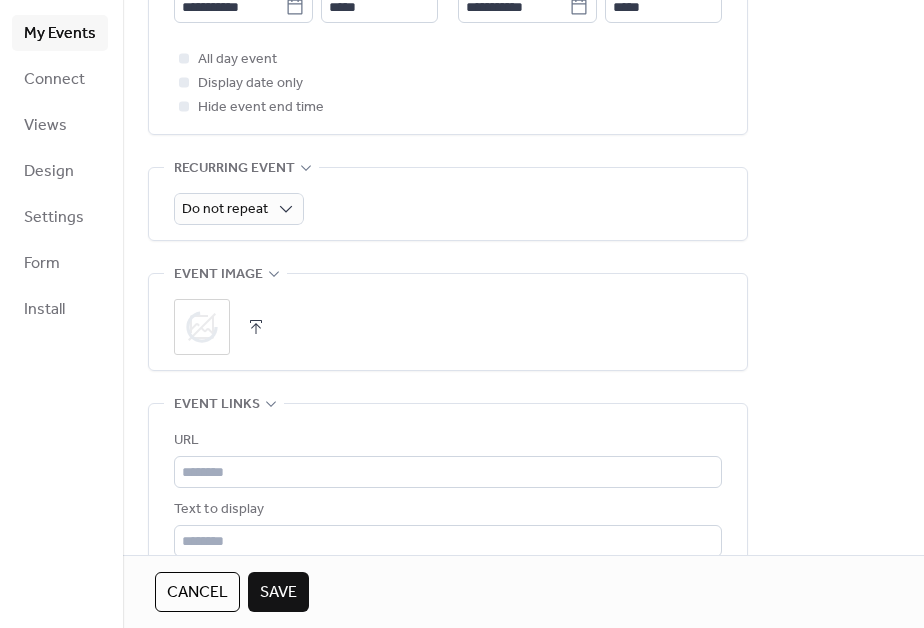 click on "**********" at bounding box center (523, 59) 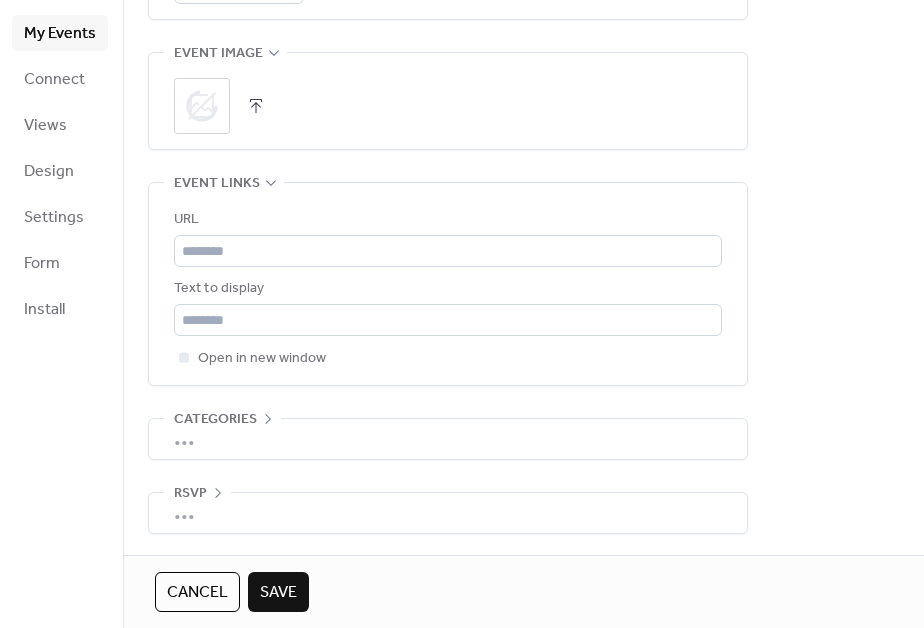 scroll, scrollTop: 990, scrollLeft: 0, axis: vertical 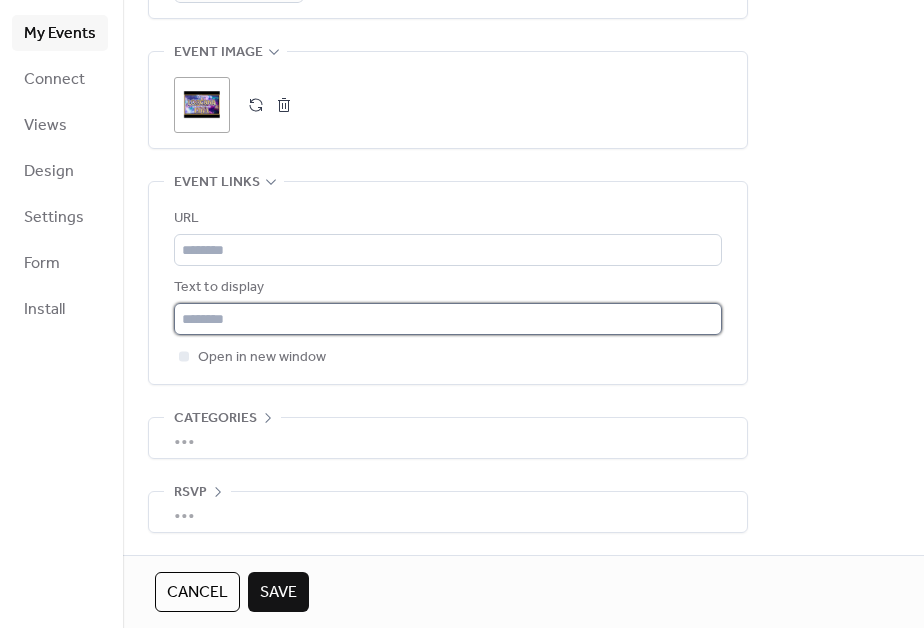 click at bounding box center (448, 319) 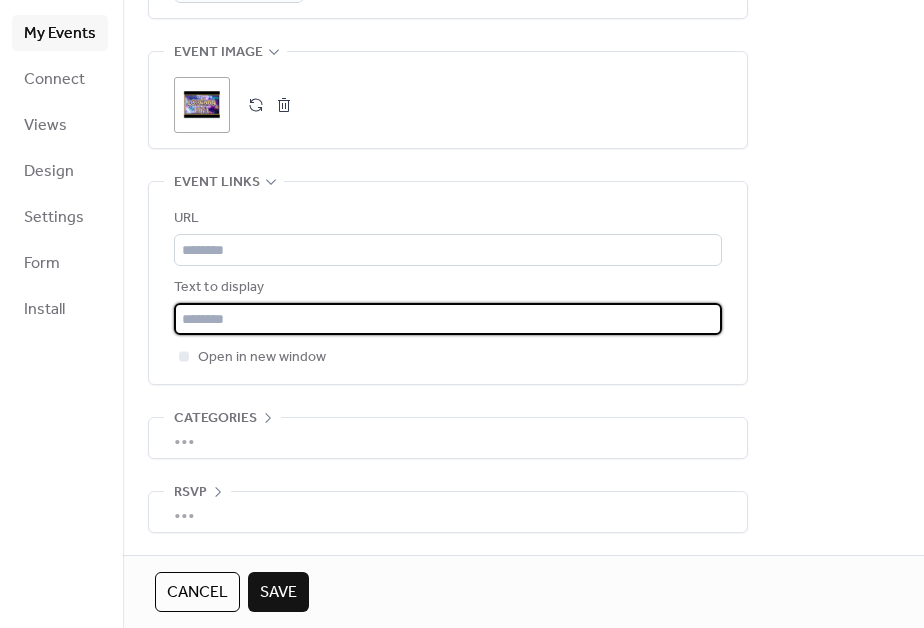 paste on "**********" 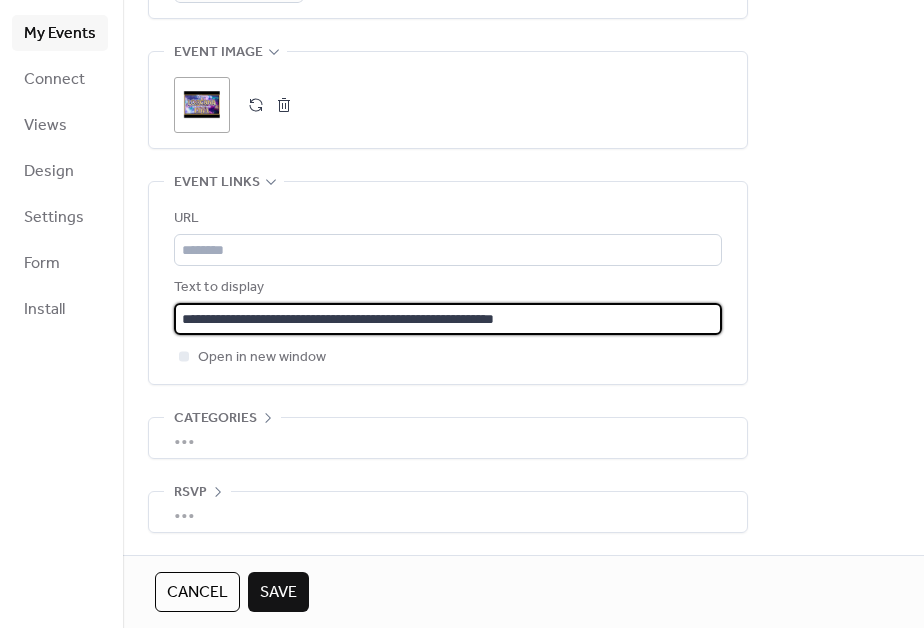 type on "**********" 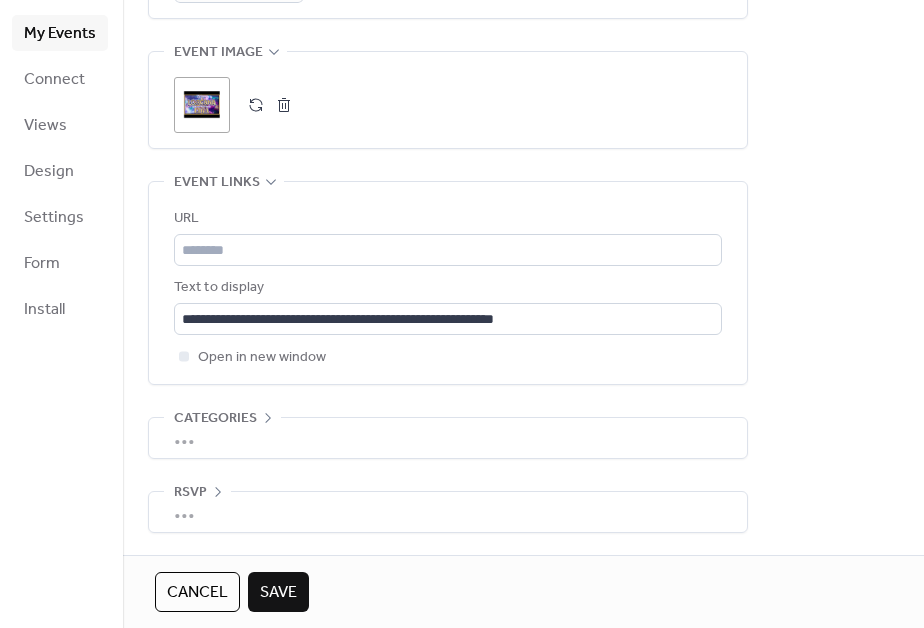 click on "**********" at bounding box center [448, 288] 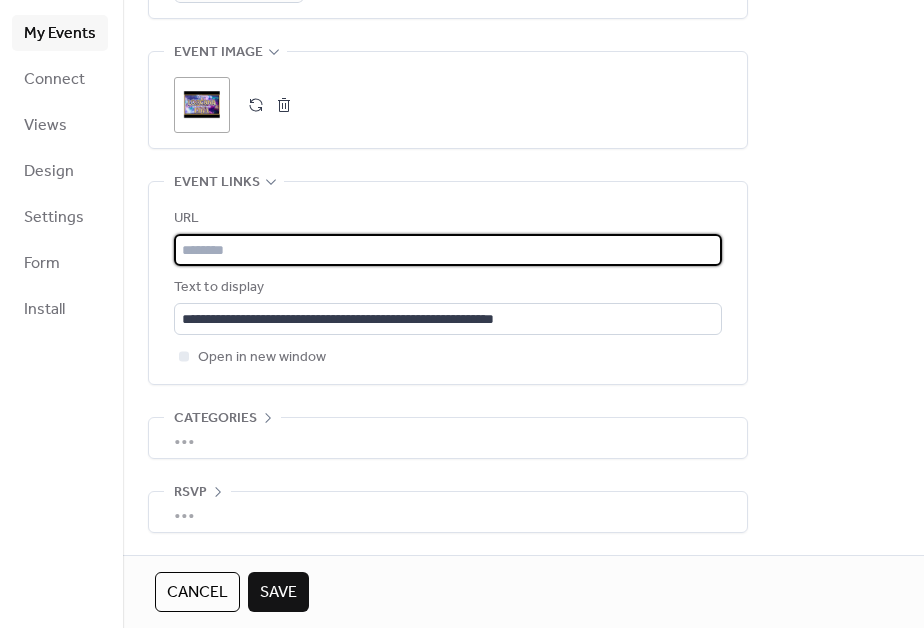click at bounding box center (448, 250) 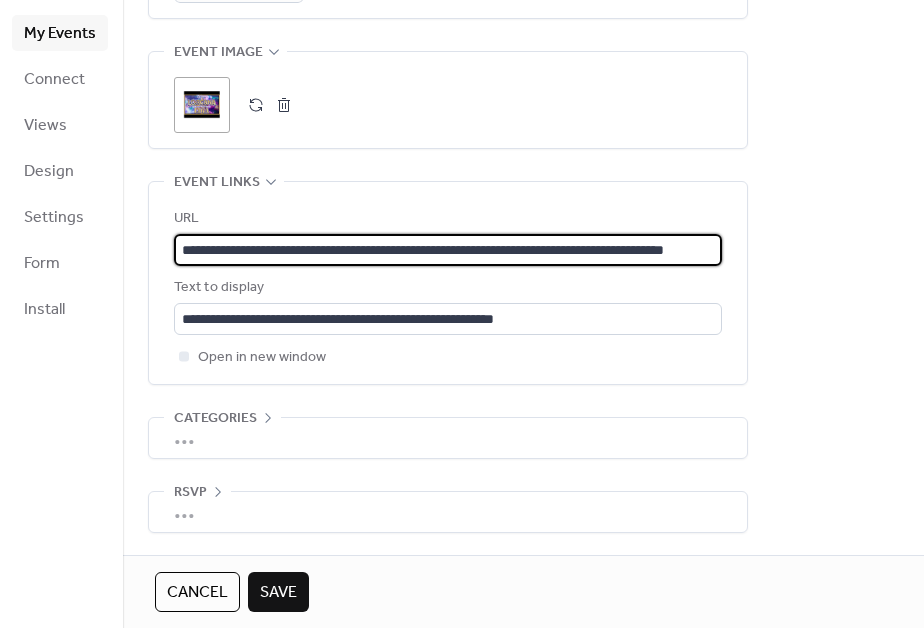 scroll, scrollTop: 0, scrollLeft: 80, axis: horizontal 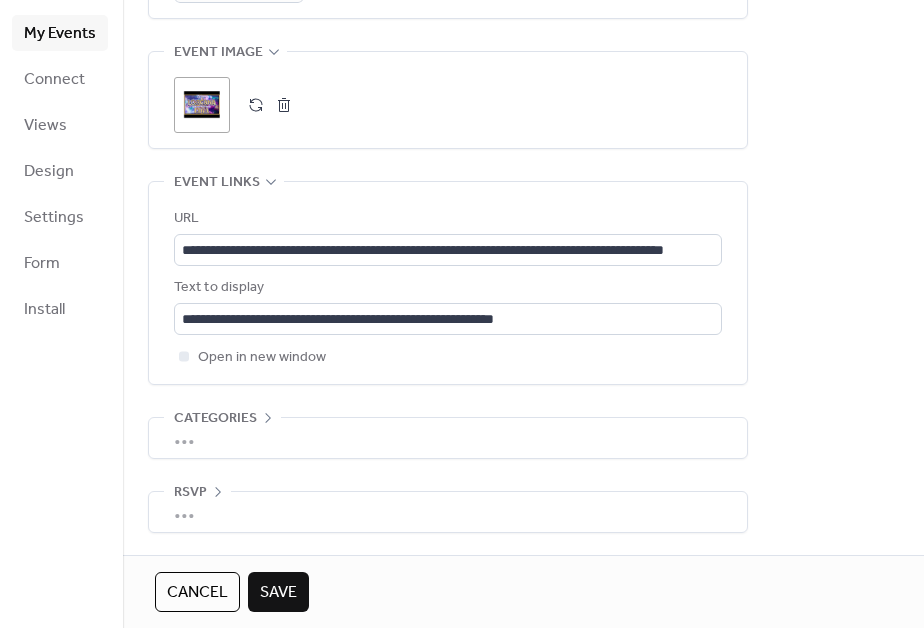 click on "Save" at bounding box center [278, 593] 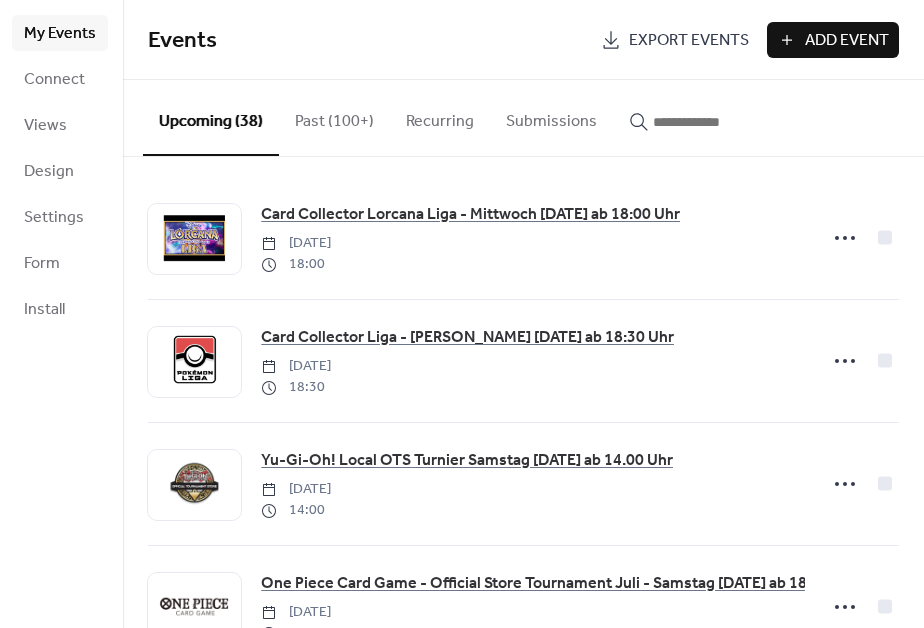 click on "Add Event" at bounding box center [847, 41] 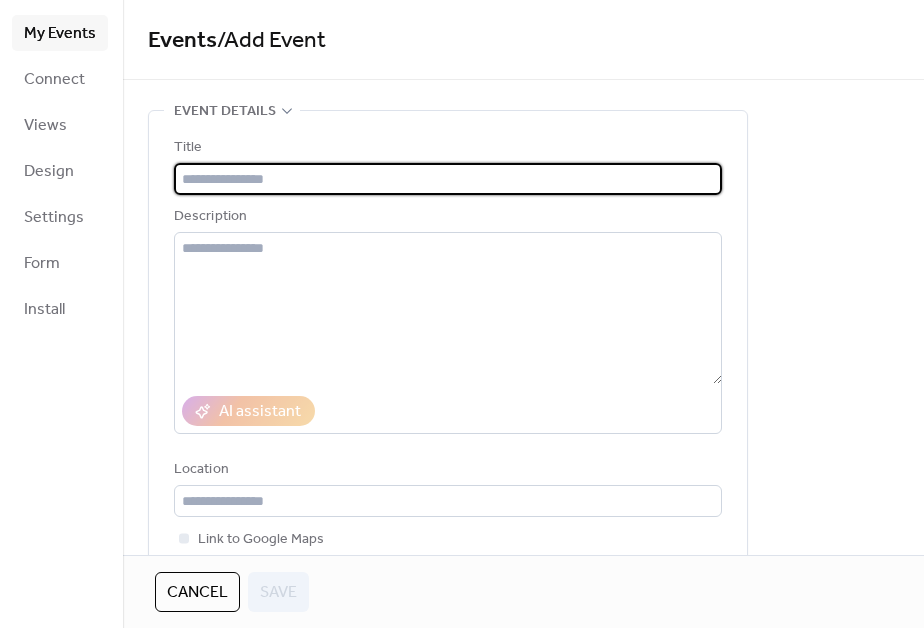 click on "Title" at bounding box center [446, 148] 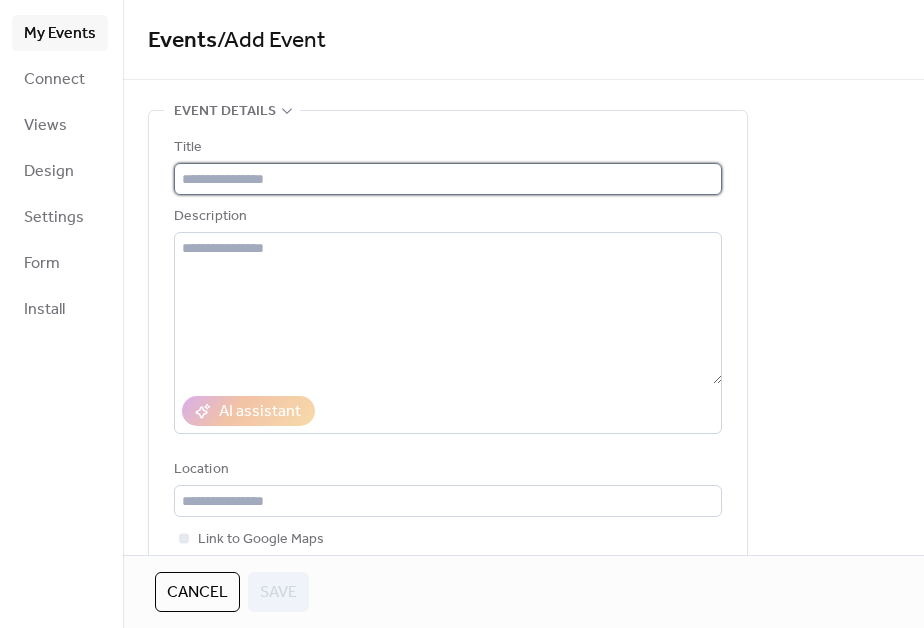 click at bounding box center [448, 179] 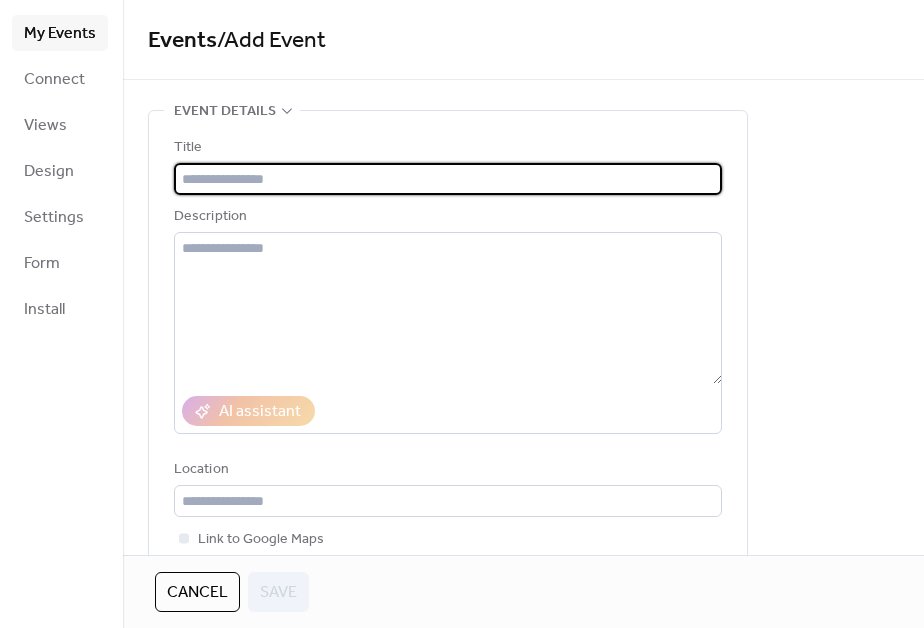 paste on "**********" 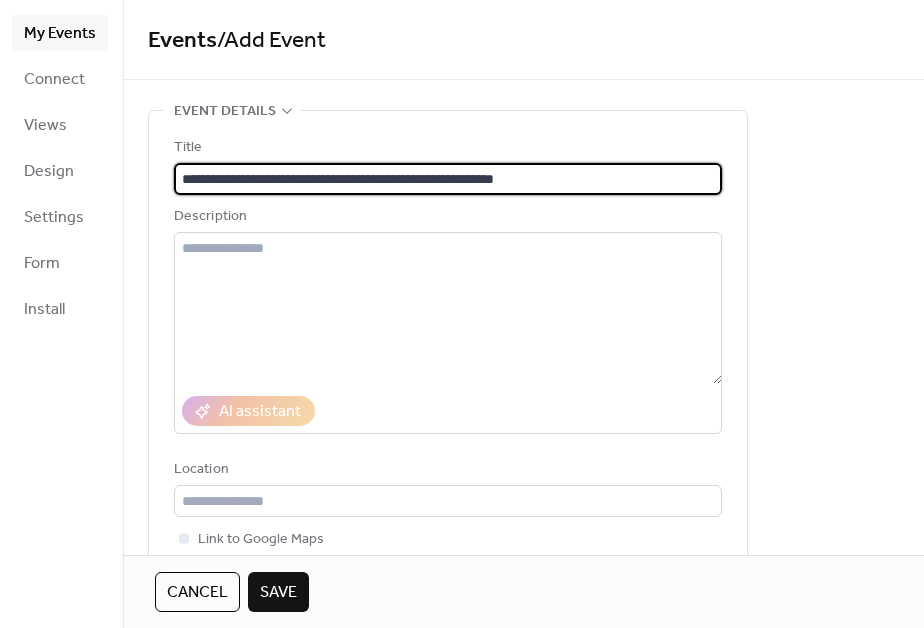 type on "**********" 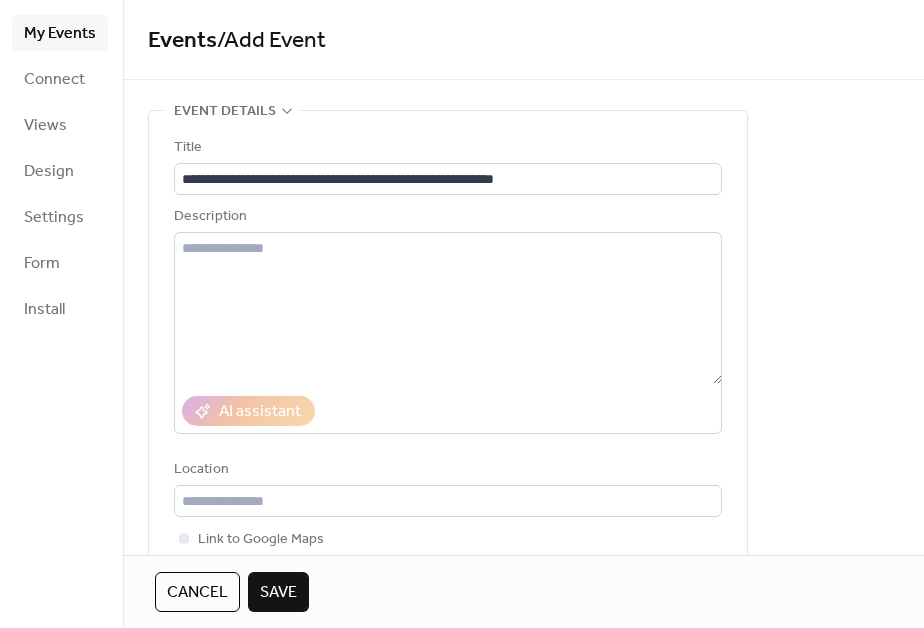 scroll, scrollTop: 390, scrollLeft: 0, axis: vertical 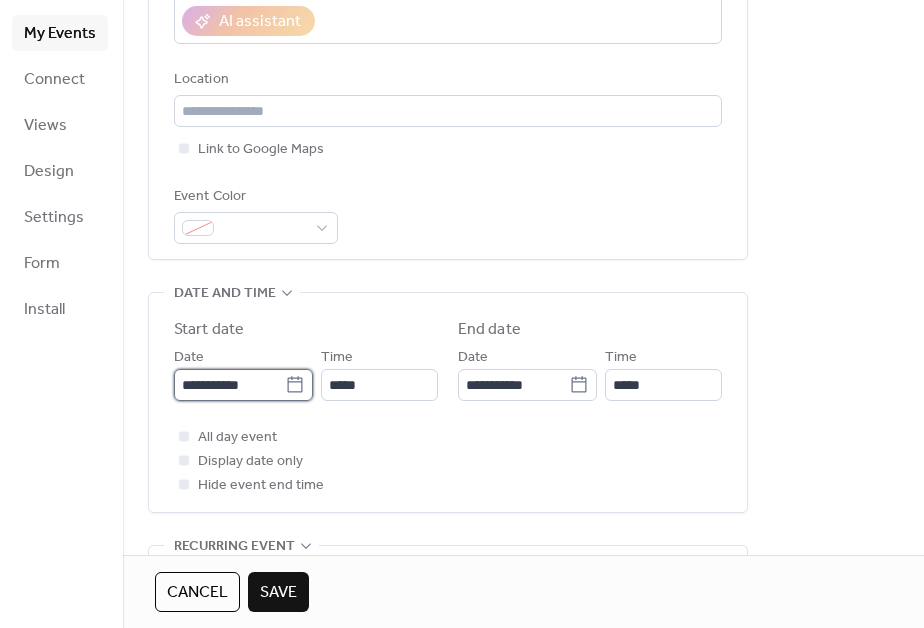 click on "**********" at bounding box center (229, 385) 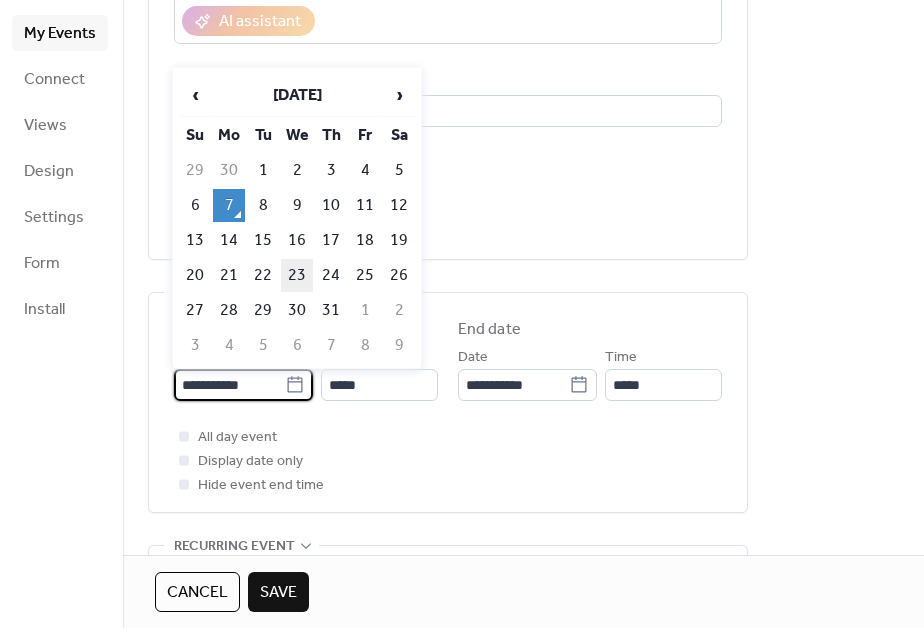 click on "23" at bounding box center [297, 275] 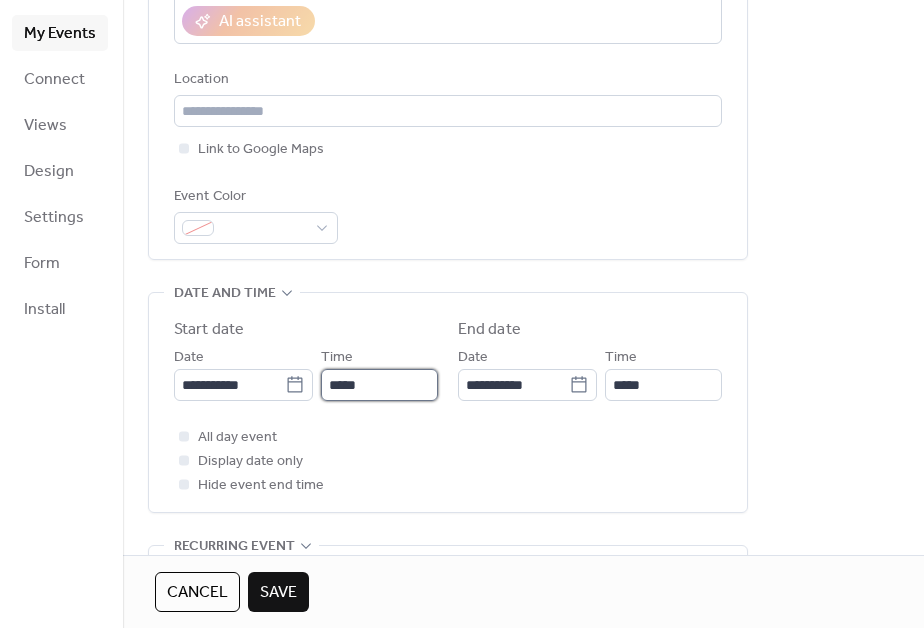 click on "*****" at bounding box center [379, 385] 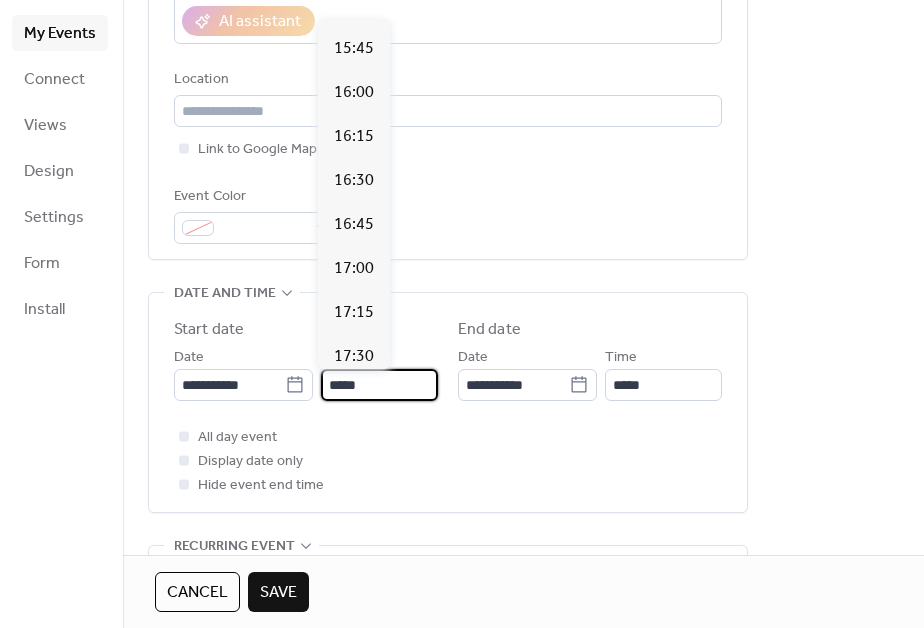 scroll, scrollTop: 2950, scrollLeft: 0, axis: vertical 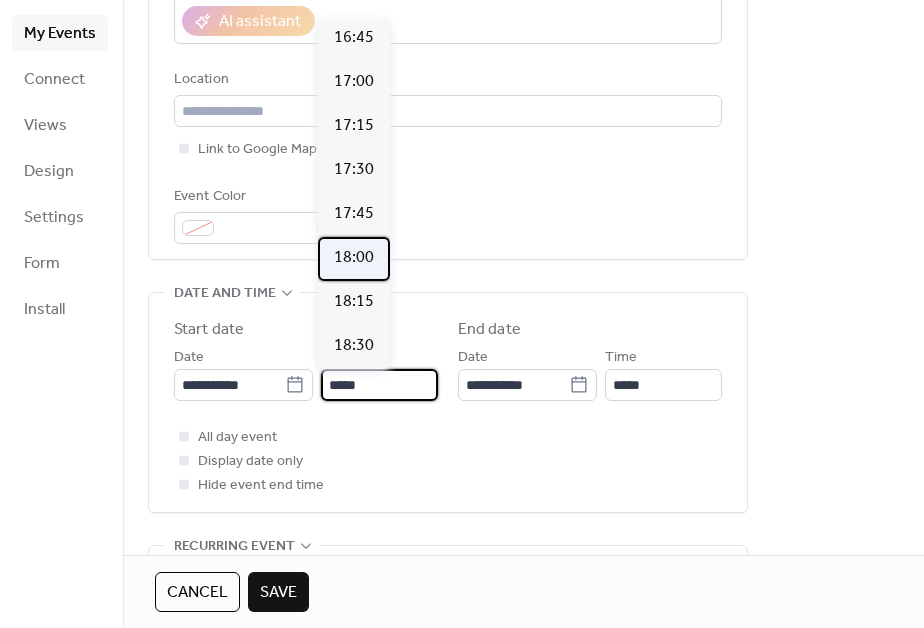 click on "18:00" at bounding box center [354, 258] 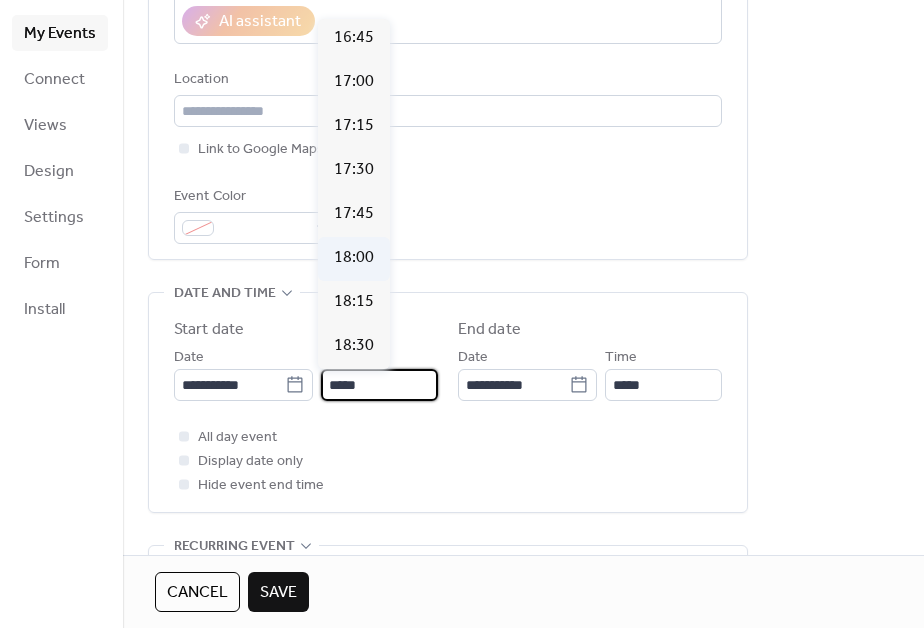 type on "*****" 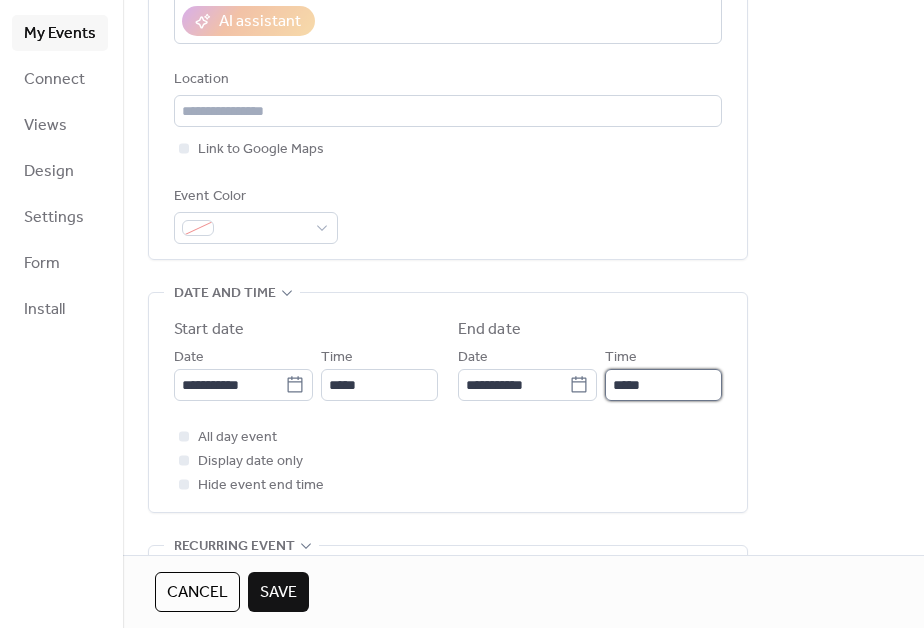 click on "*****" at bounding box center (663, 385) 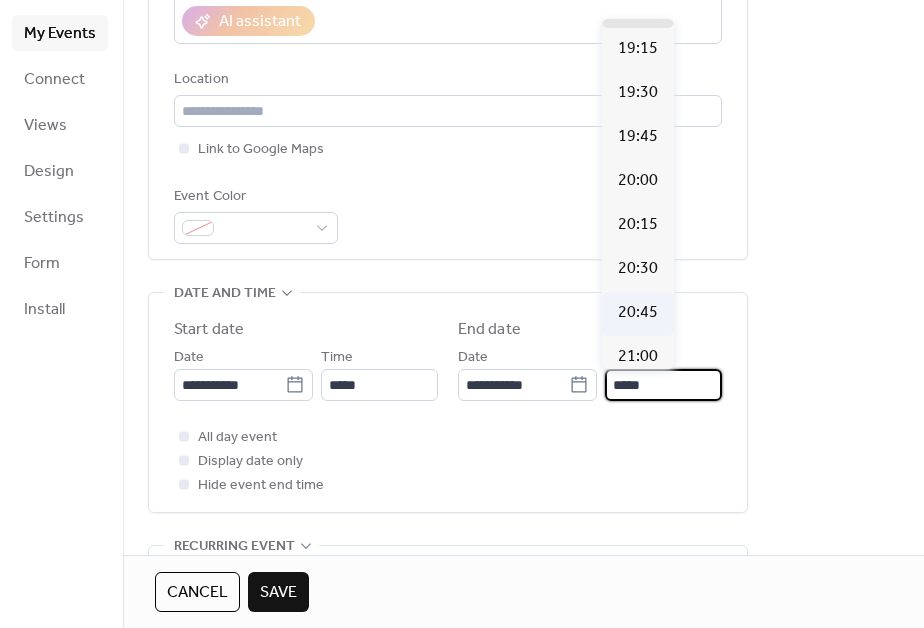 scroll, scrollTop: 180, scrollLeft: 0, axis: vertical 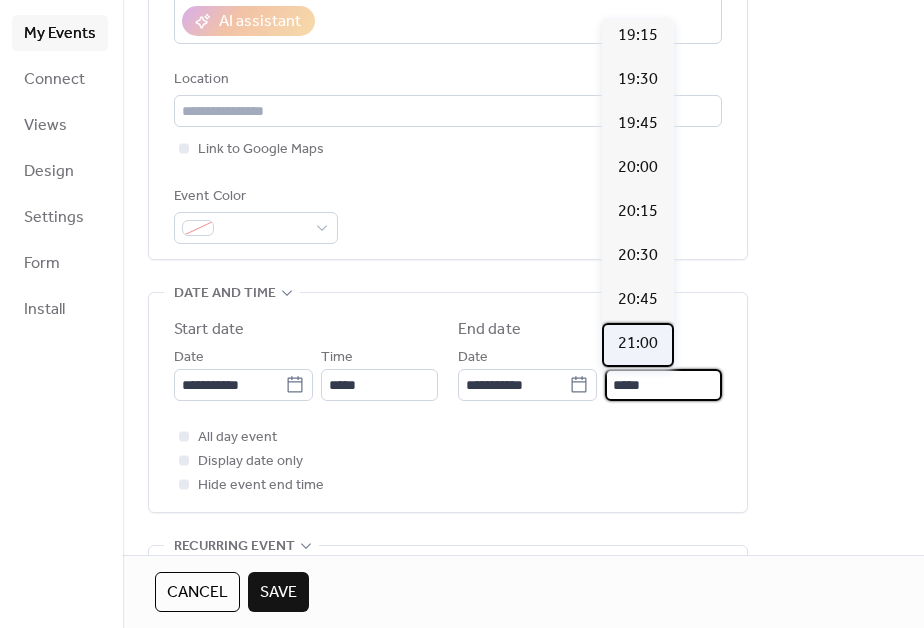click on "21:00" at bounding box center (638, 344) 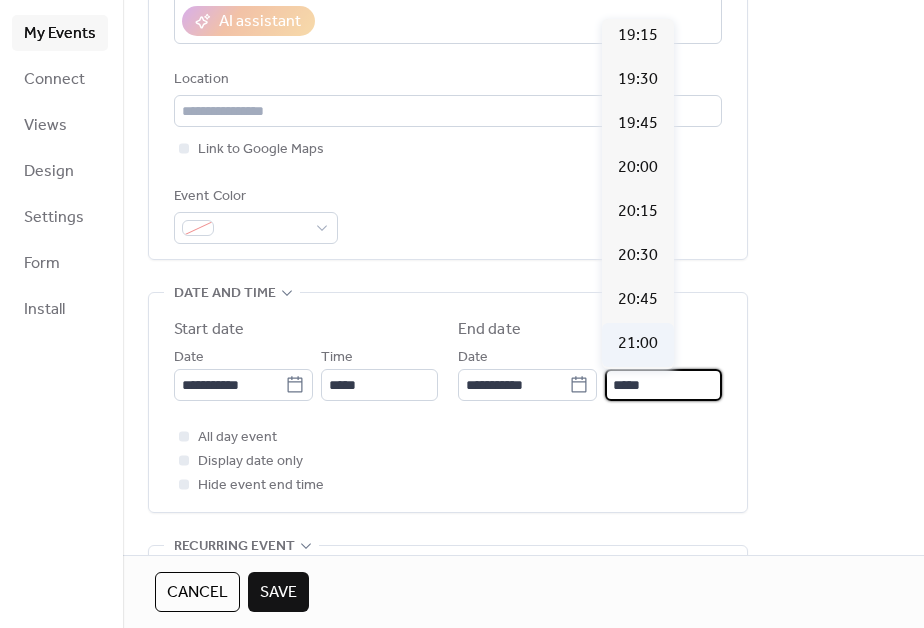 type on "*****" 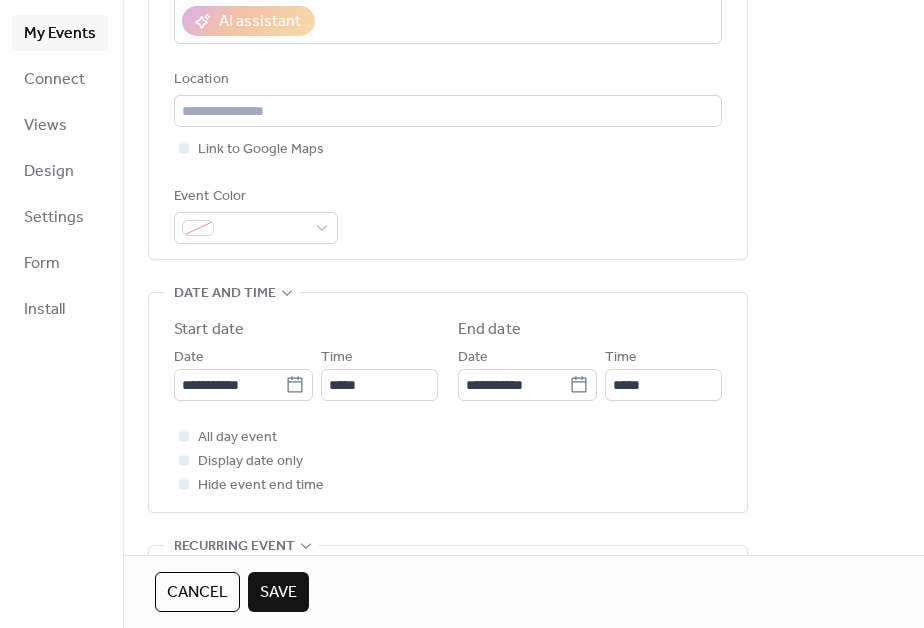 click on "**********" at bounding box center [523, 437] 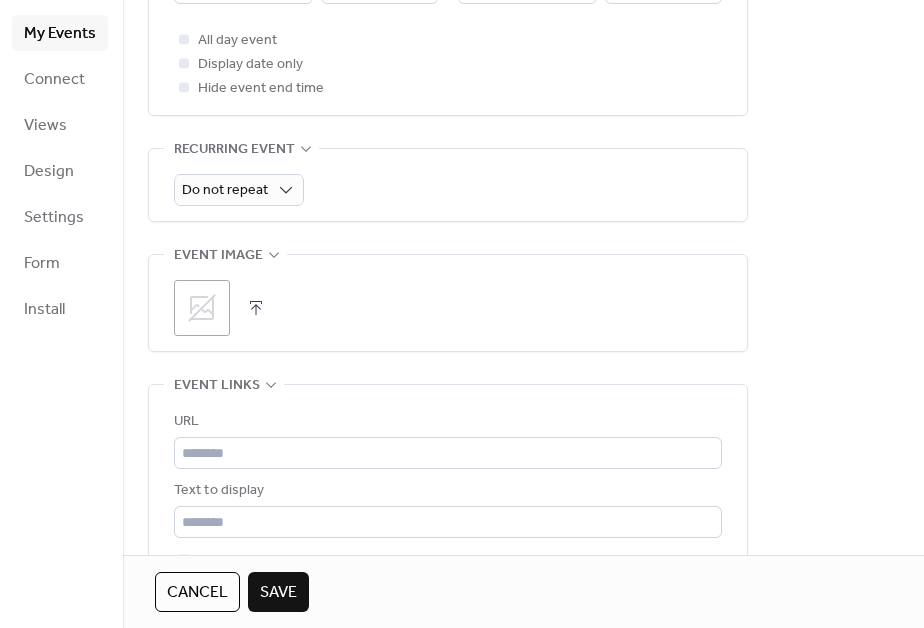 scroll, scrollTop: 791, scrollLeft: 0, axis: vertical 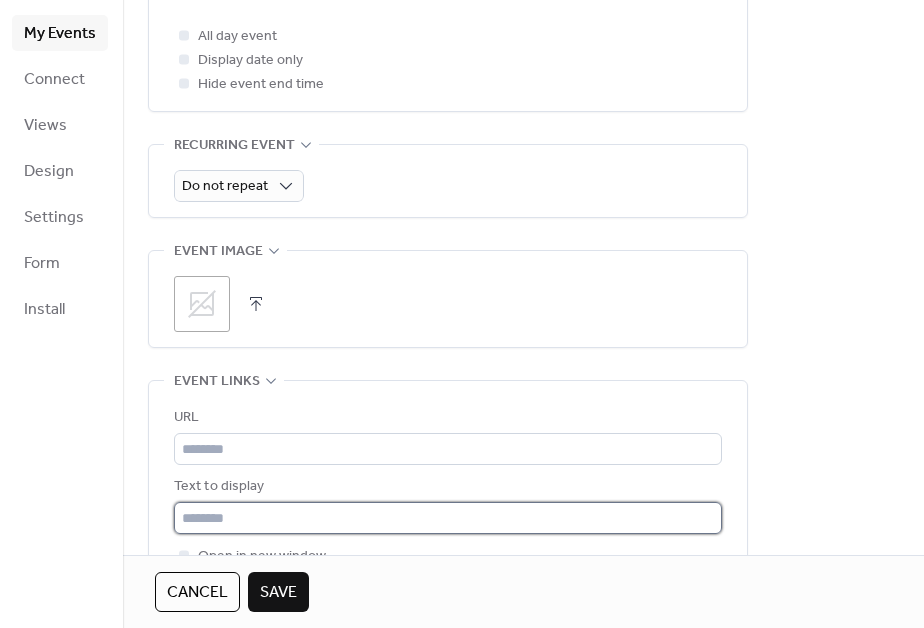 click at bounding box center (448, 518) 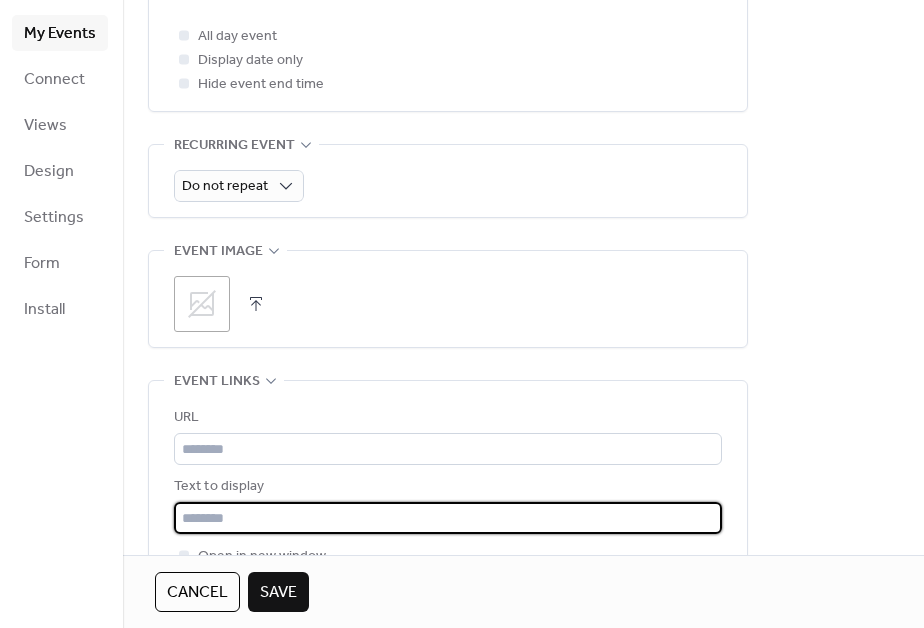 paste on "**********" 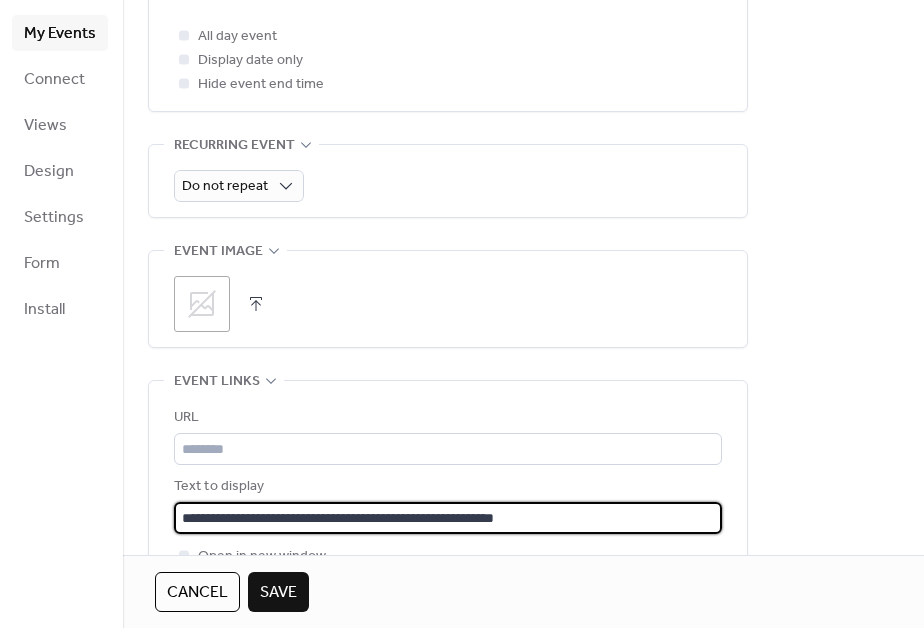 type on "**********" 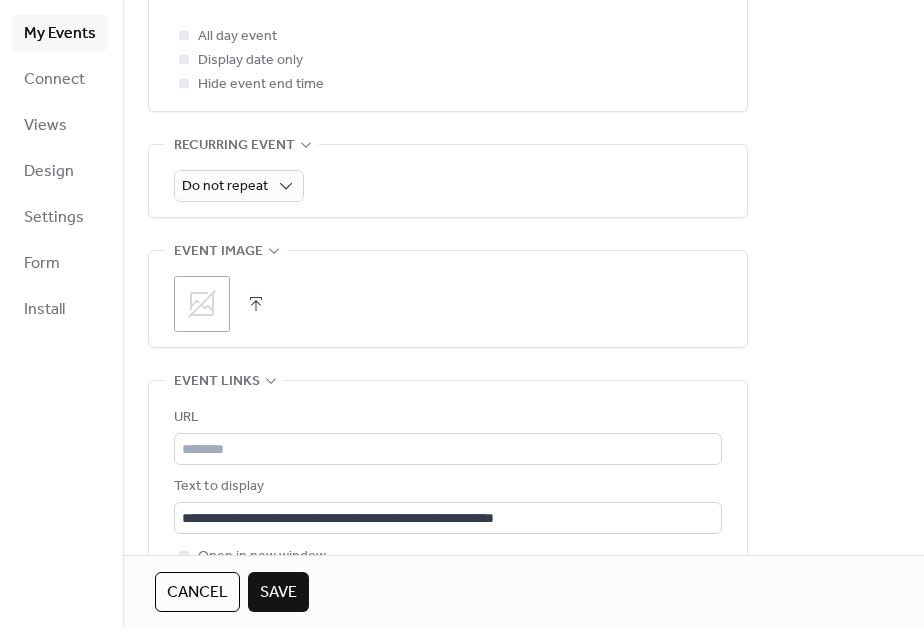 click on "**********" at bounding box center [448, 25] 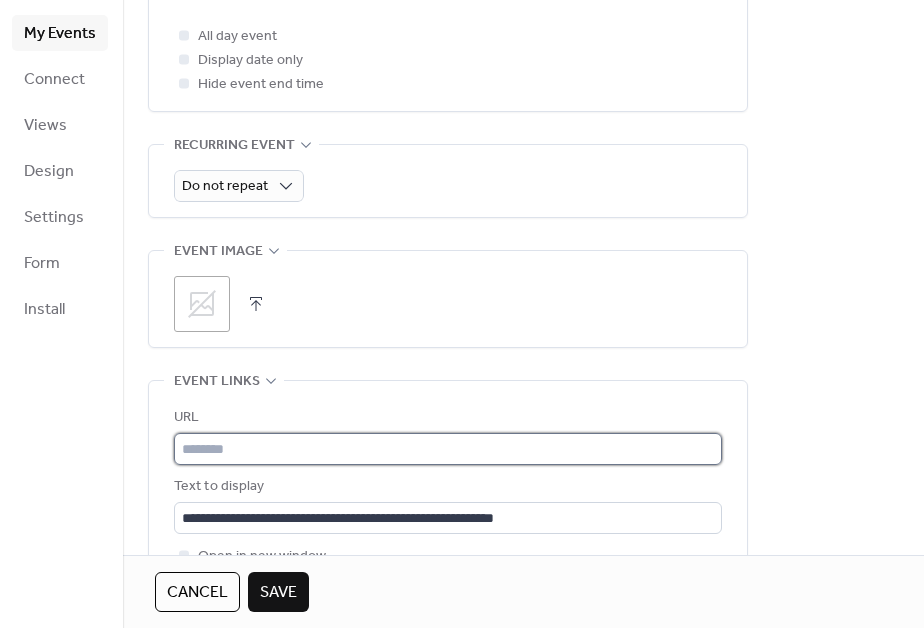 click at bounding box center [448, 449] 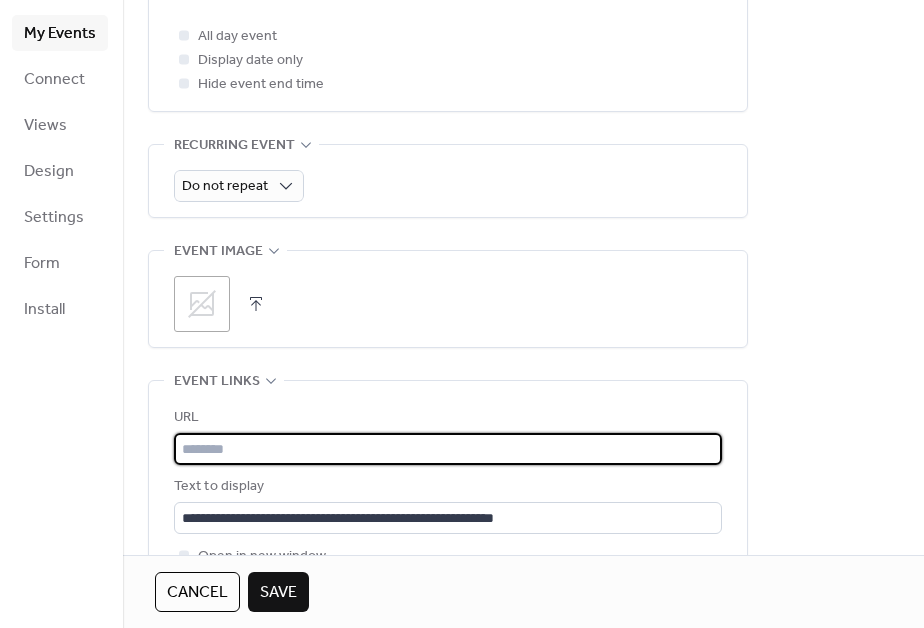 paste on "**********" 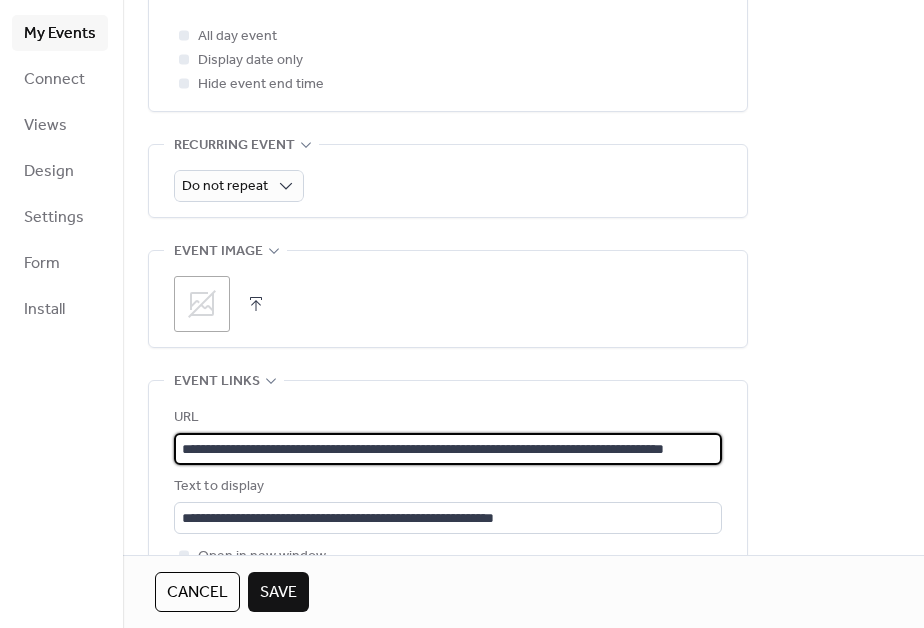 scroll, scrollTop: 0, scrollLeft: 80, axis: horizontal 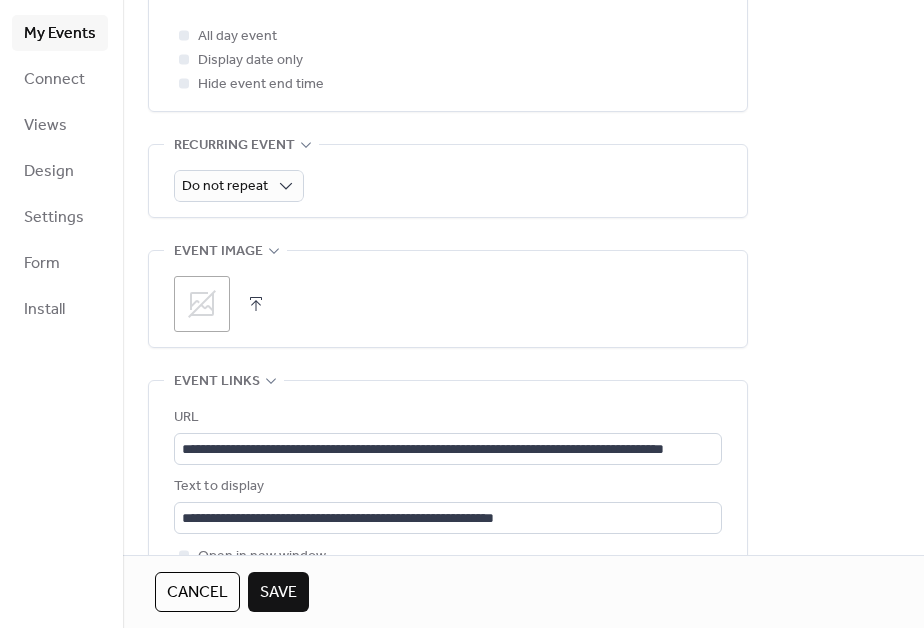 drag, startPoint x: 827, startPoint y: 351, endPoint x: 234, endPoint y: 310, distance: 594.41565 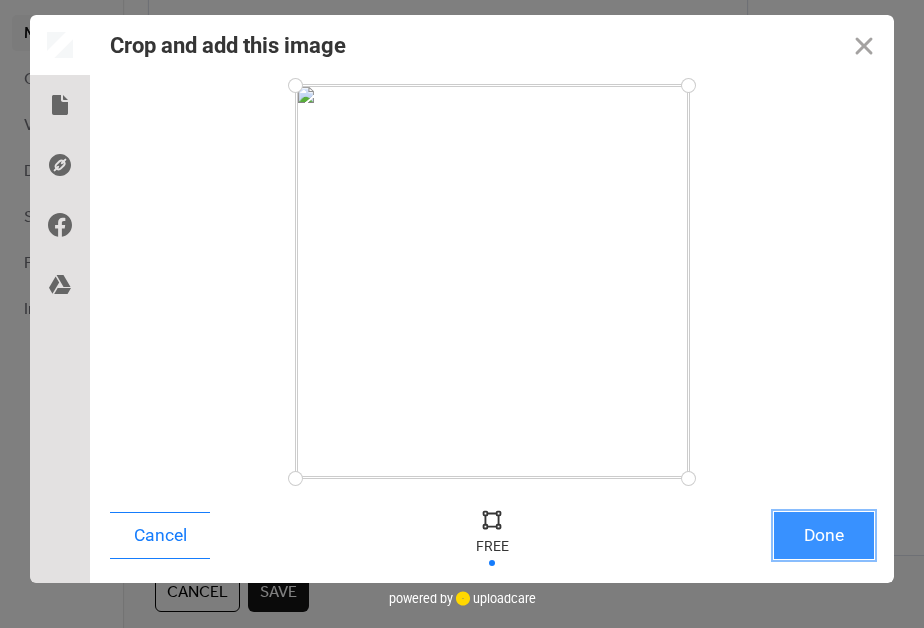 click on "Done" at bounding box center [824, 535] 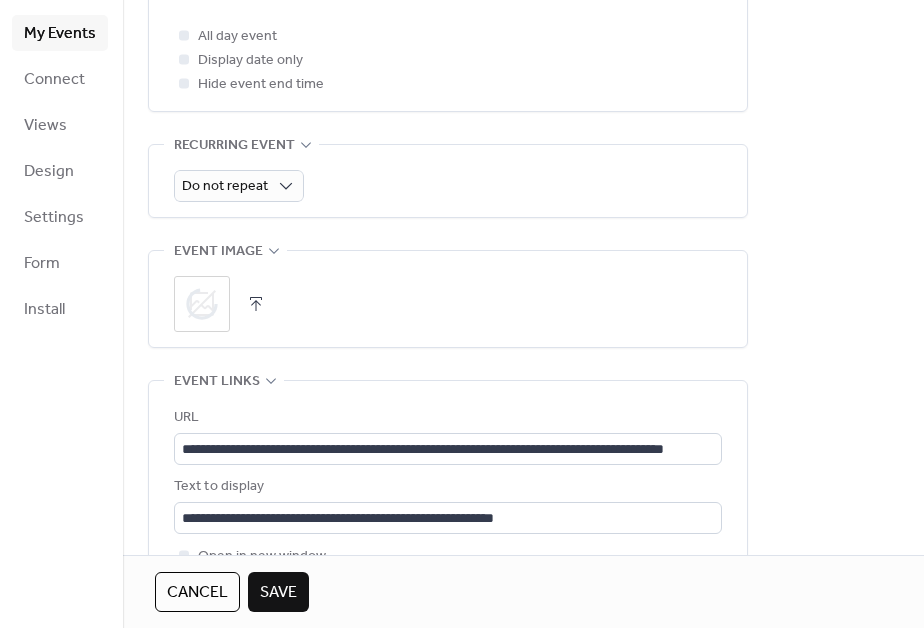 click on "**********" at bounding box center (523, 36) 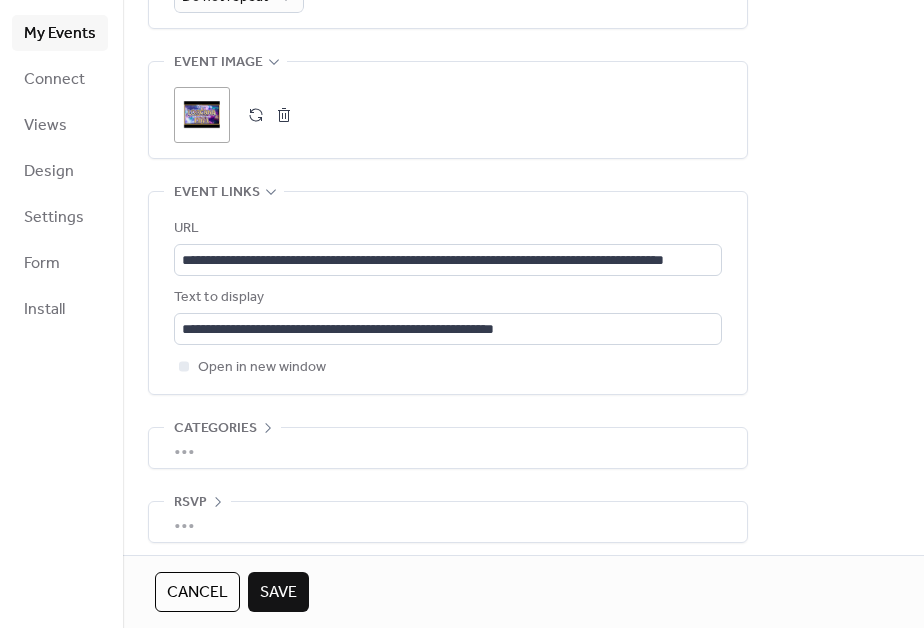 scroll, scrollTop: 990, scrollLeft: 0, axis: vertical 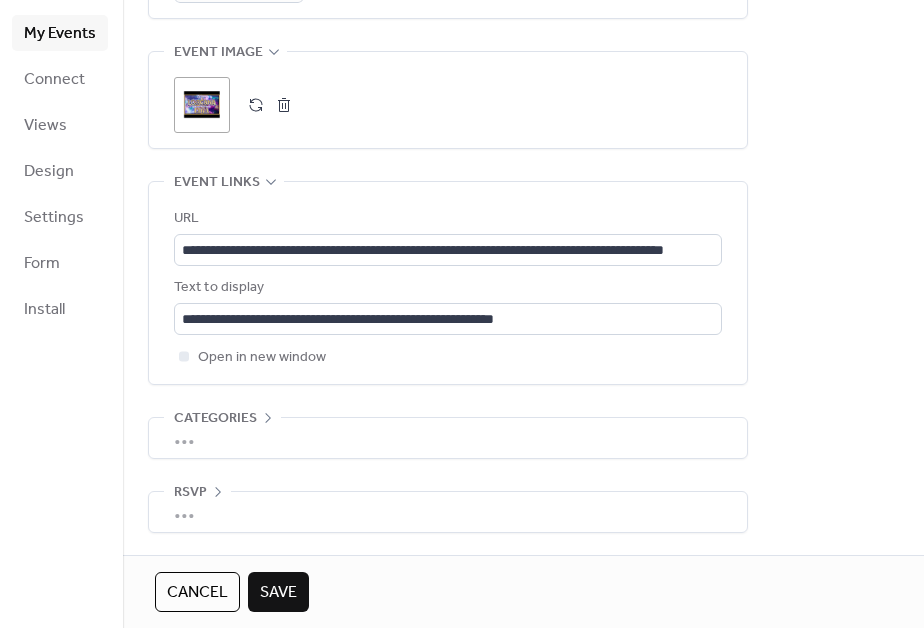 click on "Save" at bounding box center (278, 592) 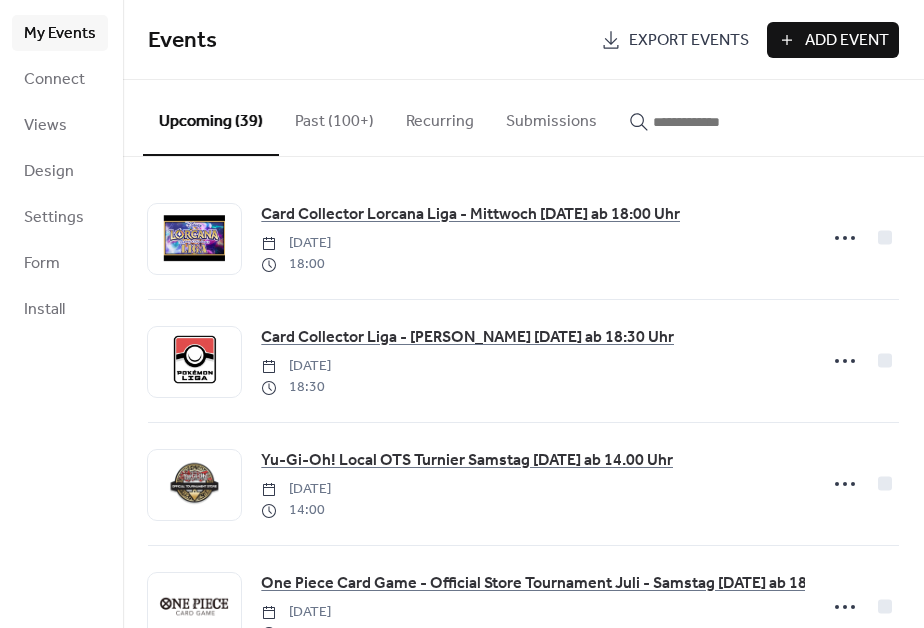 click on "Add Event" at bounding box center (847, 41) 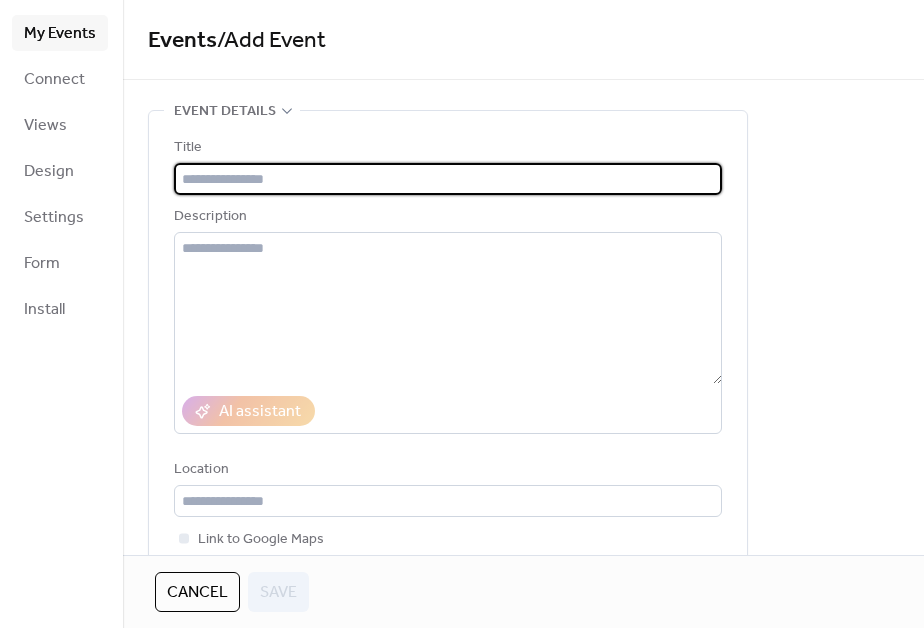 click at bounding box center (448, 179) 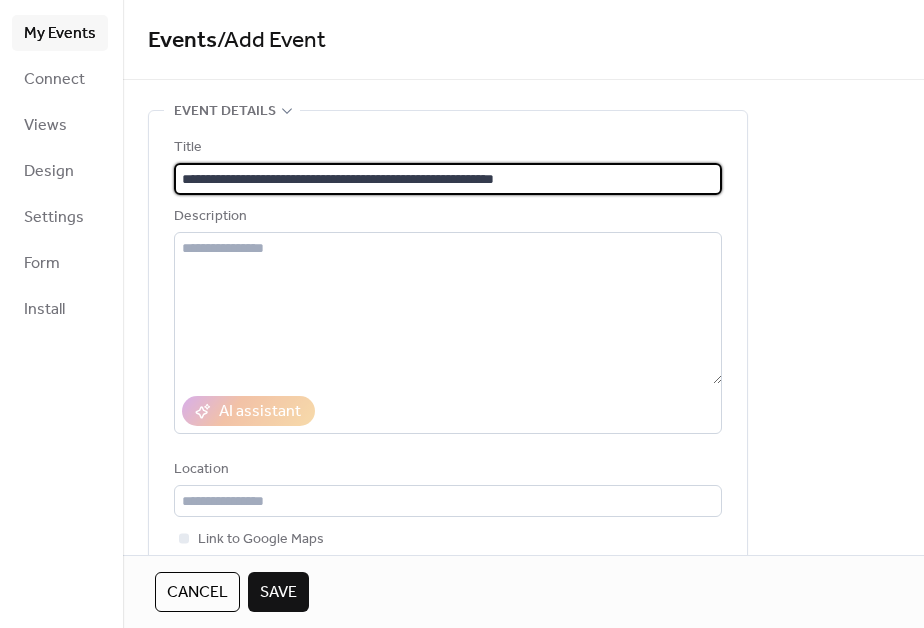 type on "**********" 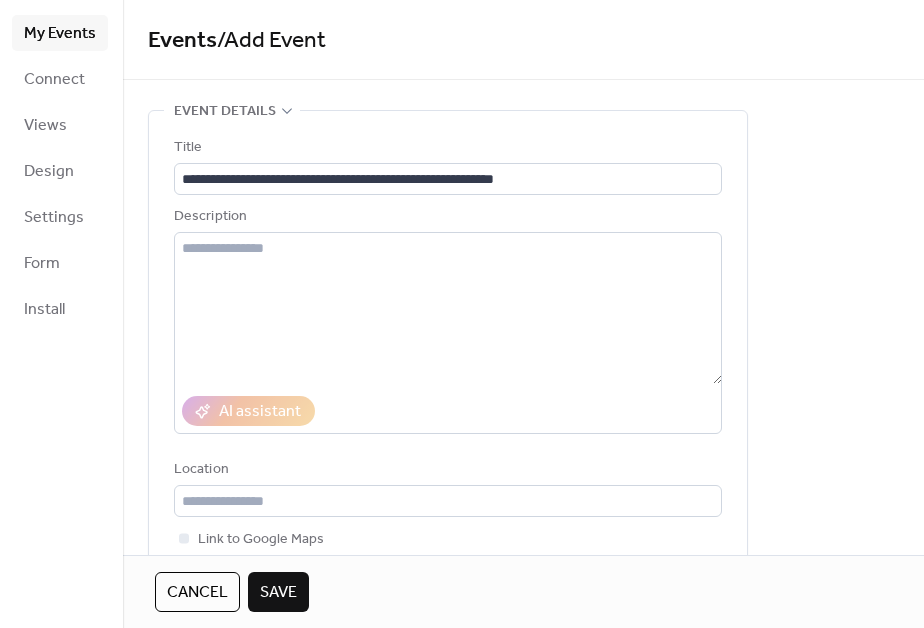 scroll, scrollTop: 1, scrollLeft: 0, axis: vertical 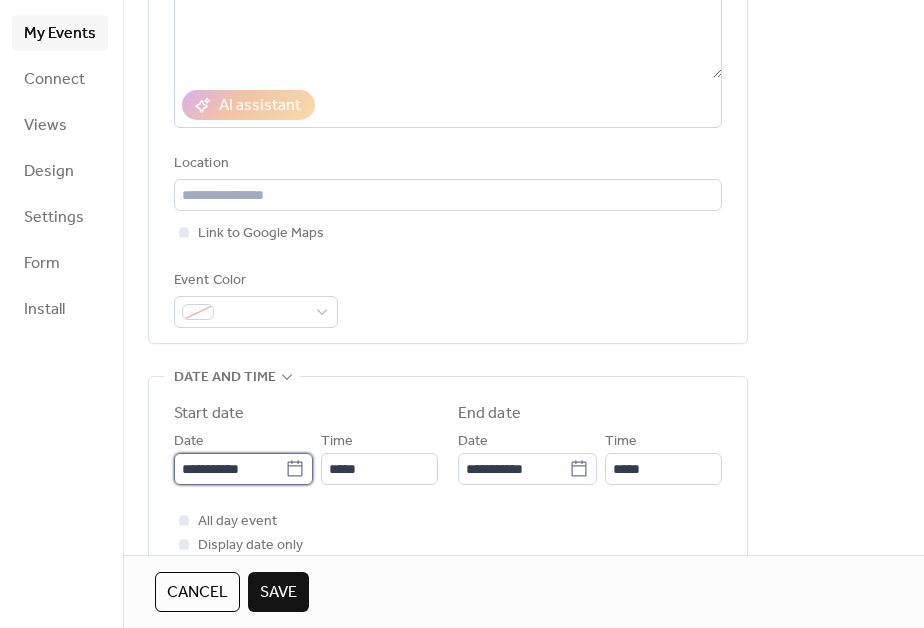 click on "**********" at bounding box center [229, 469] 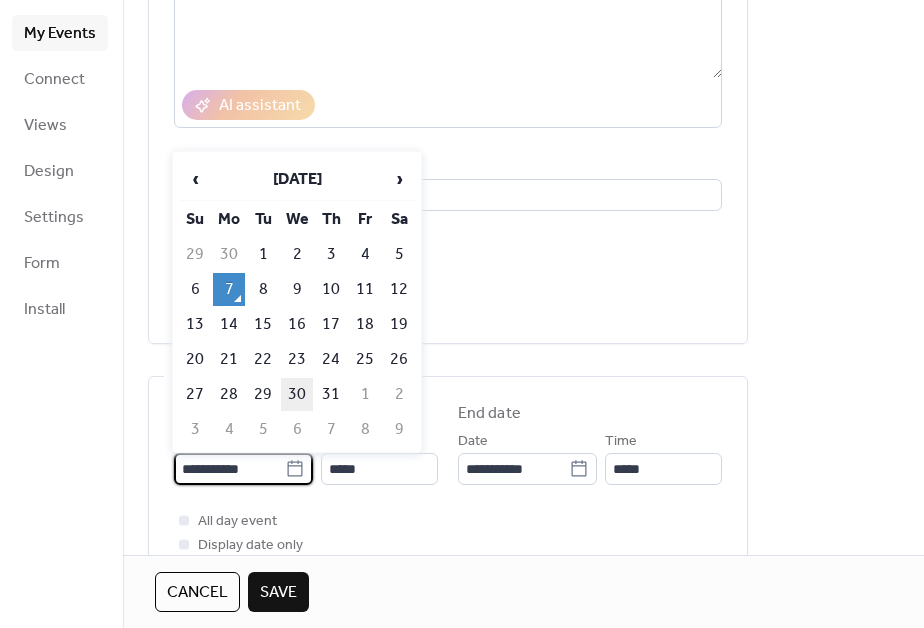 click on "30" at bounding box center (297, 394) 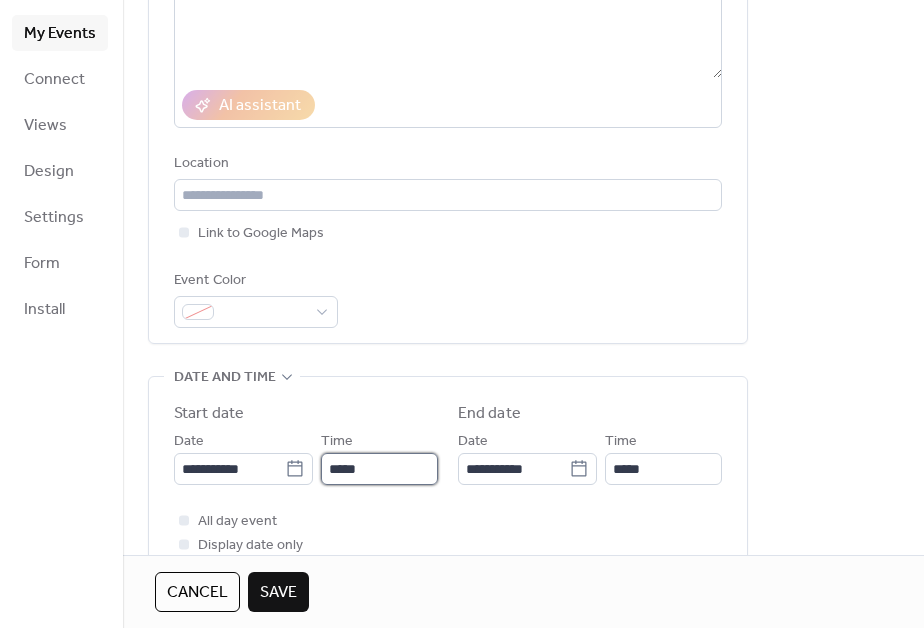 click on "*****" at bounding box center (379, 469) 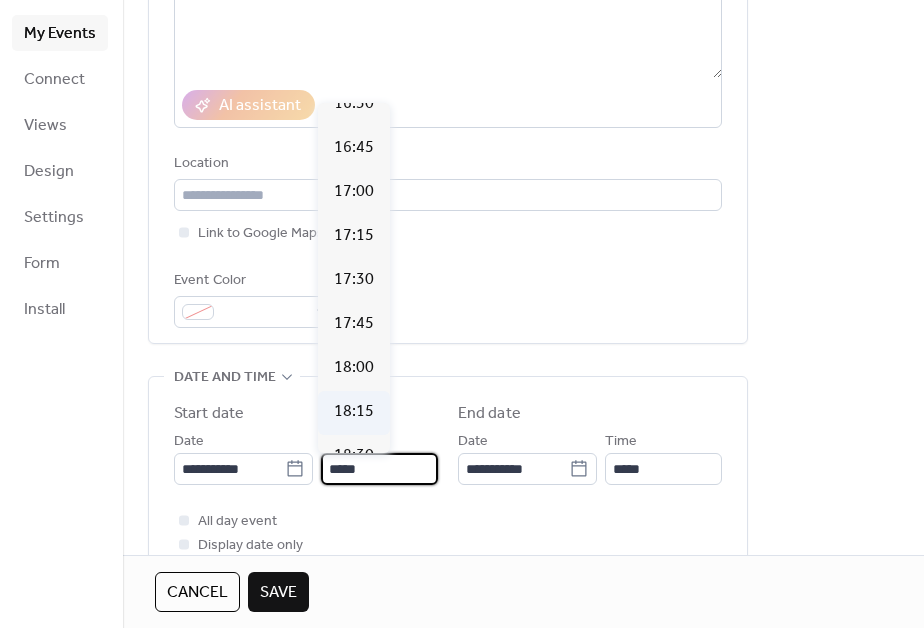 scroll, scrollTop: 2942, scrollLeft: 0, axis: vertical 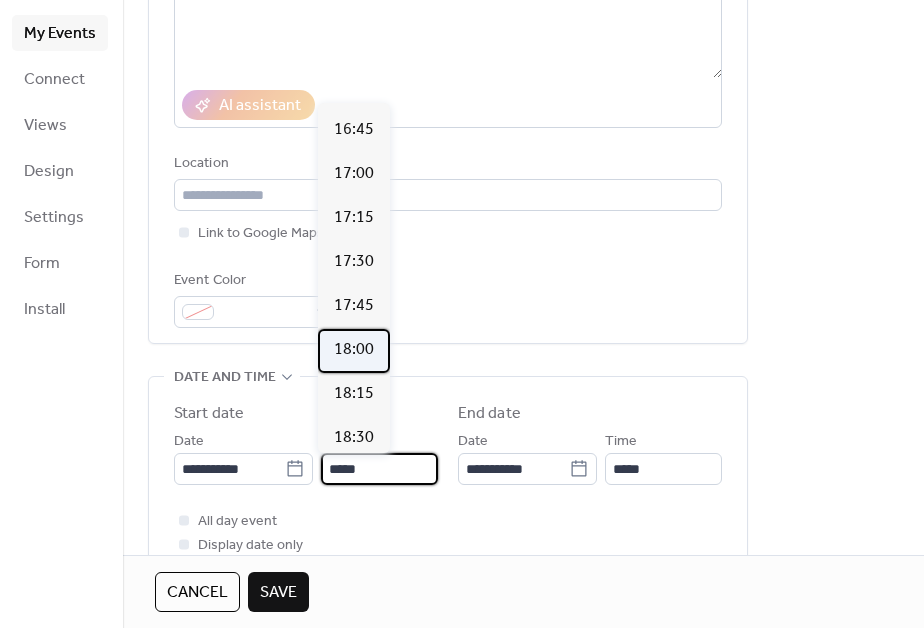 click on "18:00" at bounding box center [354, 350] 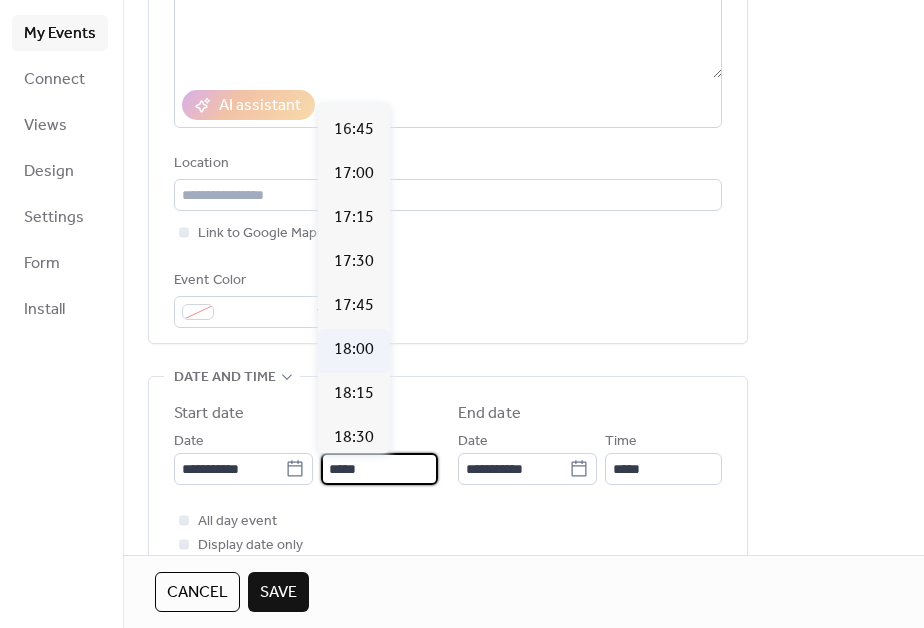 type on "*****" 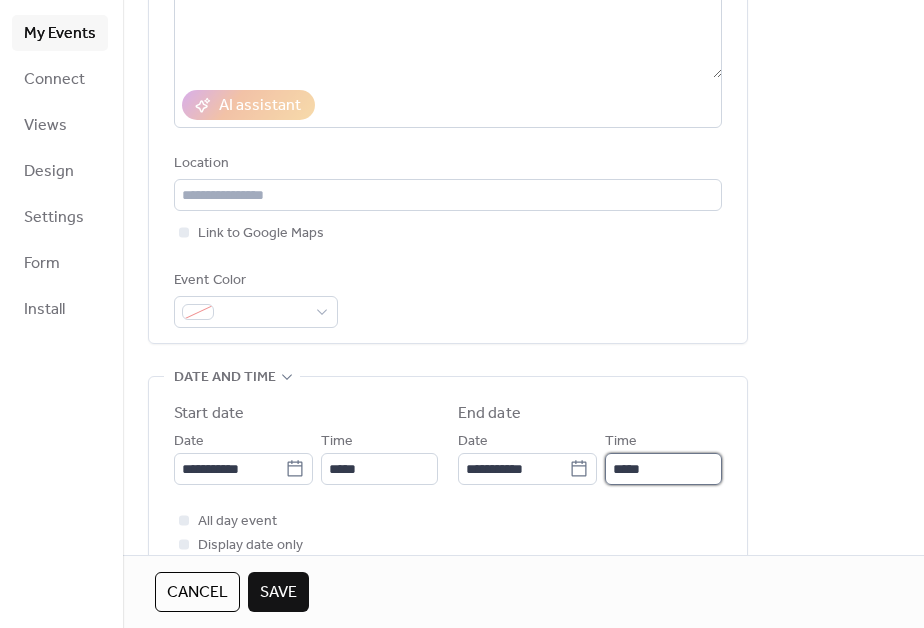 click on "*****" at bounding box center [663, 469] 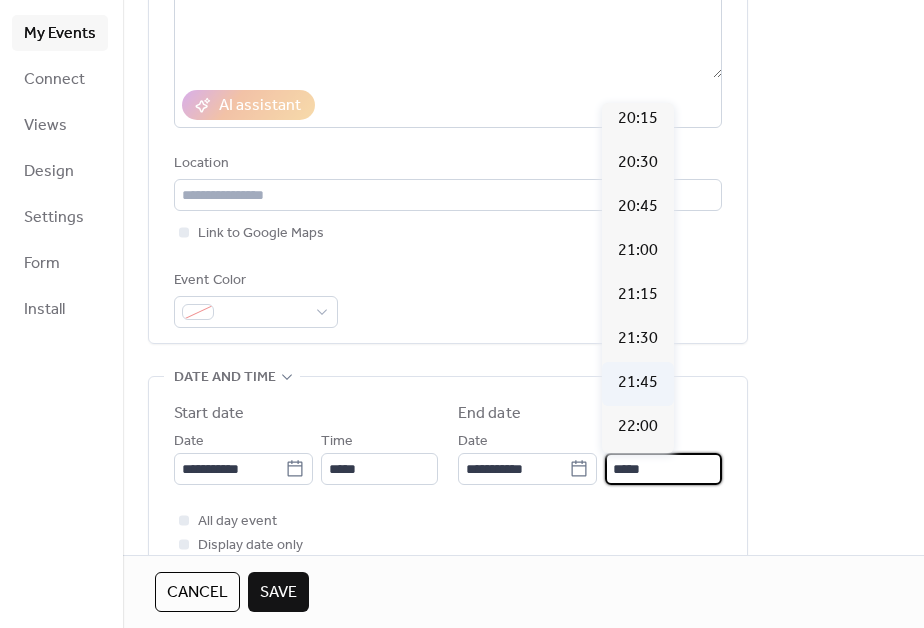 scroll, scrollTop: 358, scrollLeft: 0, axis: vertical 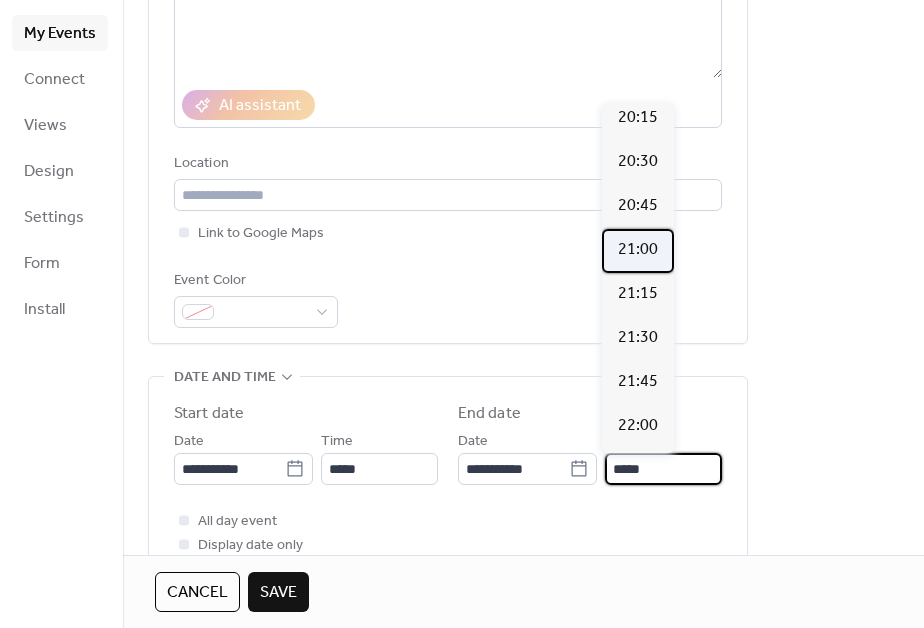click on "21:00" at bounding box center [638, 250] 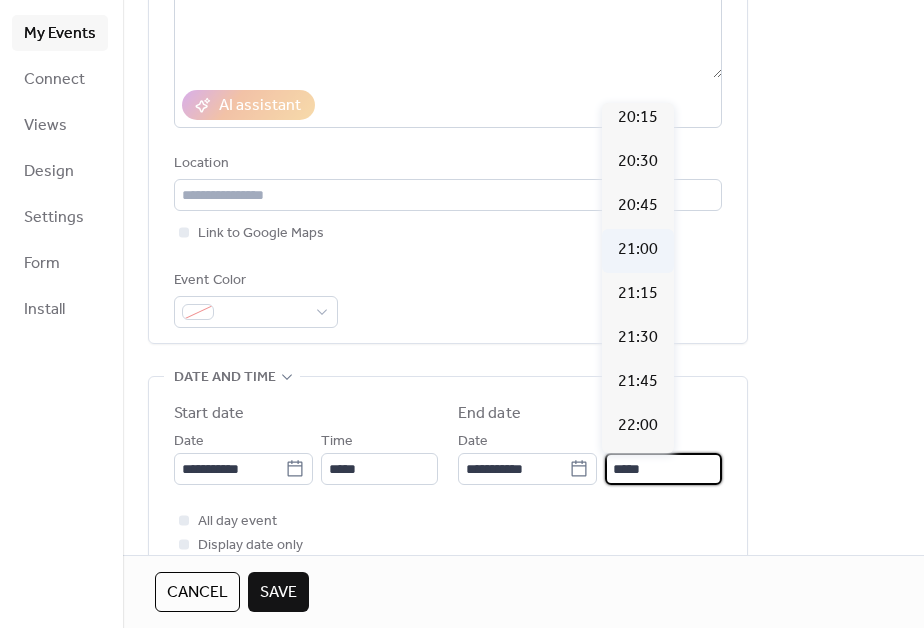 type on "*****" 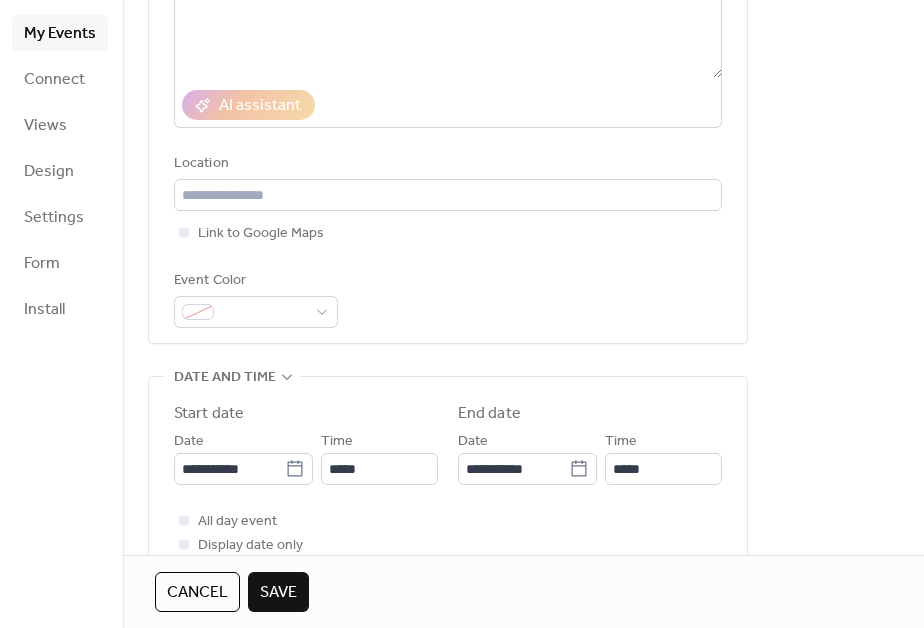 click on "**********" at bounding box center (523, 521) 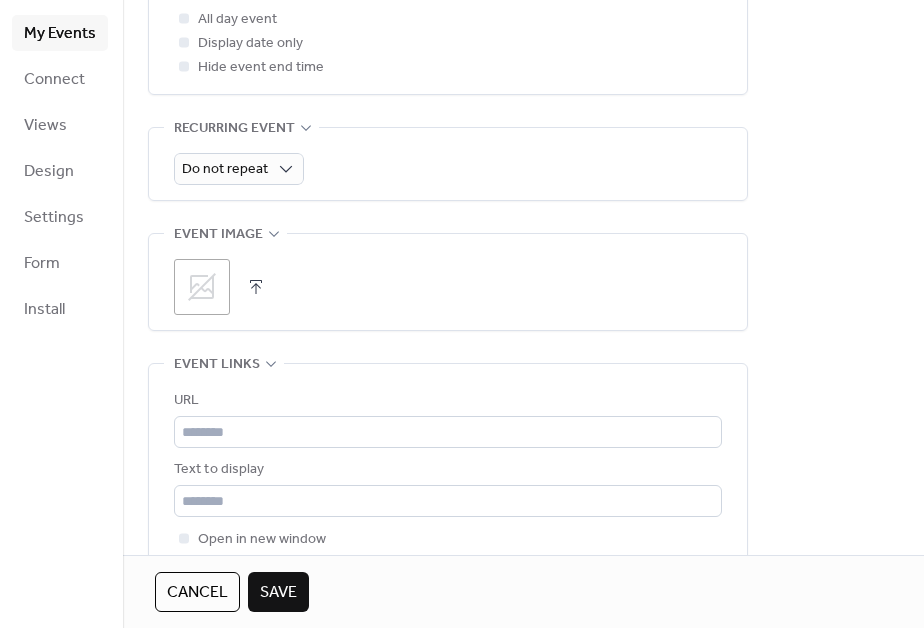 scroll, scrollTop: 815, scrollLeft: 0, axis: vertical 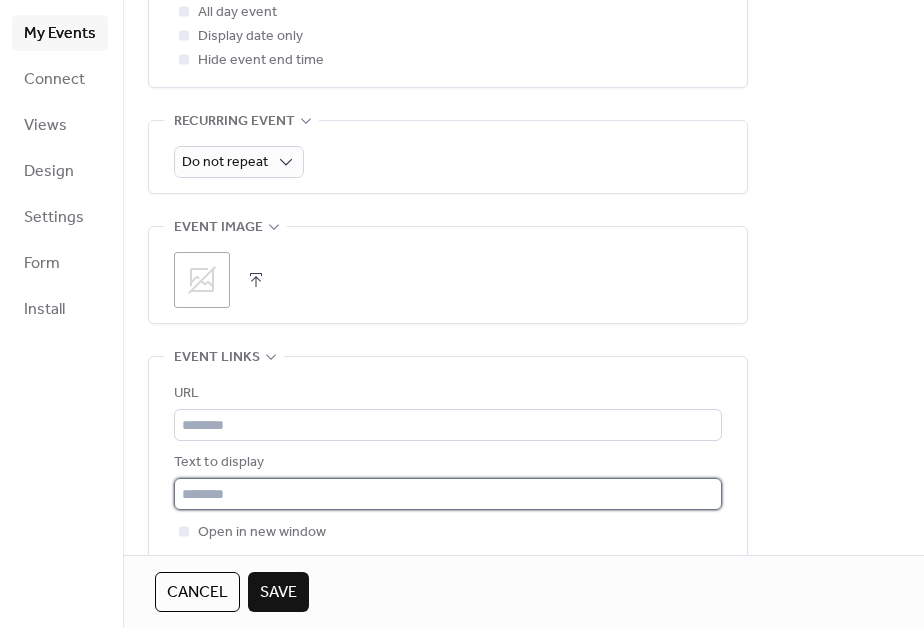 click at bounding box center [448, 494] 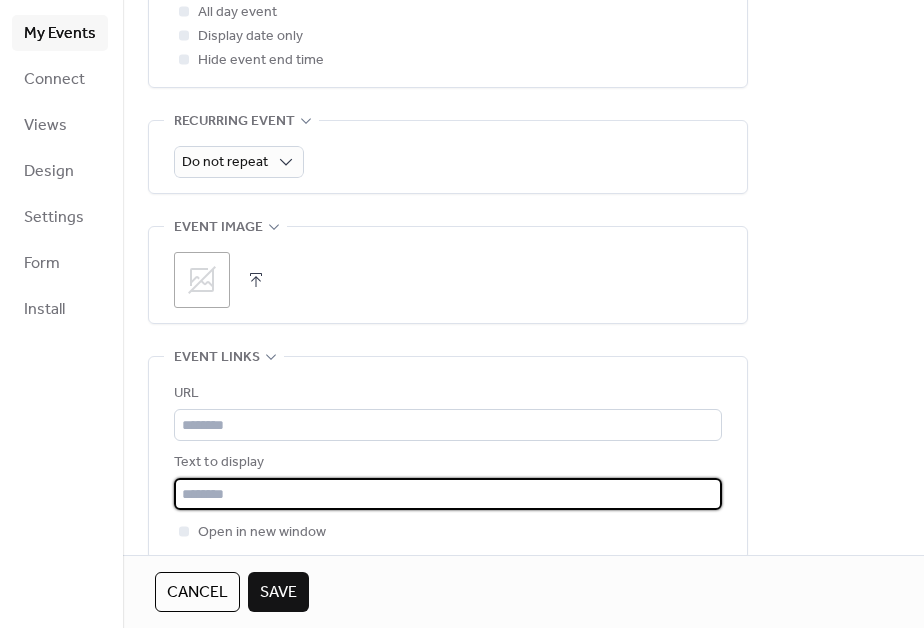 paste on "**********" 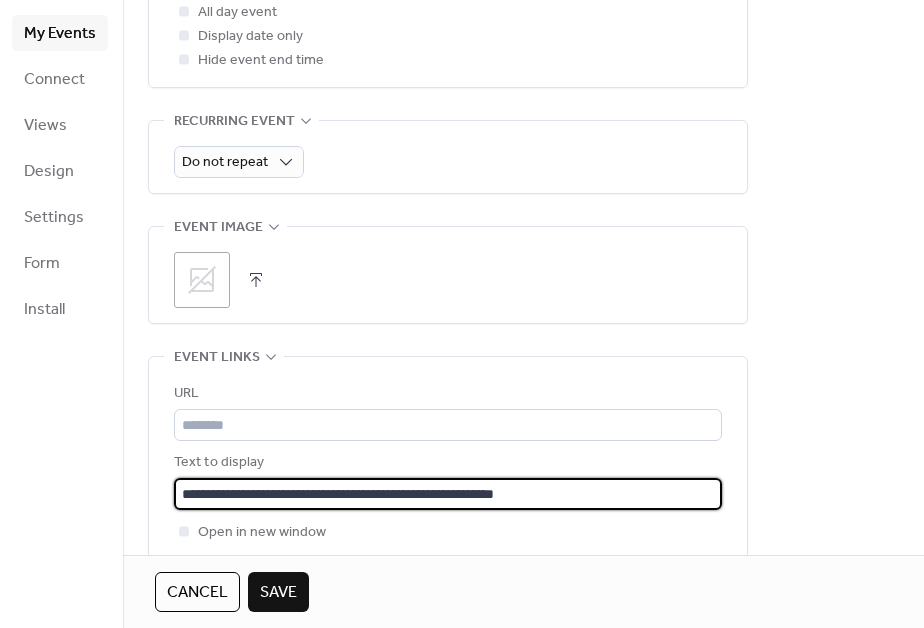 type on "**********" 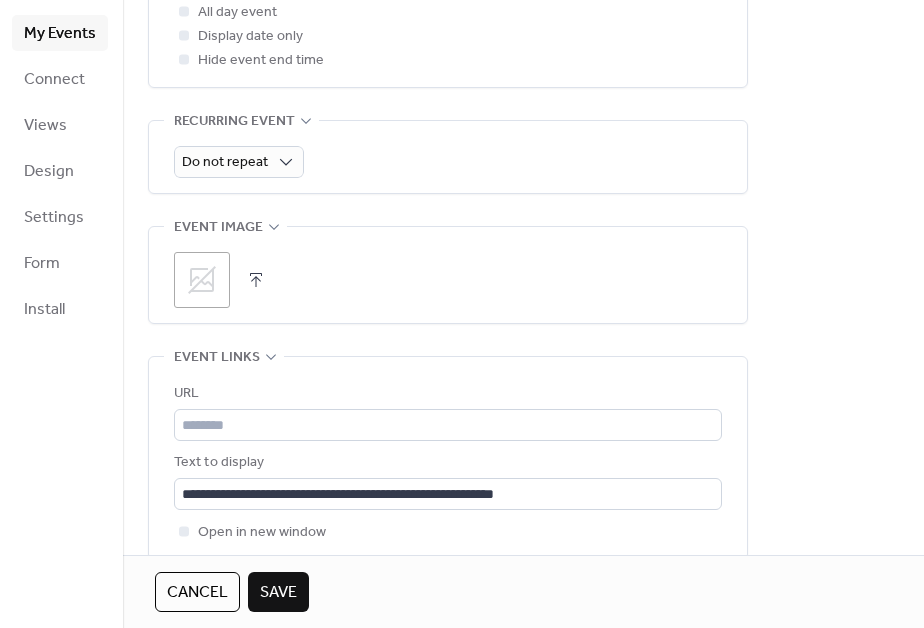 click on ";" at bounding box center (202, 280) 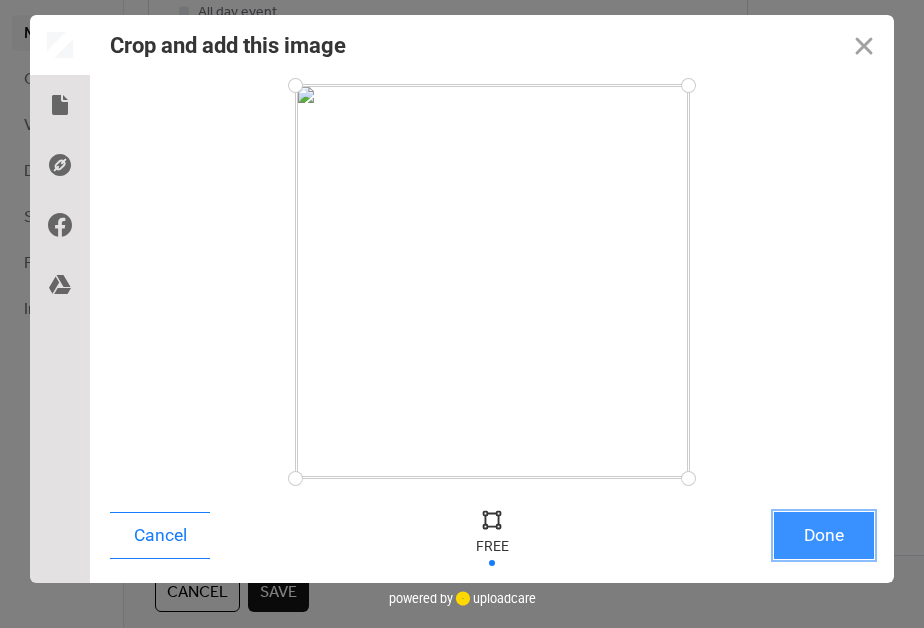 click on "Done" at bounding box center [824, 535] 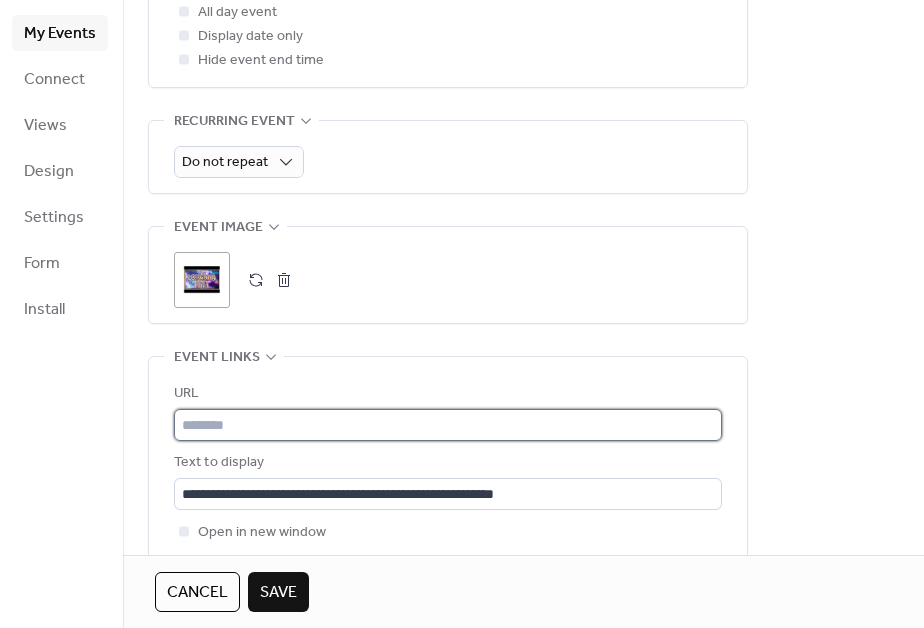 click at bounding box center (448, 425) 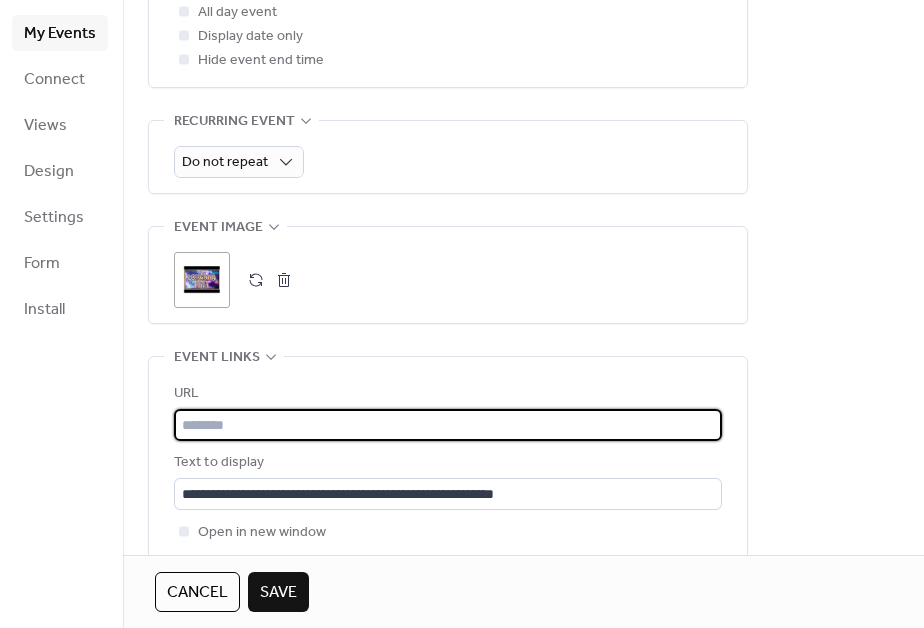 paste on "**********" 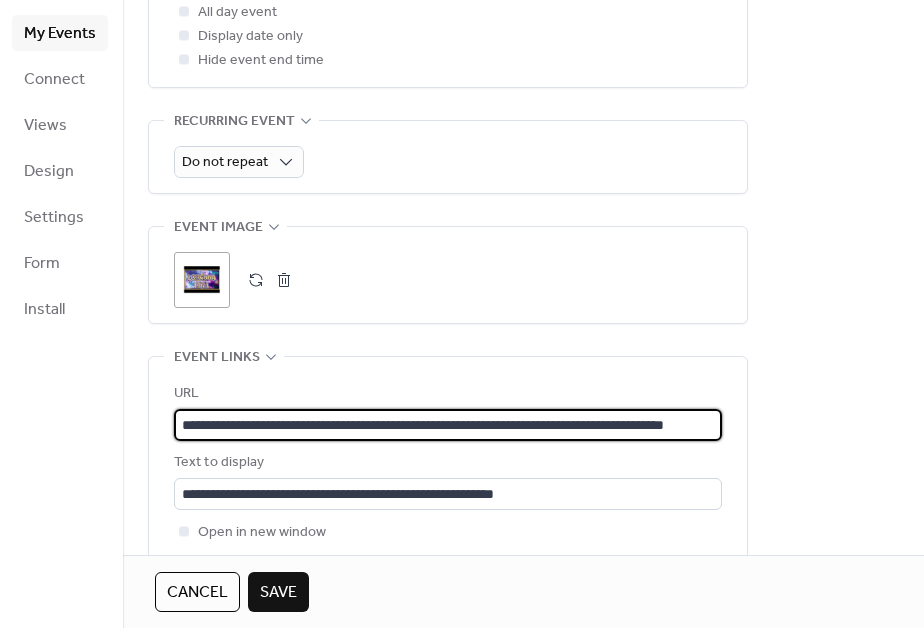 scroll, scrollTop: 0, scrollLeft: 80, axis: horizontal 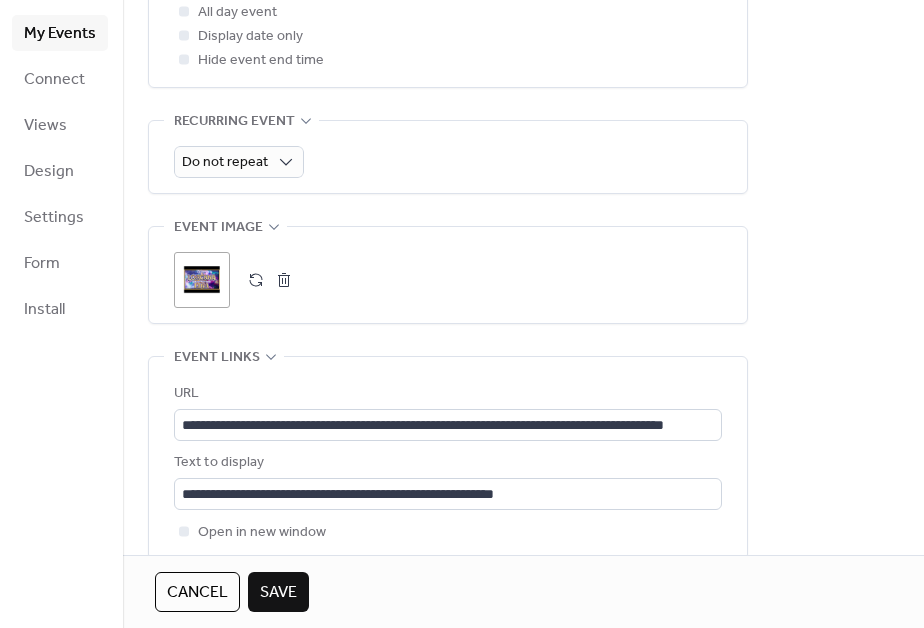 click on "Save" at bounding box center [278, 593] 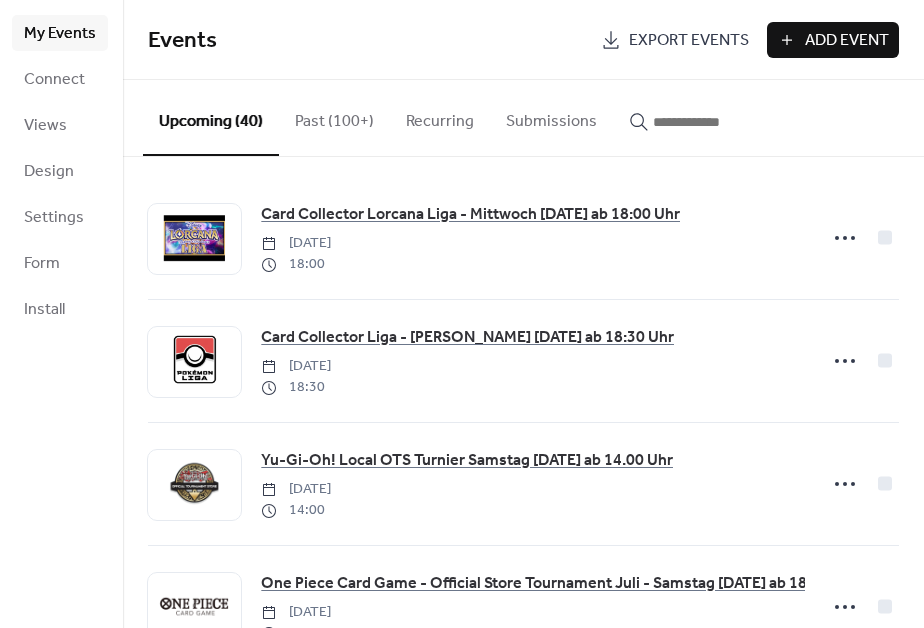 click on "Events Export Events Add Event" at bounding box center (523, 40) 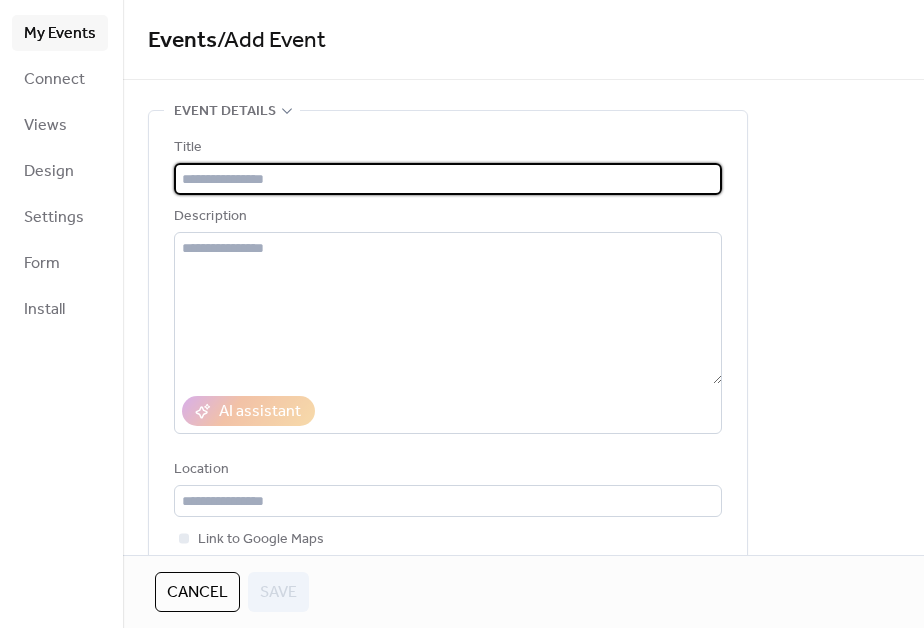 click at bounding box center [448, 179] 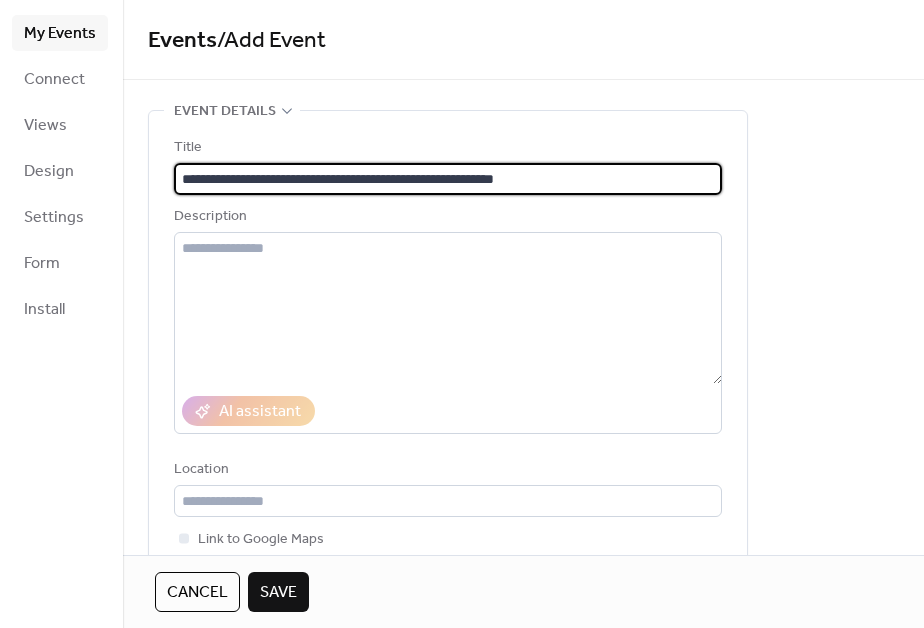 type on "**********" 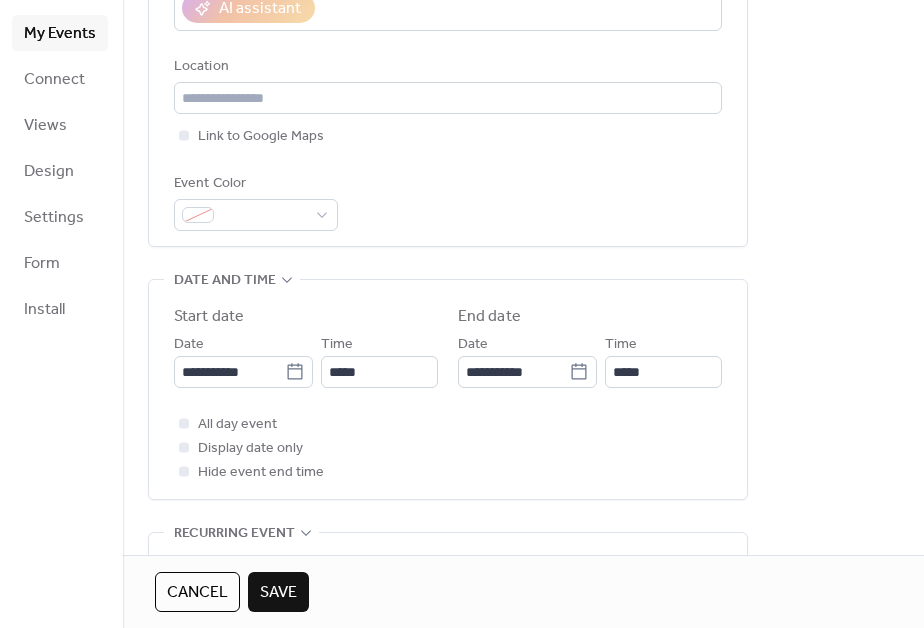 scroll, scrollTop: 404, scrollLeft: 0, axis: vertical 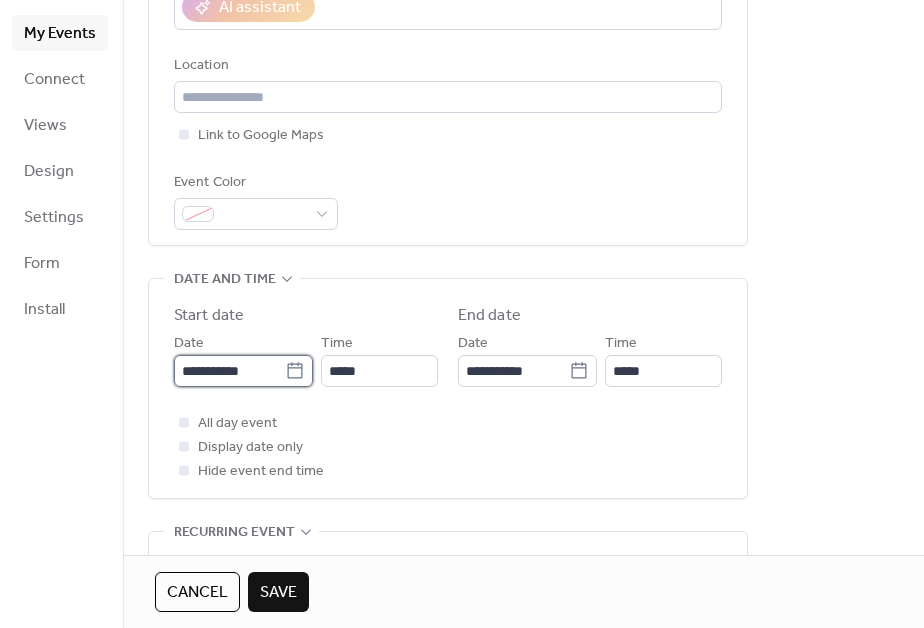 click on "**********" at bounding box center (229, 371) 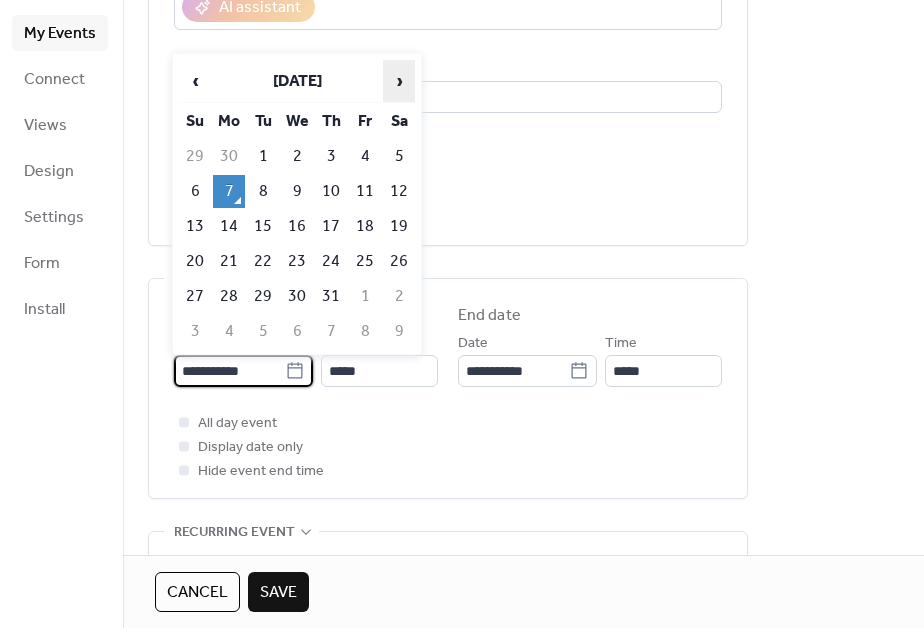 click on "›" at bounding box center [399, 81] 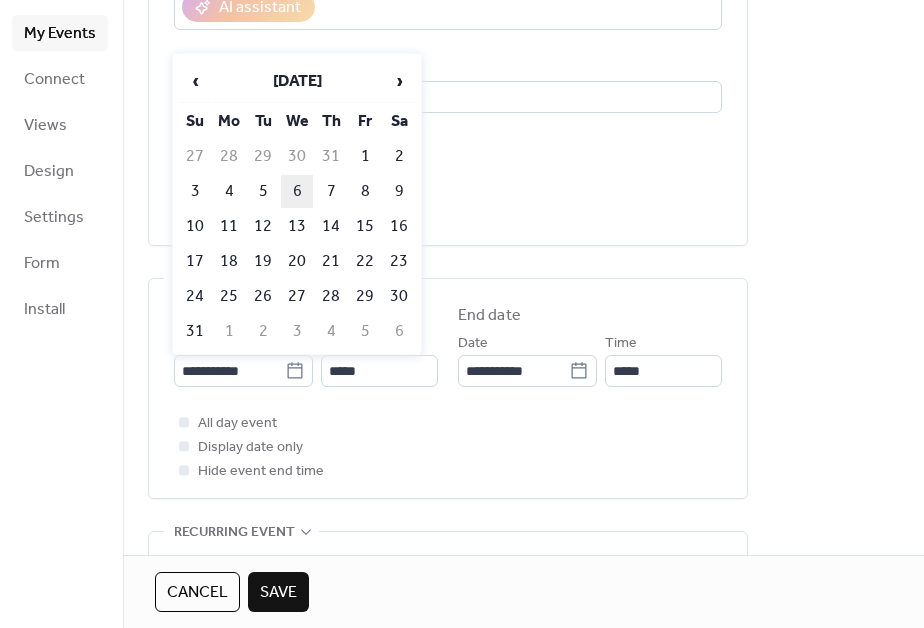 click on "6" at bounding box center [297, 191] 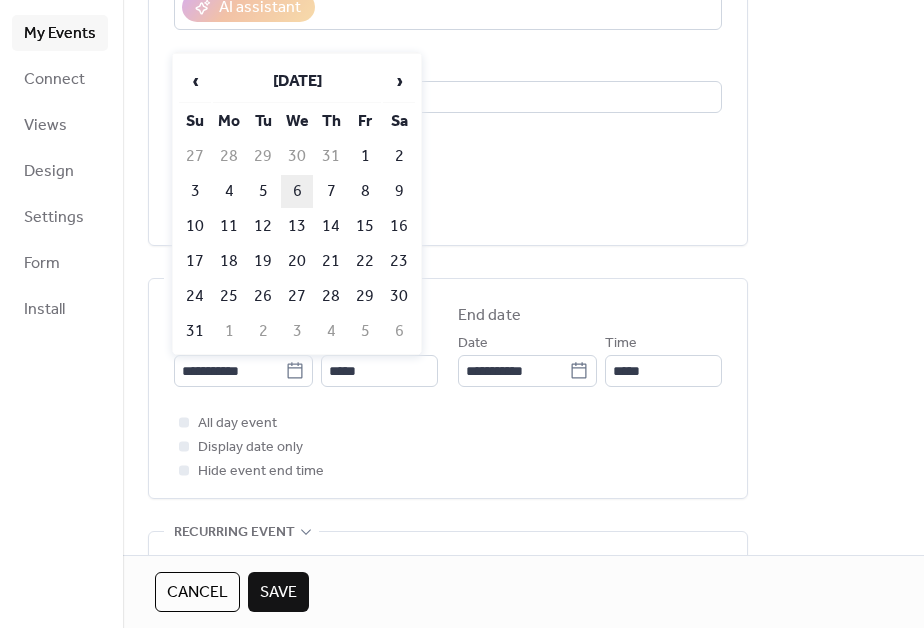 type on "**********" 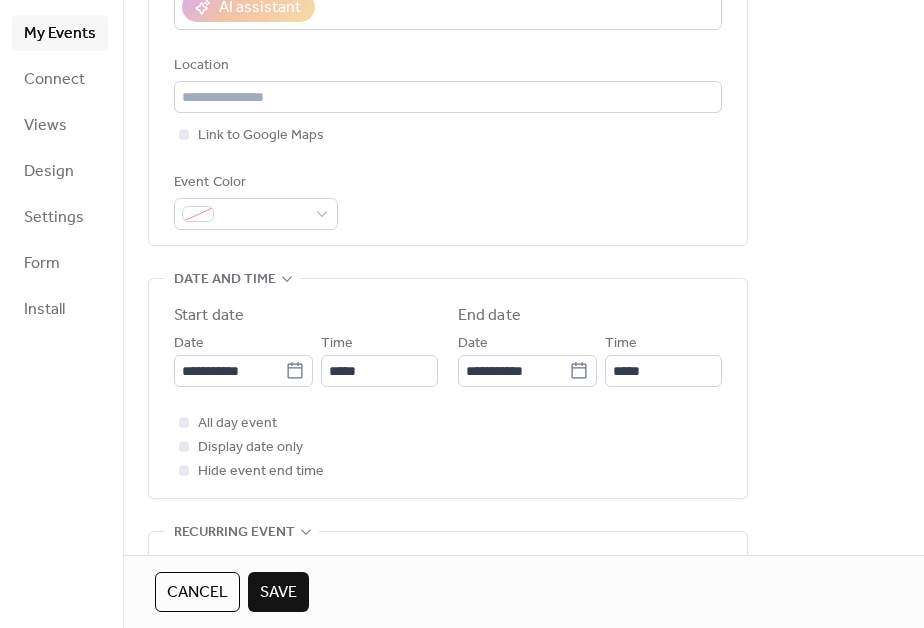 click on "**********" at bounding box center (448, 393) 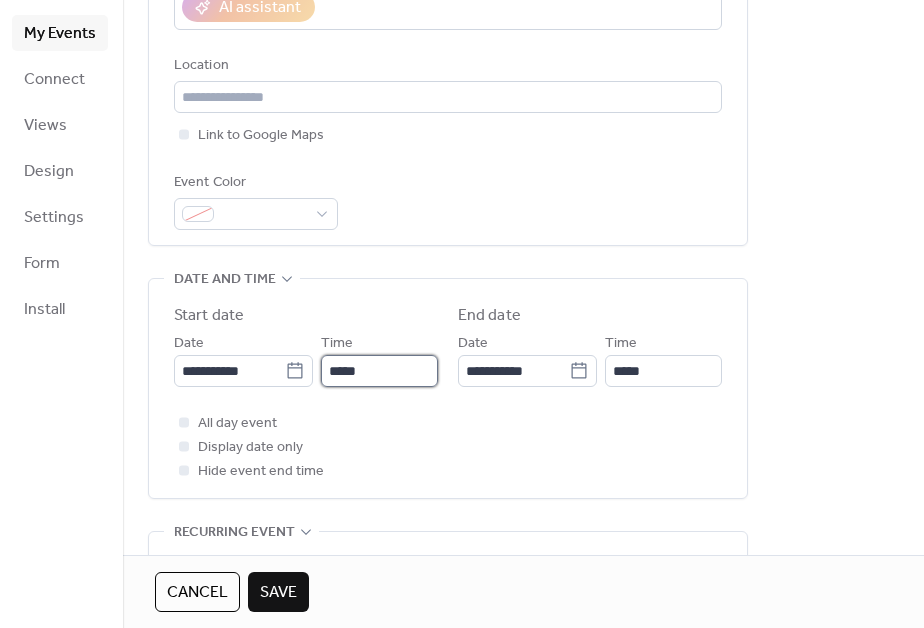 click on "*****" at bounding box center [379, 371] 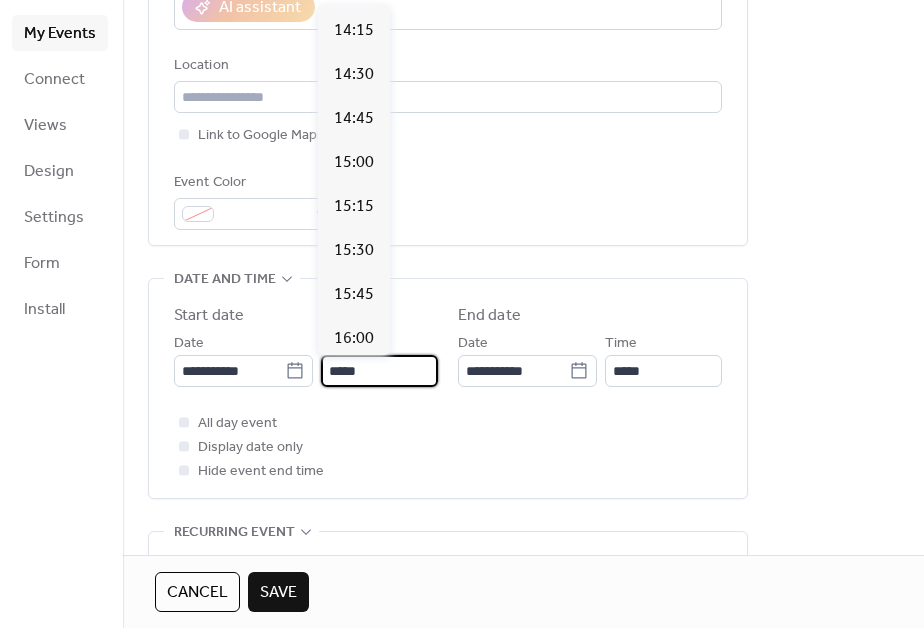 scroll, scrollTop: 2995, scrollLeft: 0, axis: vertical 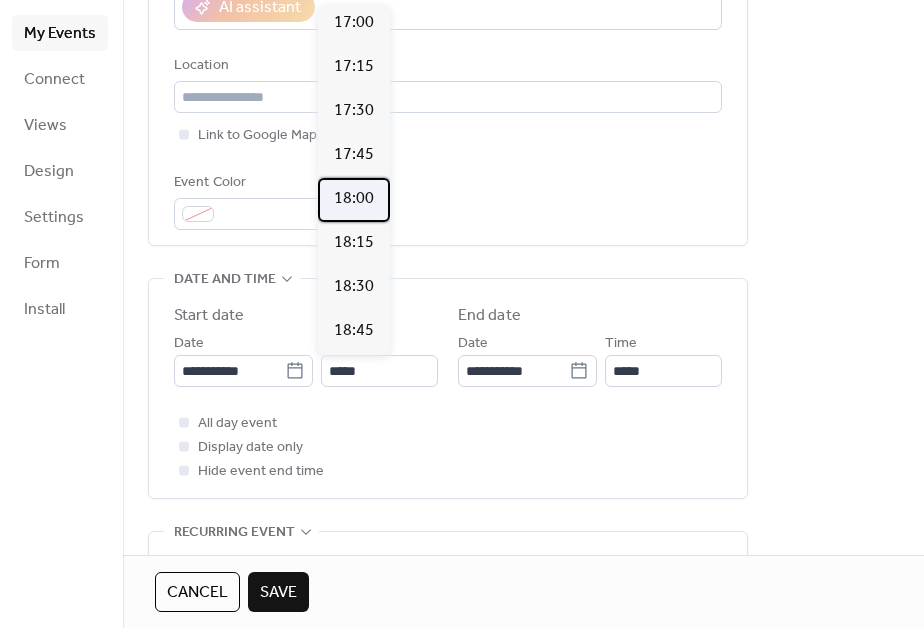click on "18:00" at bounding box center (354, 199) 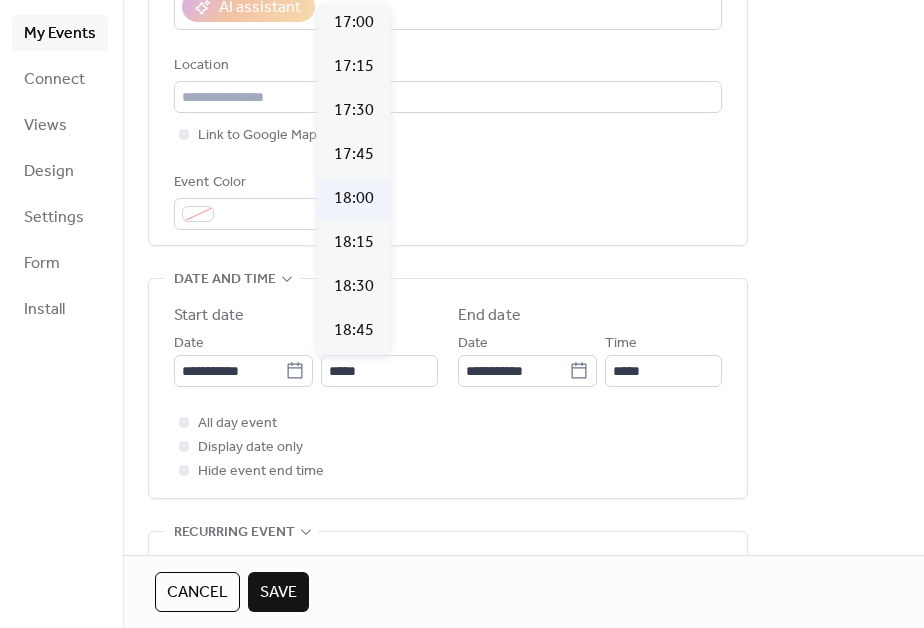 type on "*****" 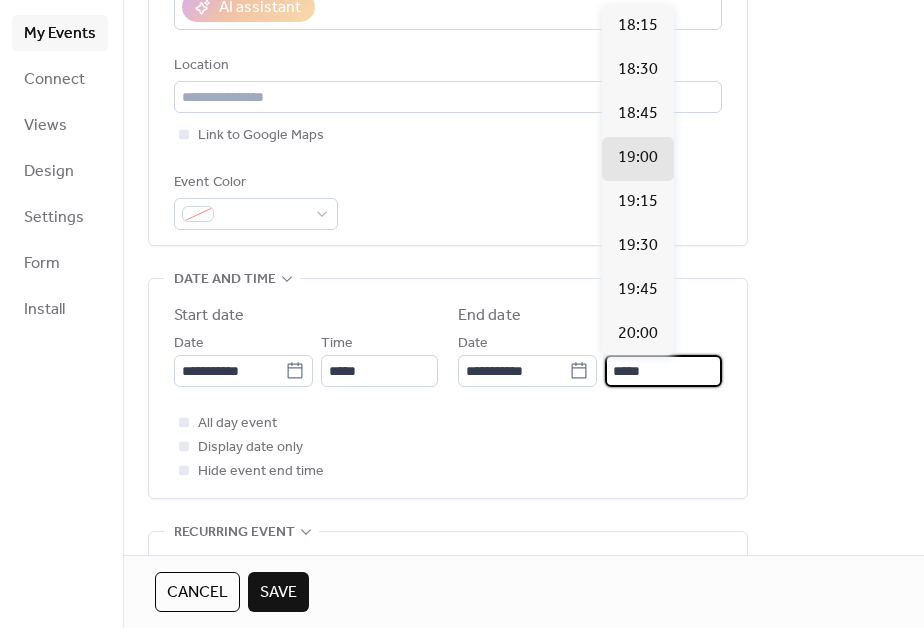 click on "*****" at bounding box center (663, 371) 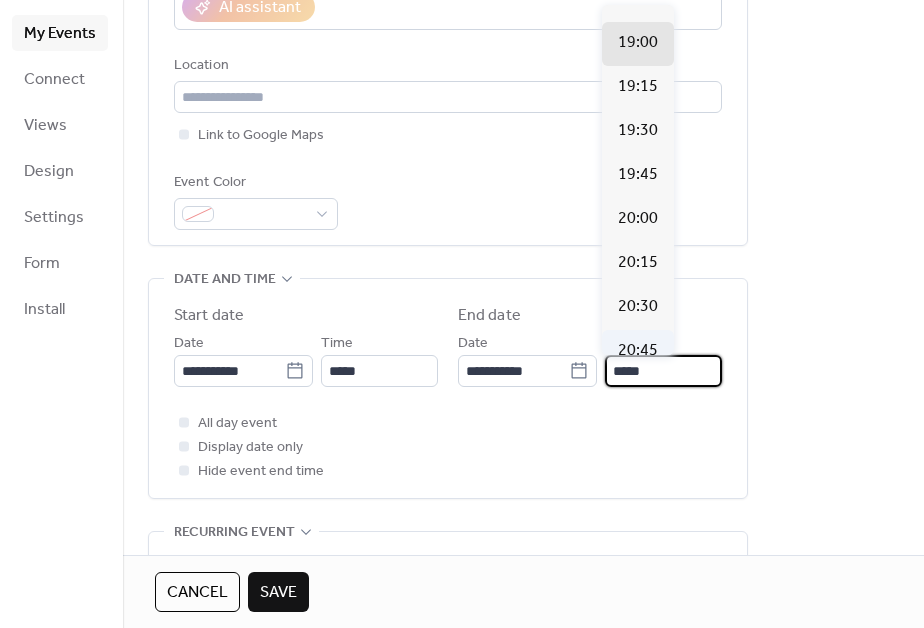 scroll, scrollTop: 147, scrollLeft: 0, axis: vertical 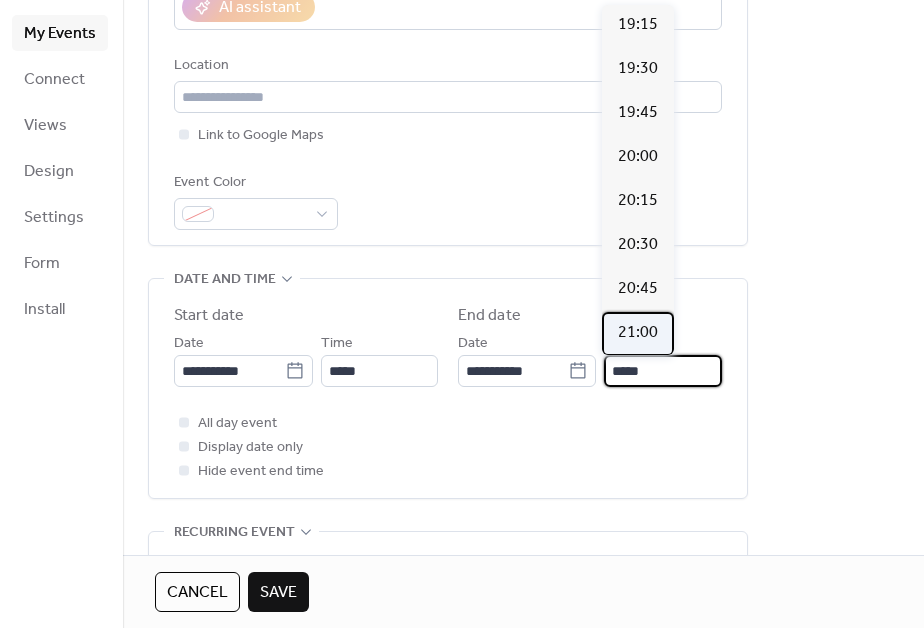 click on "21:00" at bounding box center [638, 333] 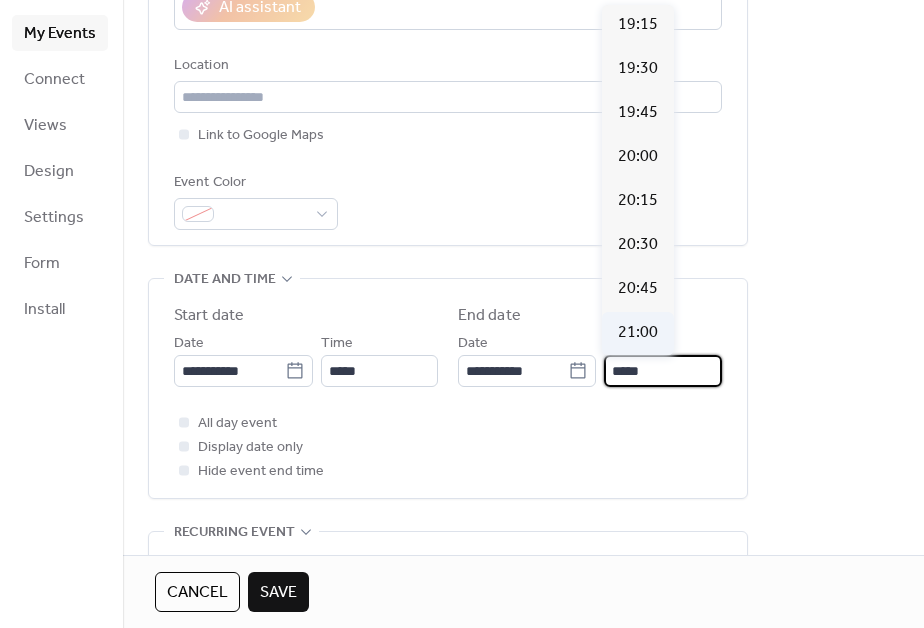 type on "*****" 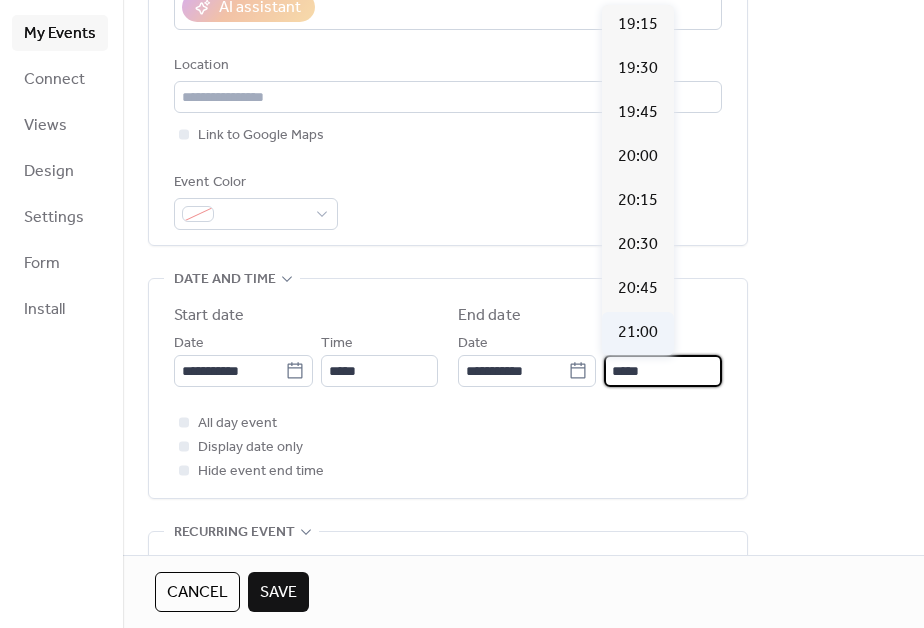 scroll, scrollTop: 0, scrollLeft: 0, axis: both 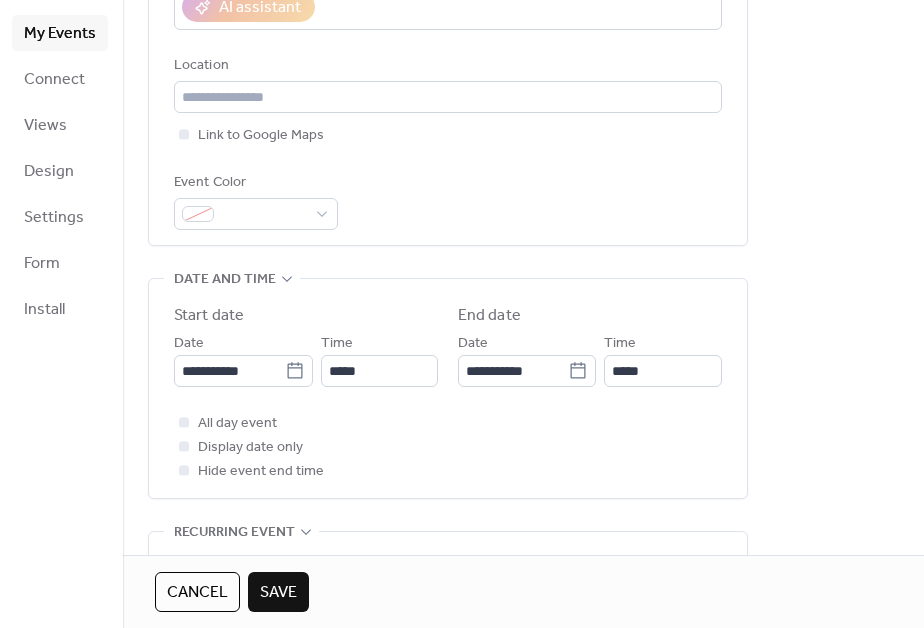 click on "**********" at bounding box center (523, 423) 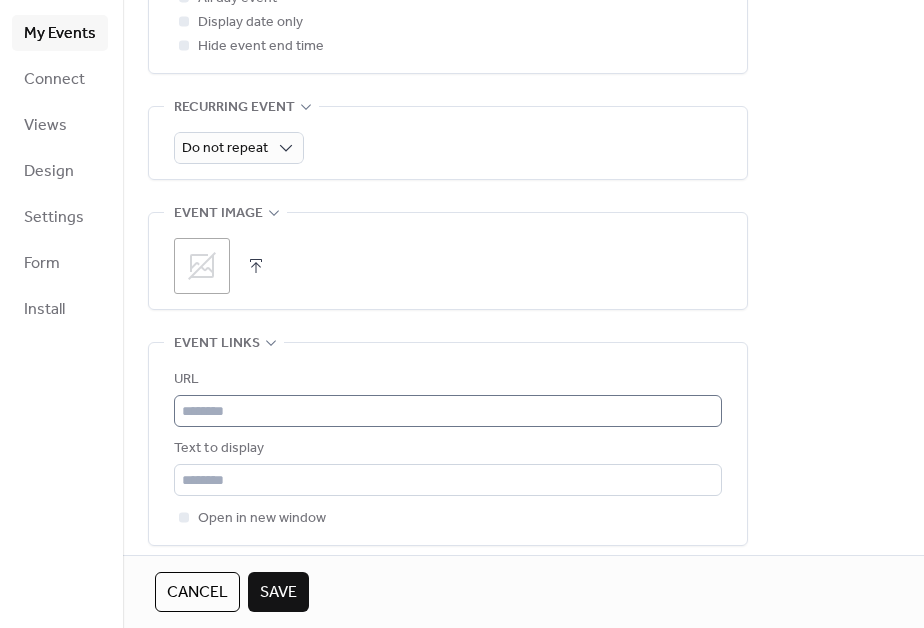 scroll, scrollTop: 847, scrollLeft: 0, axis: vertical 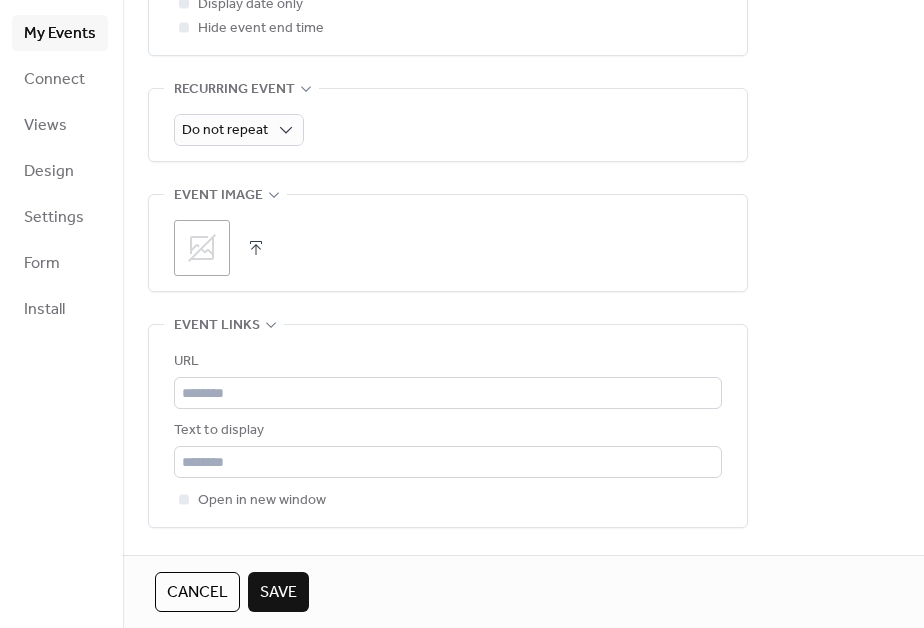 click on ";" at bounding box center [202, 248] 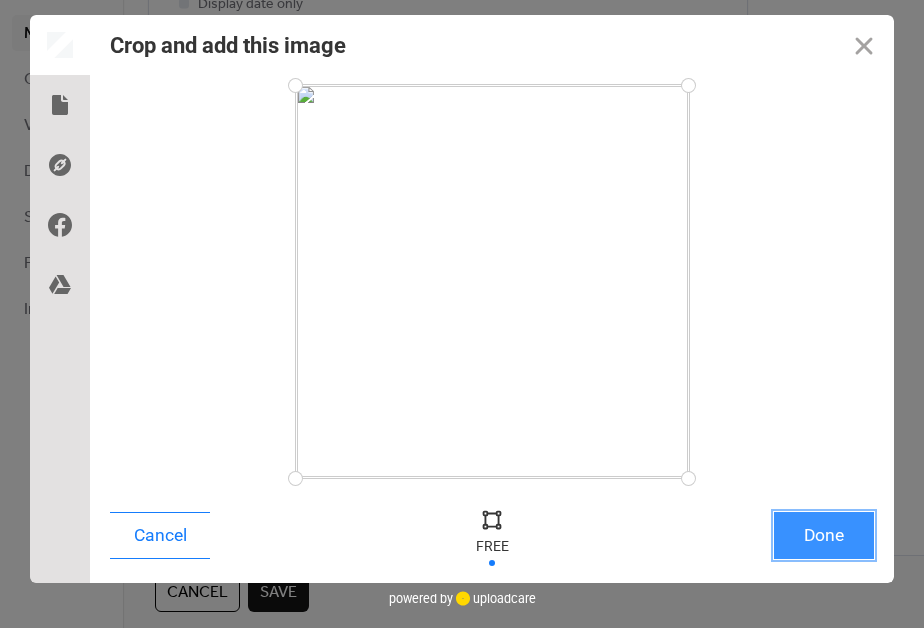 click on "Done" at bounding box center [824, 535] 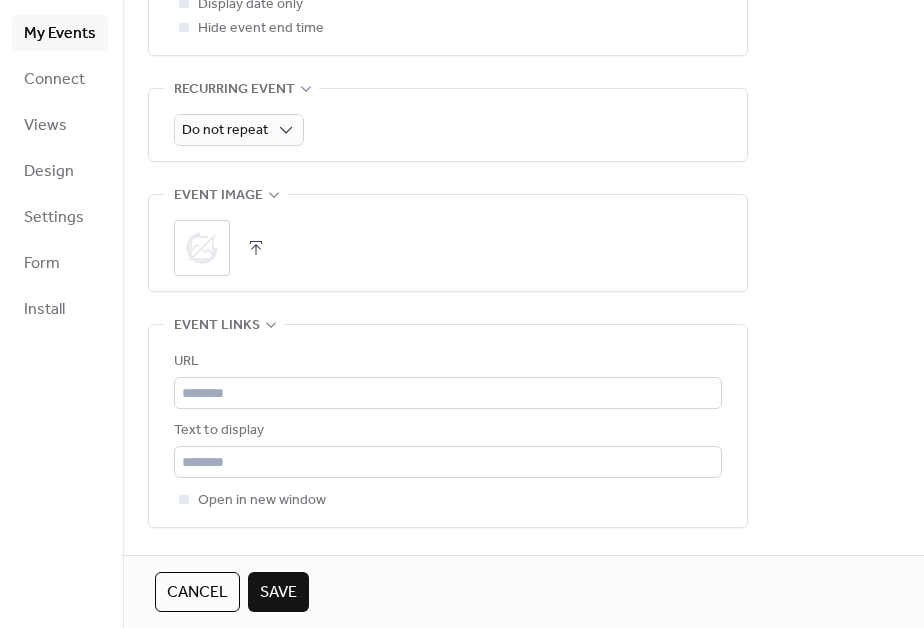 click on "URL Text to display Open in new window" at bounding box center [448, 426] 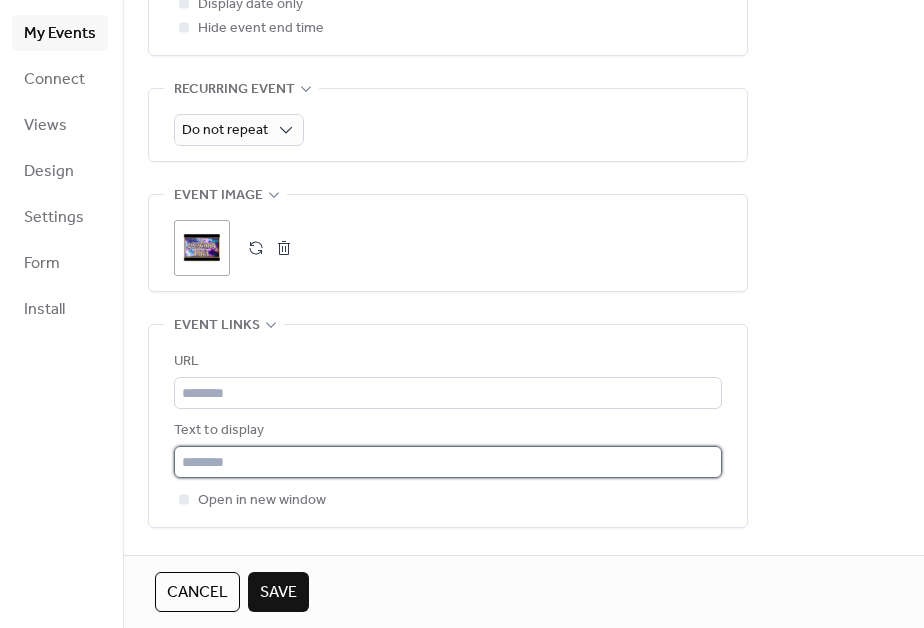 click at bounding box center (448, 462) 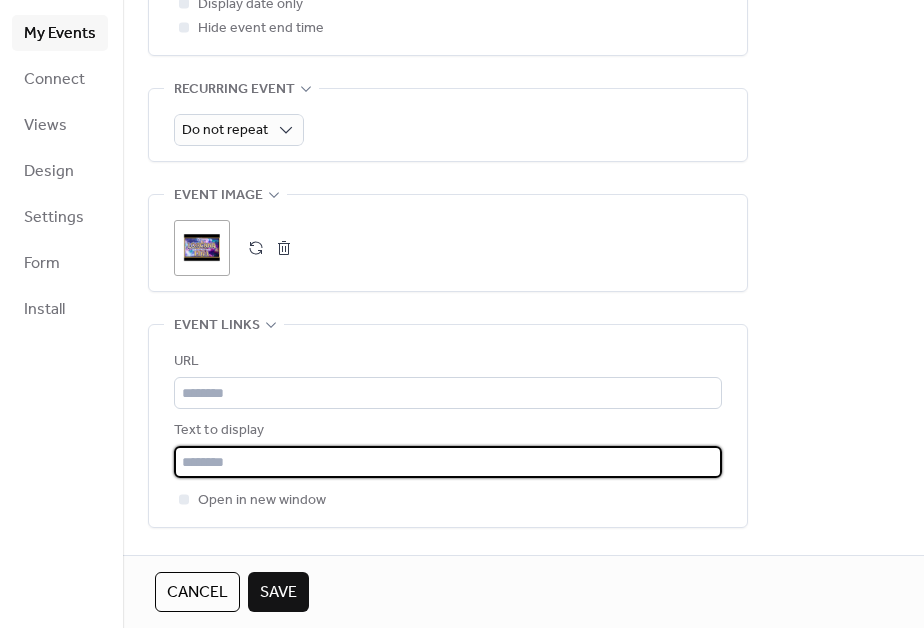 paste on "**********" 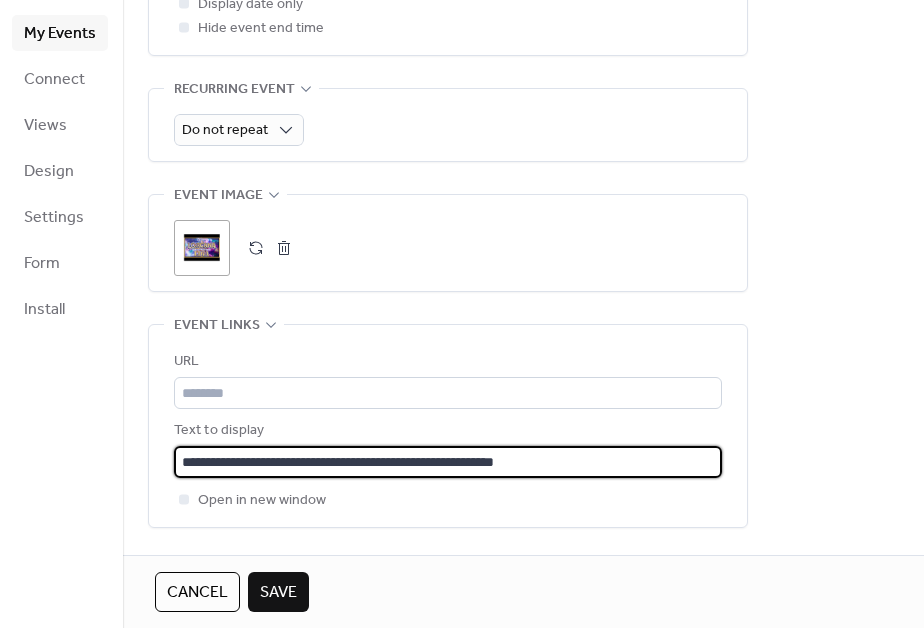 type on "**********" 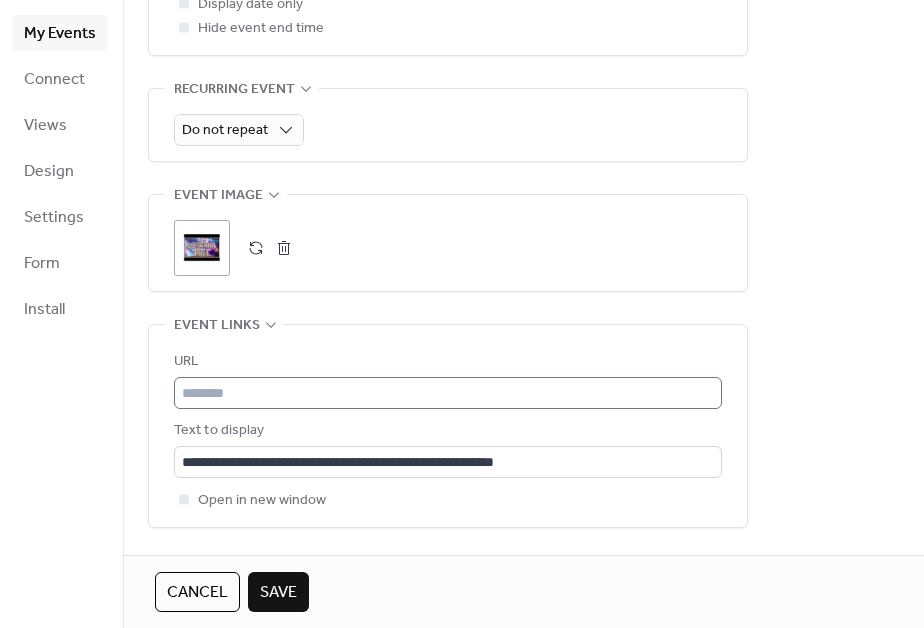 click on "URL" at bounding box center [448, 379] 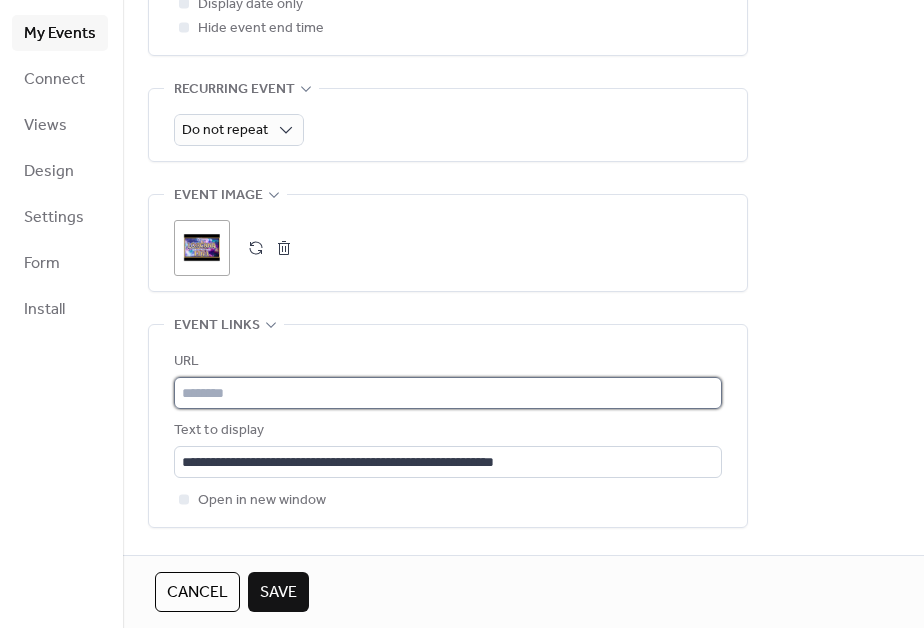 click at bounding box center [448, 393] 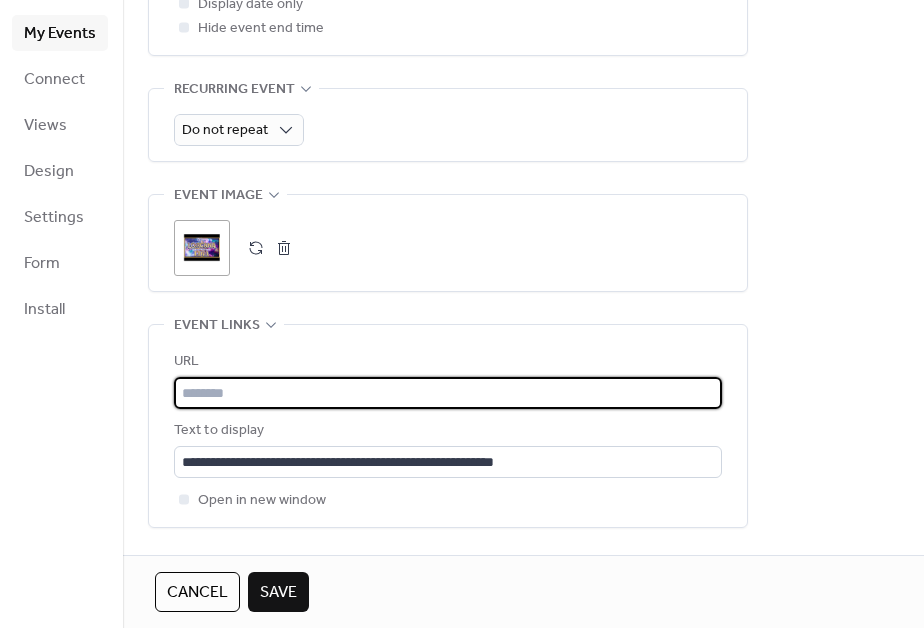 paste on "**********" 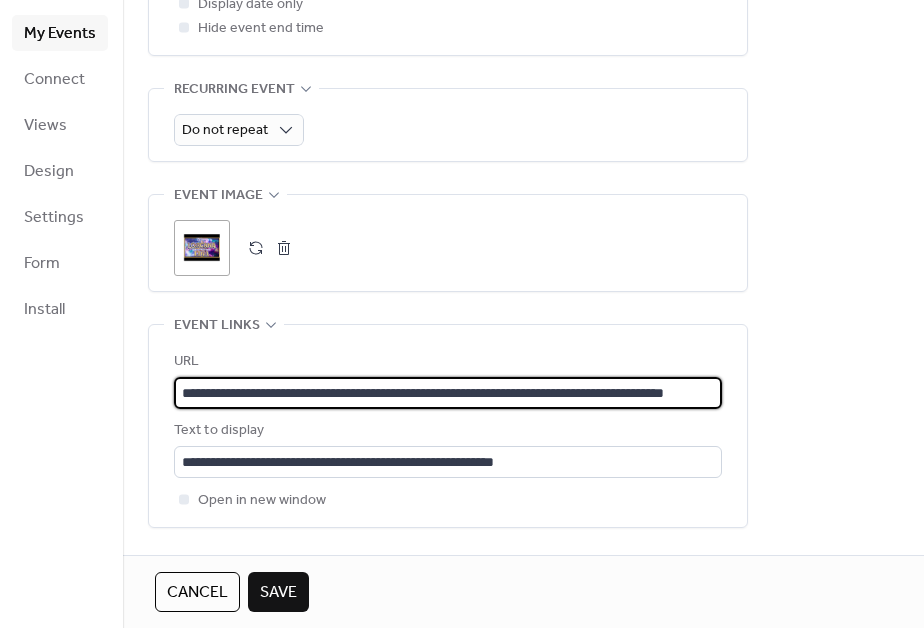 scroll, scrollTop: 0, scrollLeft: 80, axis: horizontal 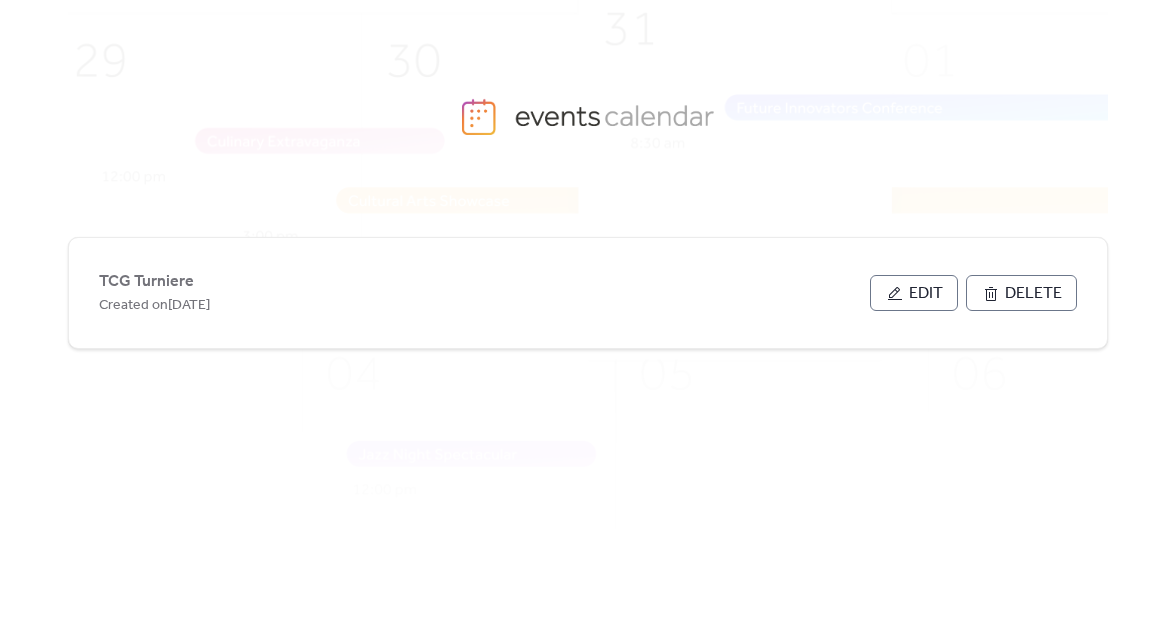 click on "Edit" at bounding box center [914, 293] 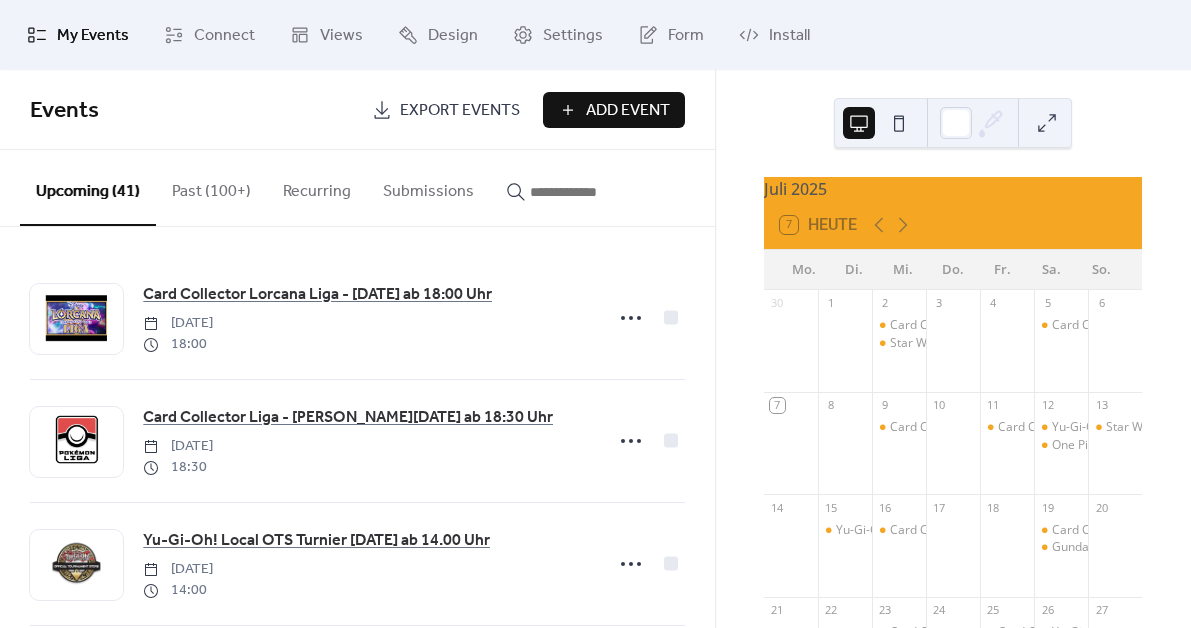 click on "Add Event" at bounding box center (628, 111) 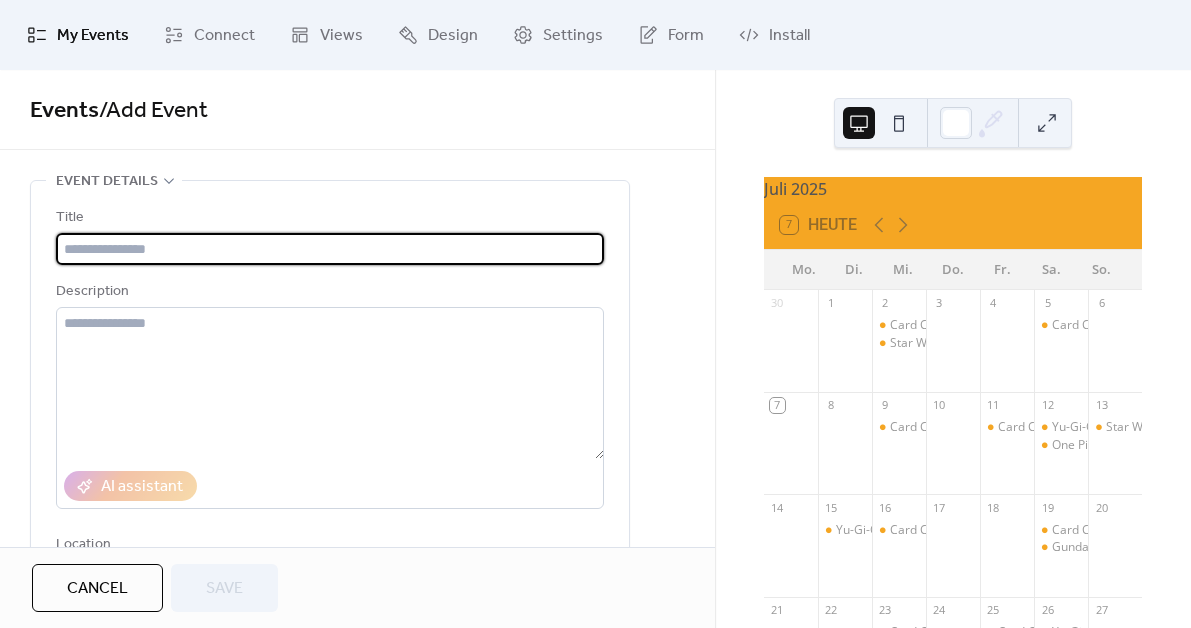 click at bounding box center [330, 249] 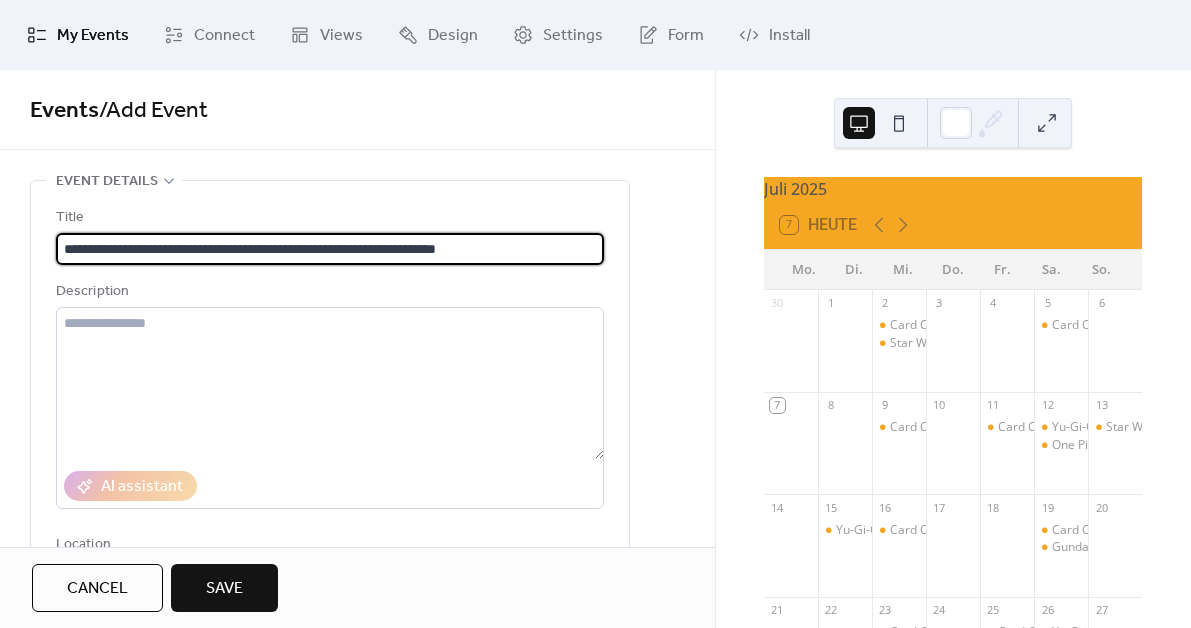 type on "**********" 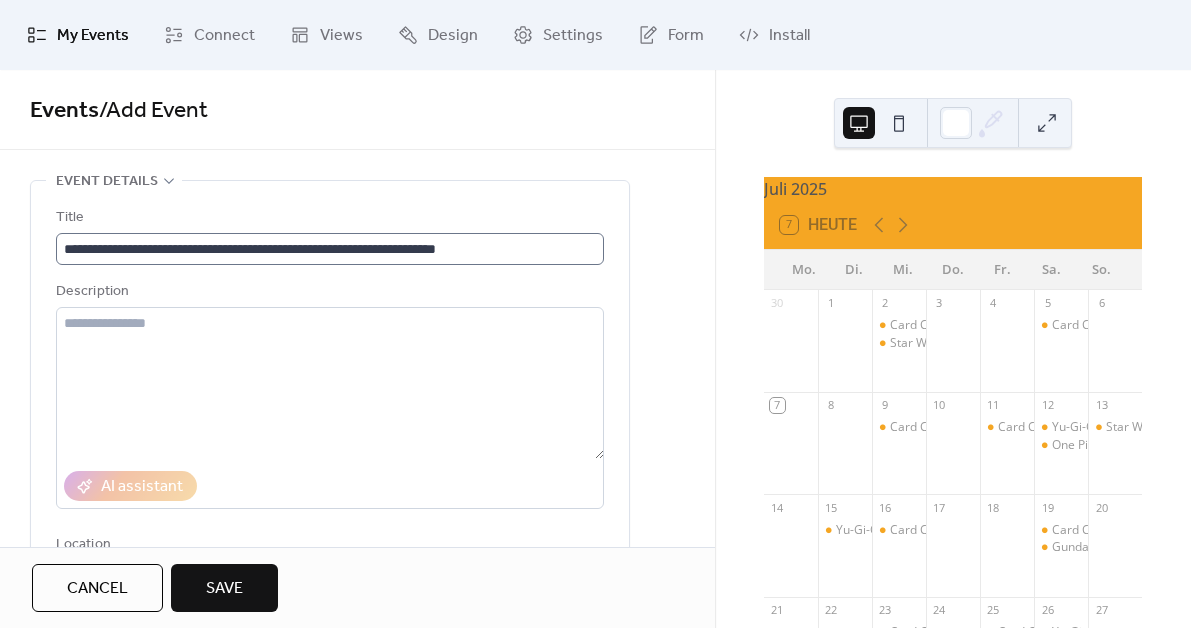 scroll, scrollTop: 1, scrollLeft: 0, axis: vertical 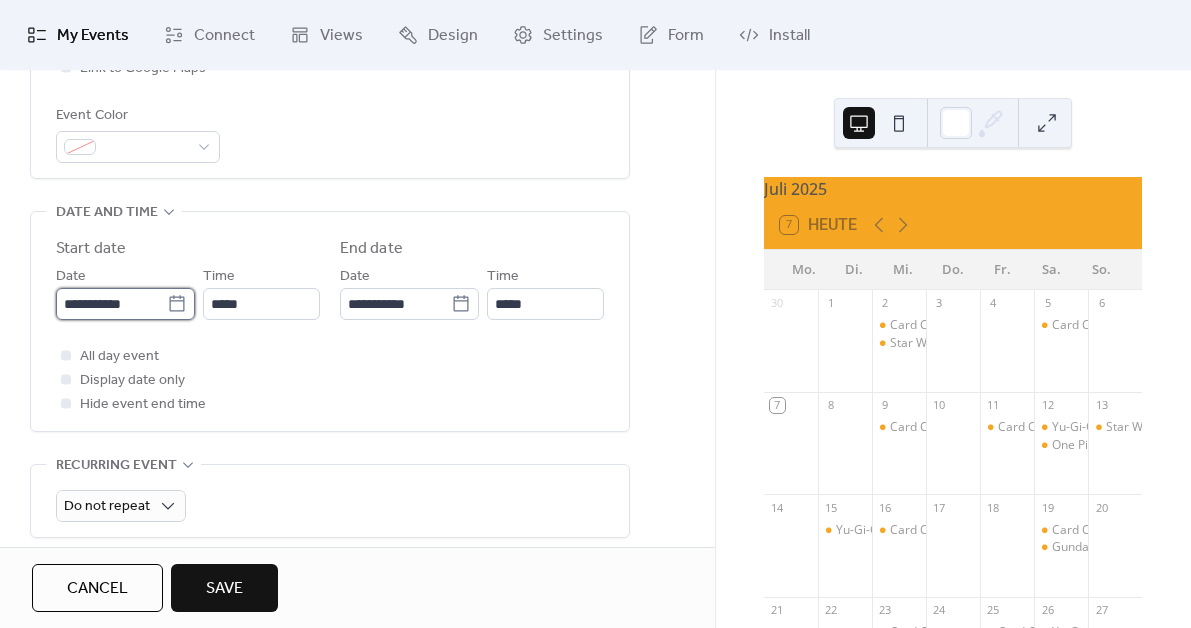 click on "**********" at bounding box center [111, 304] 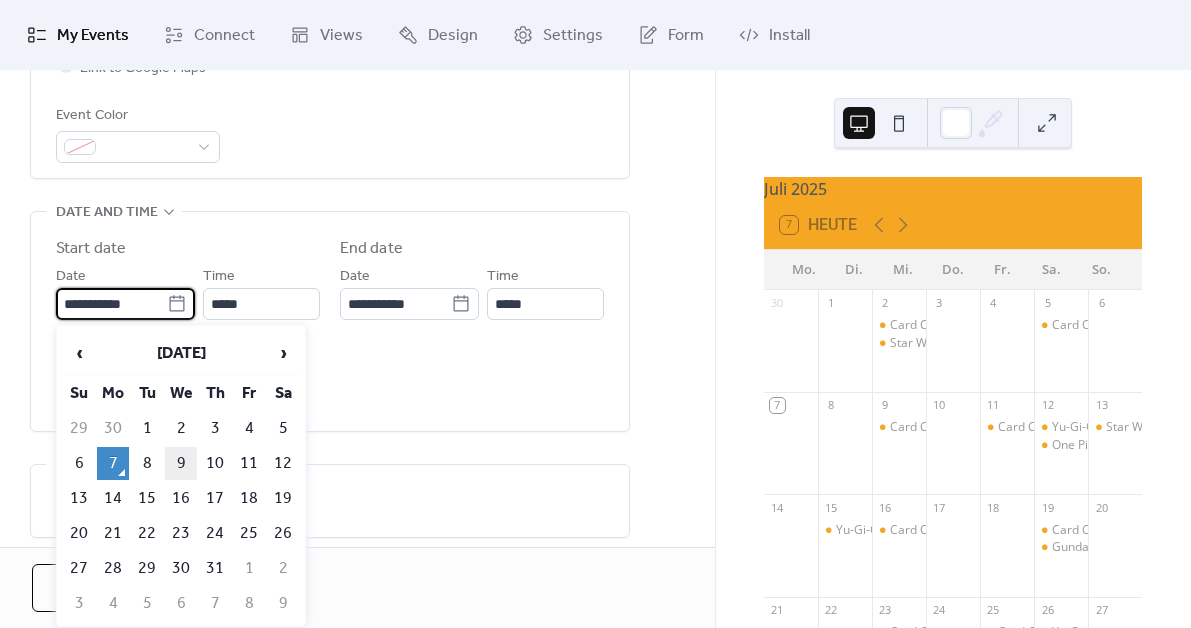 click on "9" at bounding box center [181, 463] 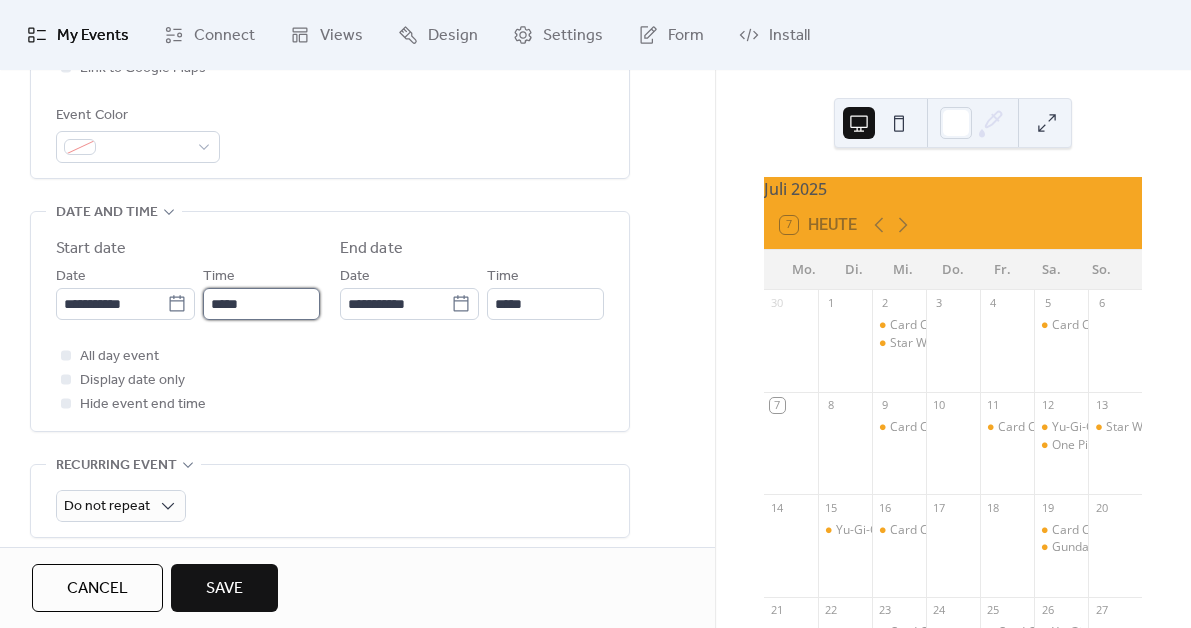 click on "*****" at bounding box center [261, 304] 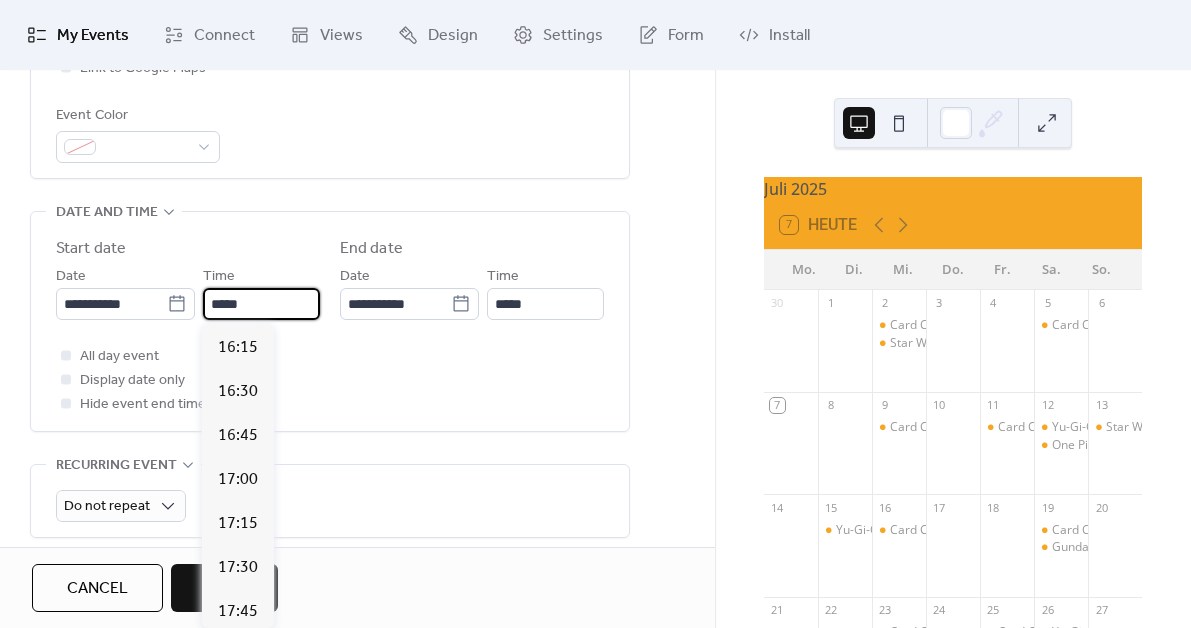 scroll, scrollTop: 3143, scrollLeft: 0, axis: vertical 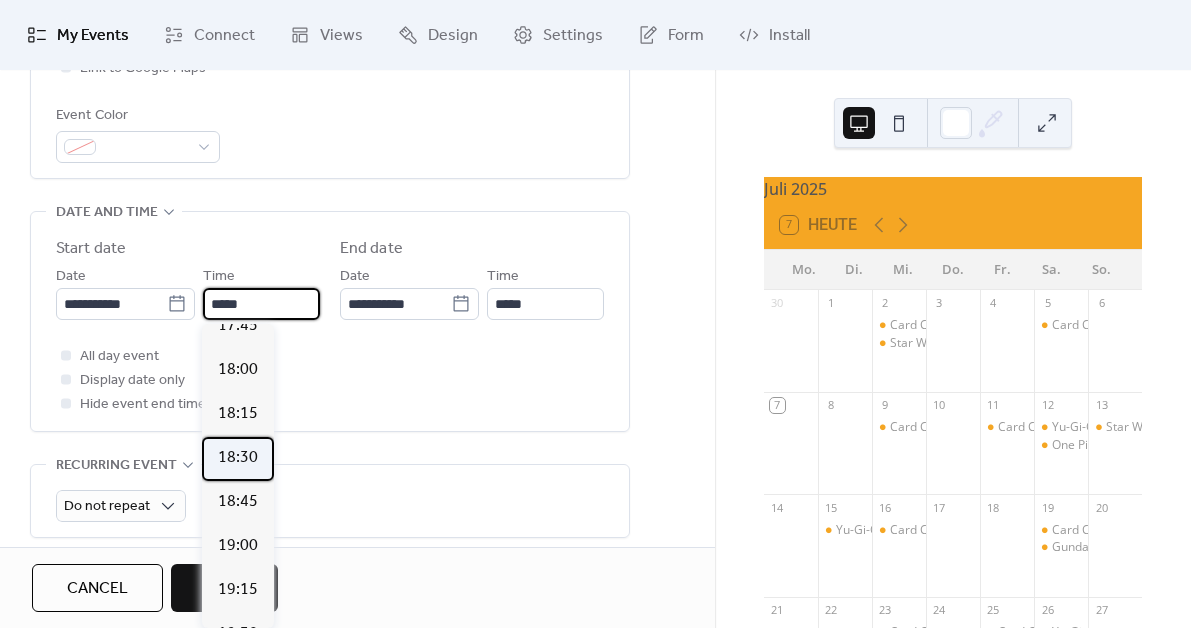 click on "18:30" at bounding box center [238, 458] 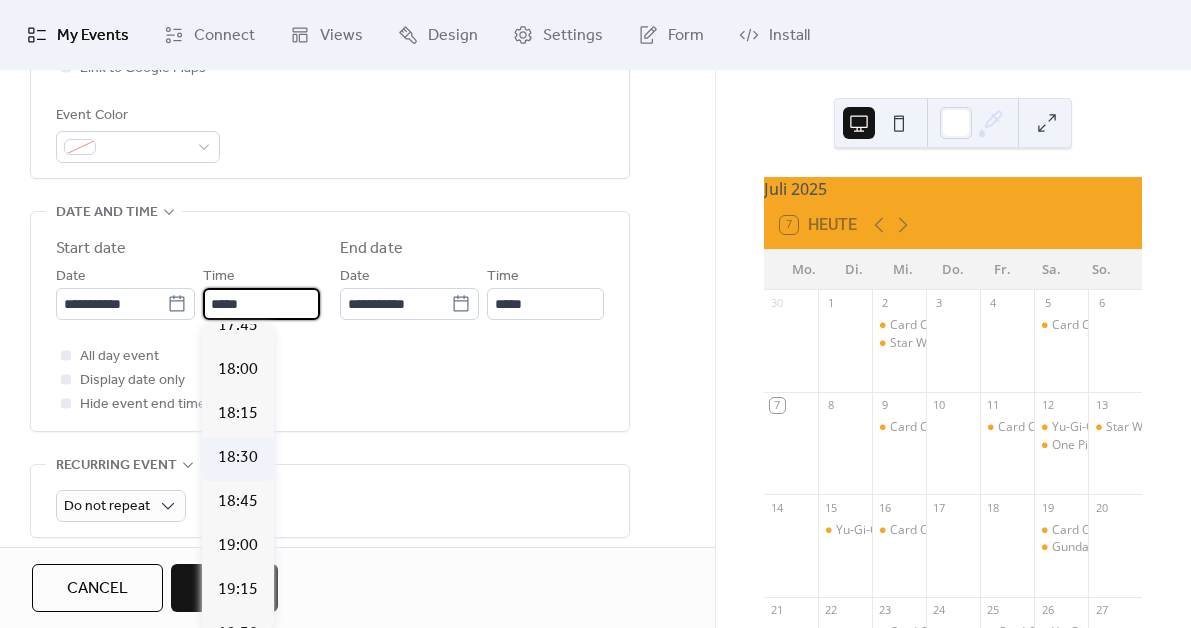 type on "*****" 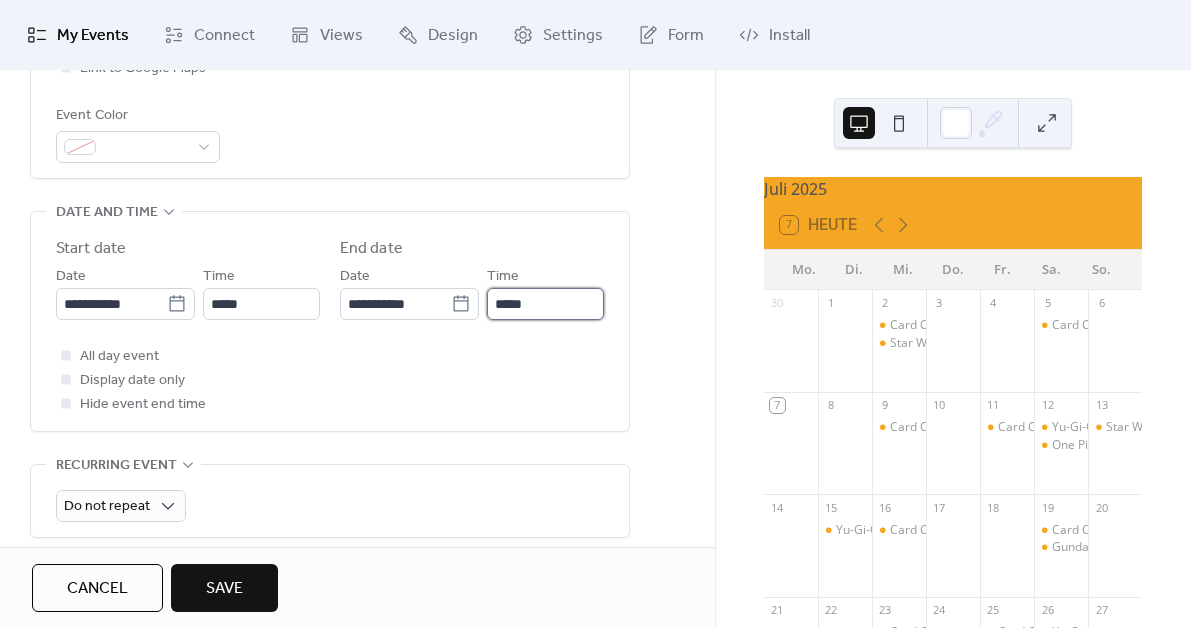 click on "*****" at bounding box center (545, 304) 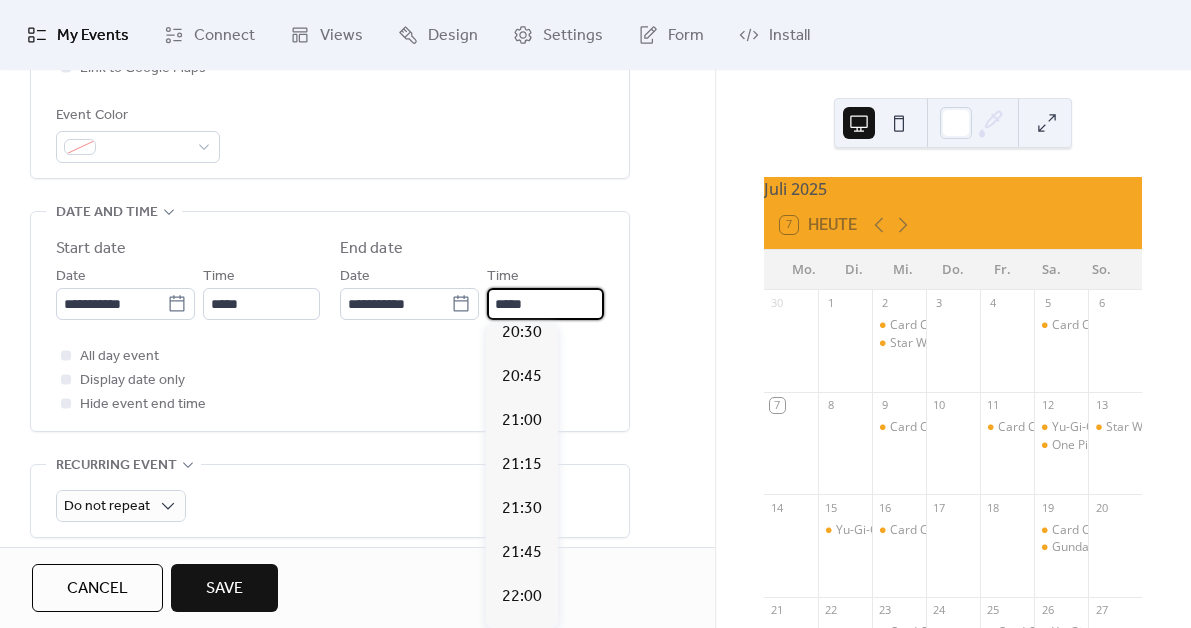 scroll, scrollTop: 323, scrollLeft: 0, axis: vertical 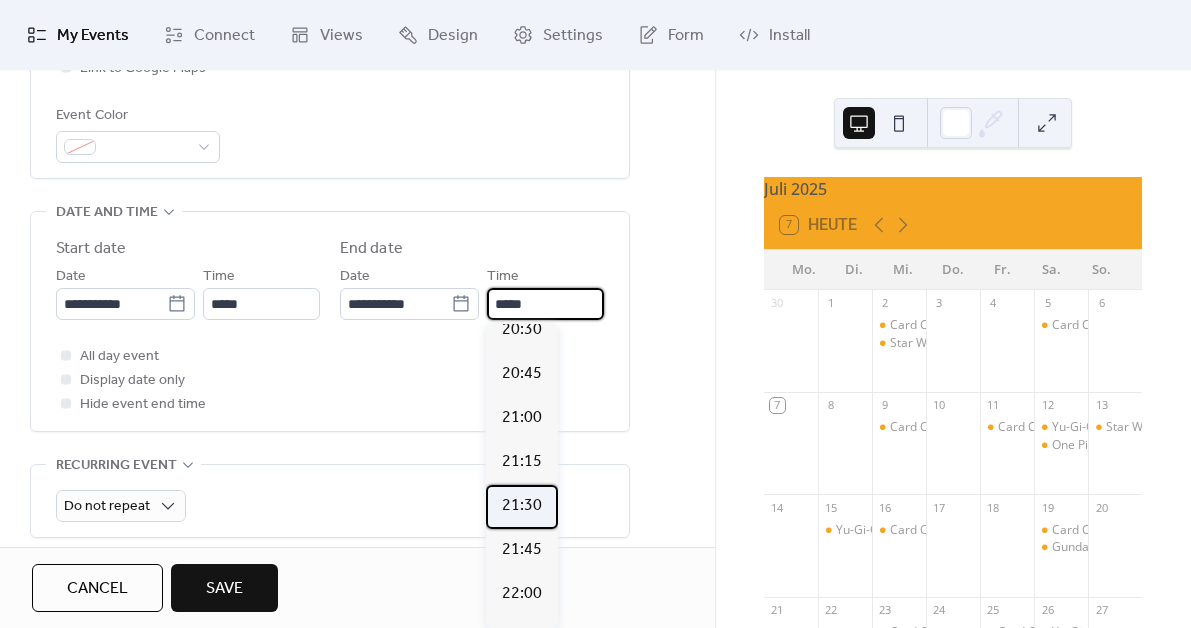 click on "21:30" at bounding box center [522, 507] 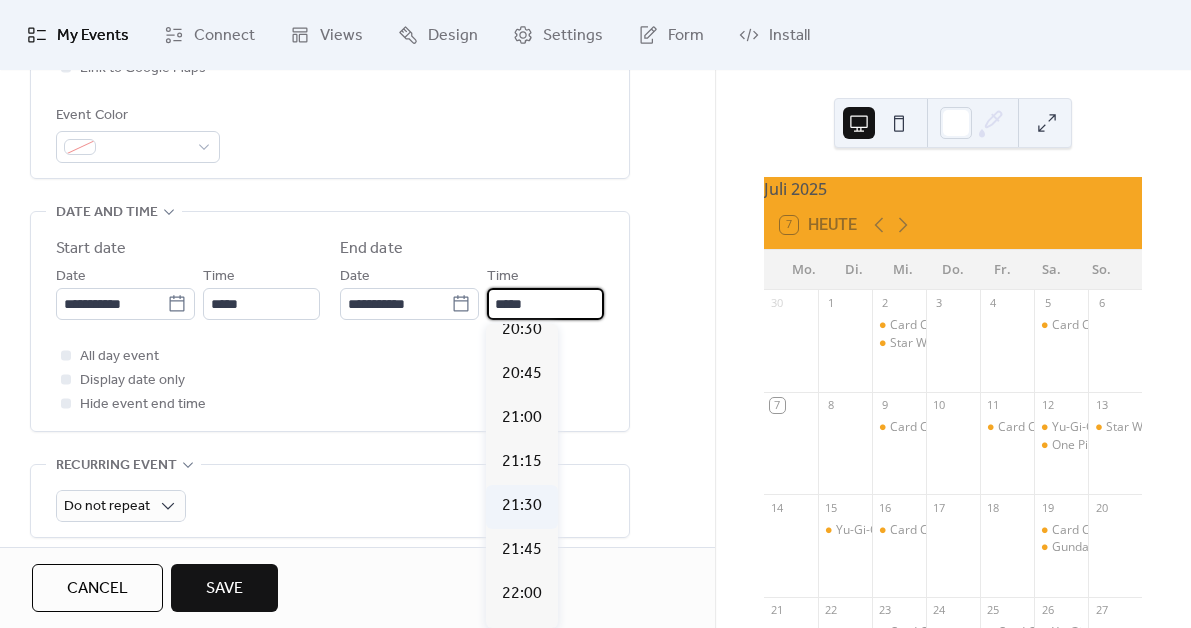 type on "*****" 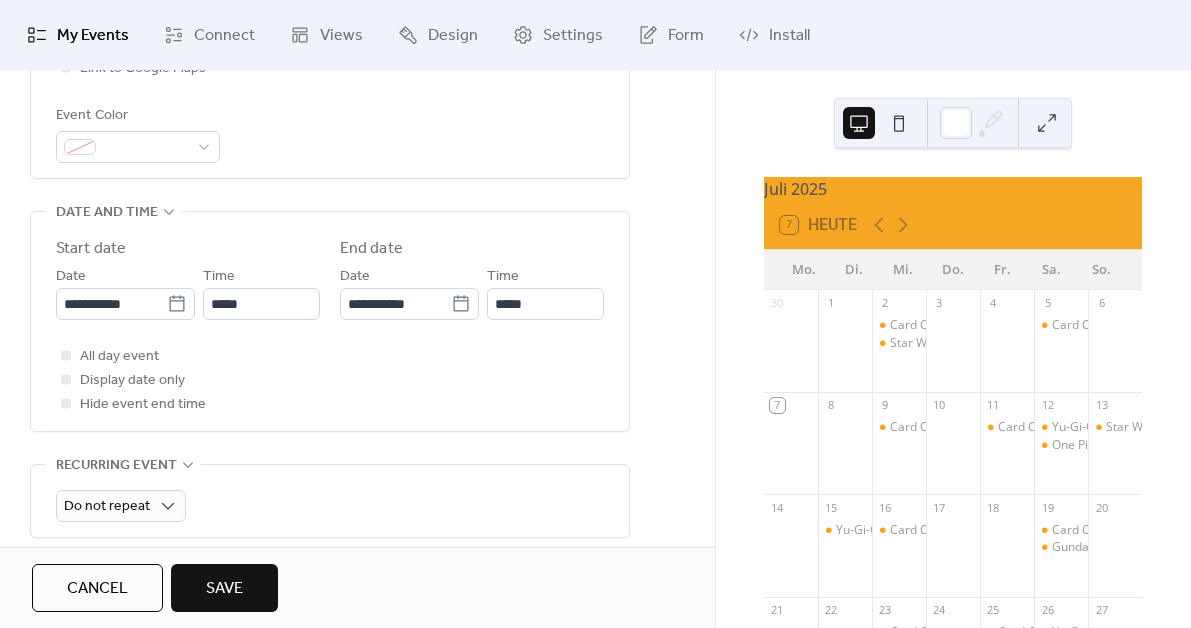click on "**********" at bounding box center [357, 356] 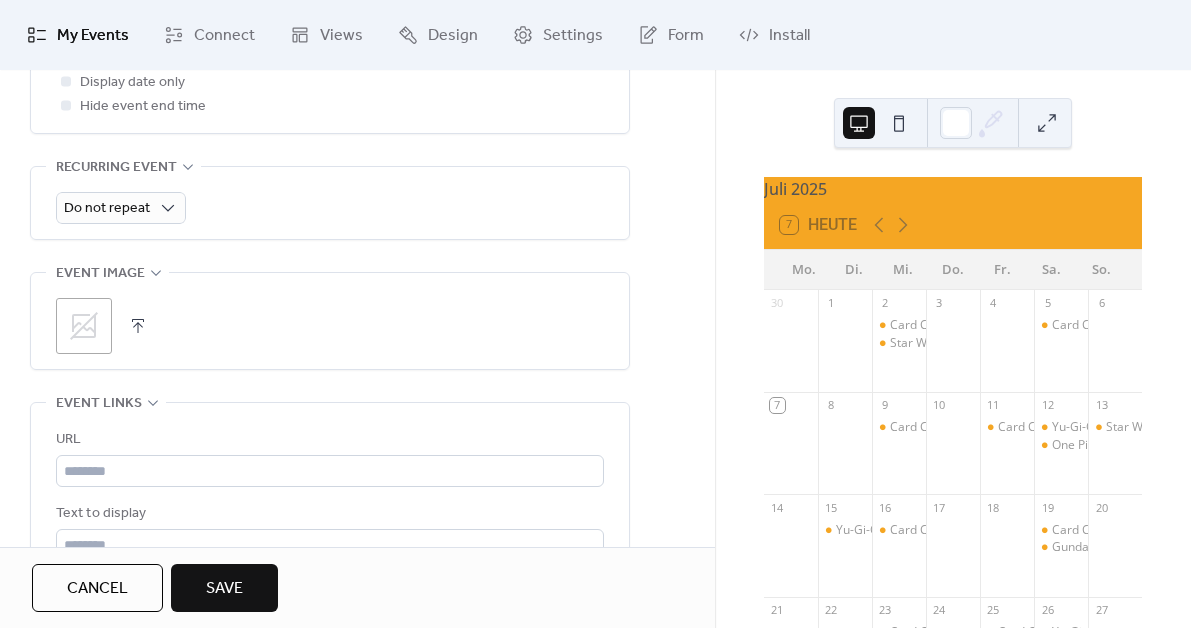 scroll, scrollTop: 851, scrollLeft: 0, axis: vertical 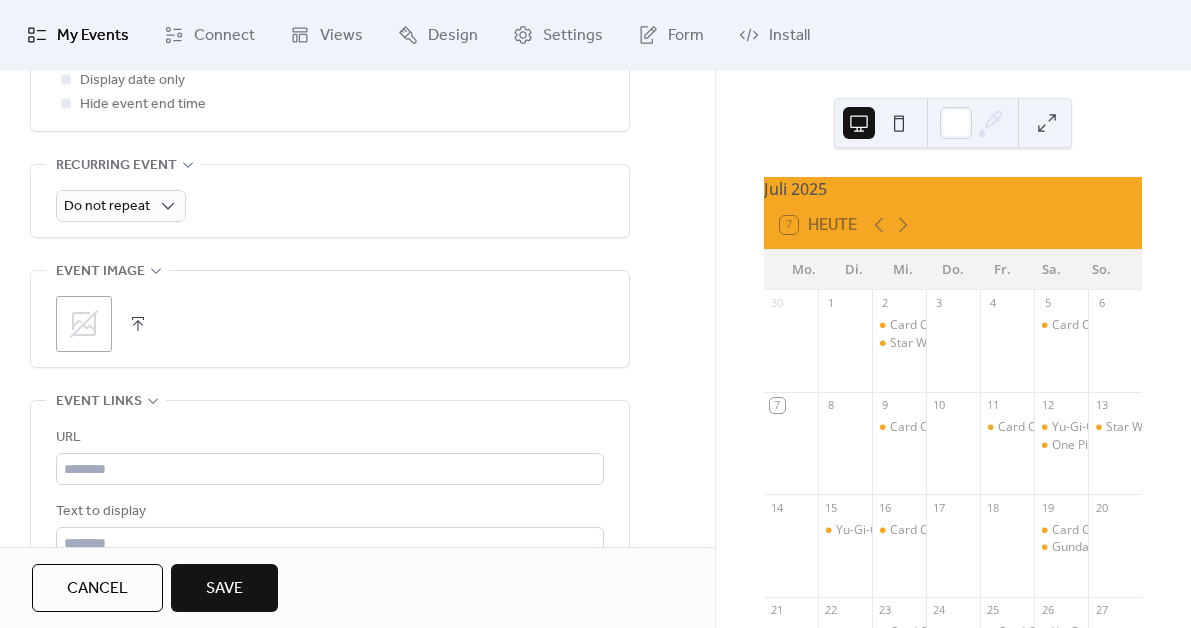 click 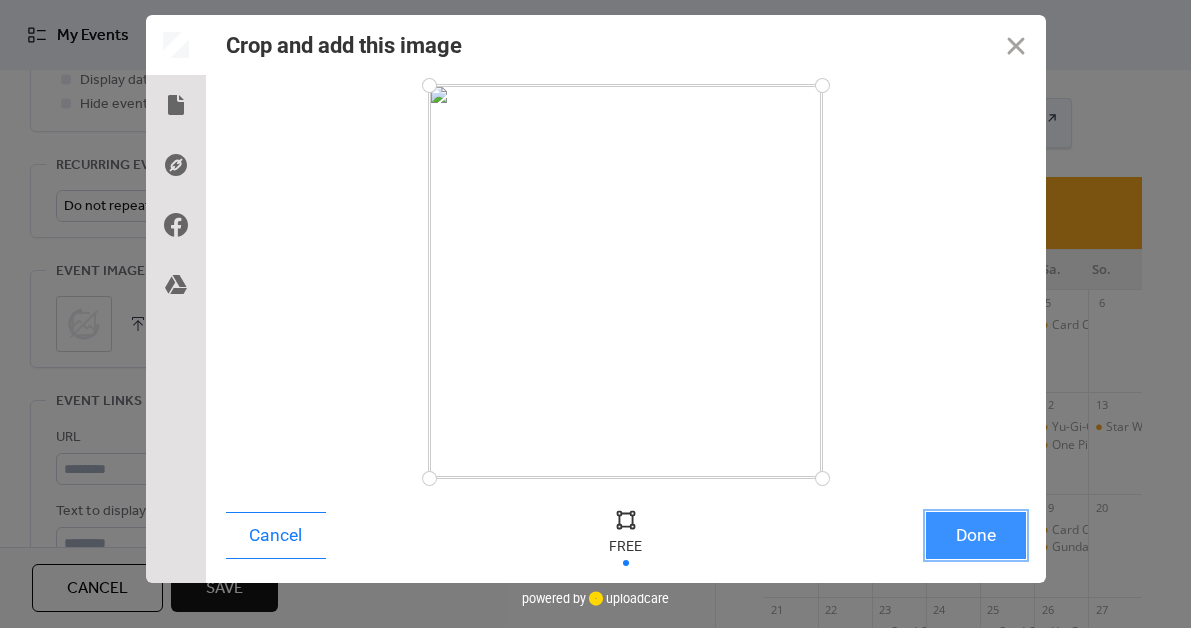 click on "Done" at bounding box center [976, 535] 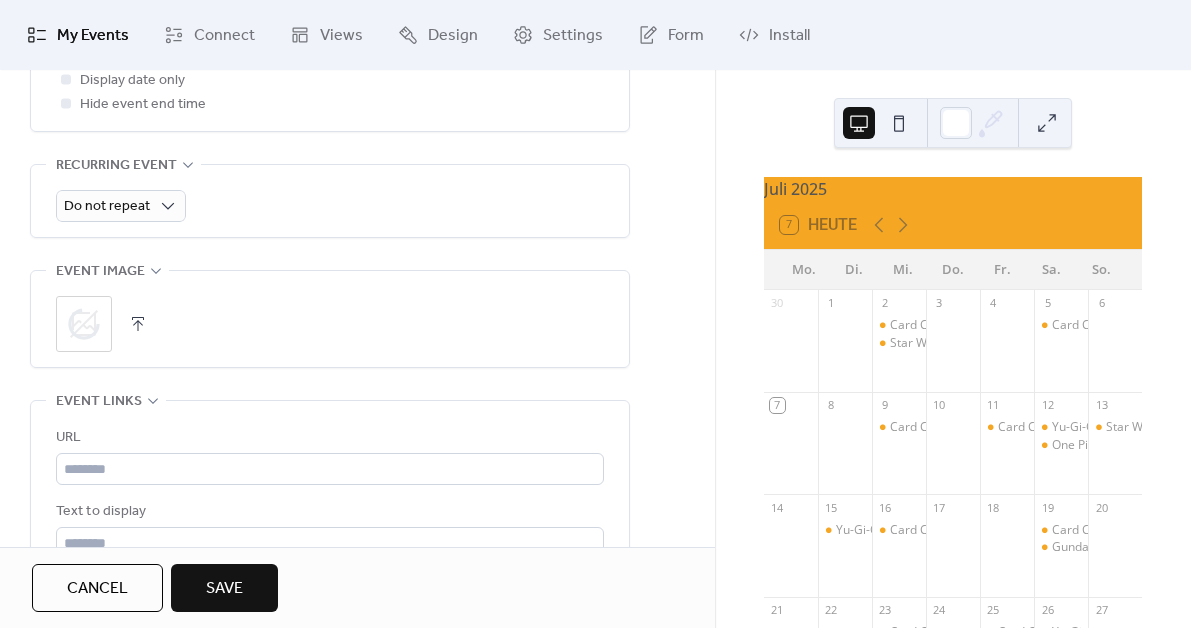 click on "**********" at bounding box center (357, 56) 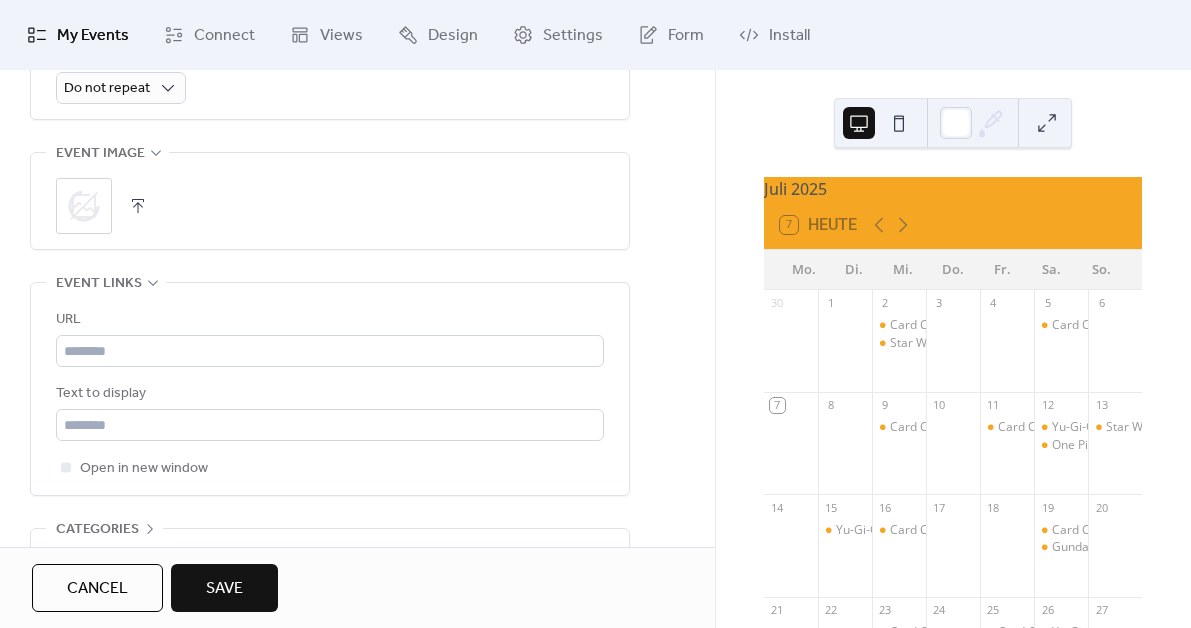 scroll, scrollTop: 999, scrollLeft: 0, axis: vertical 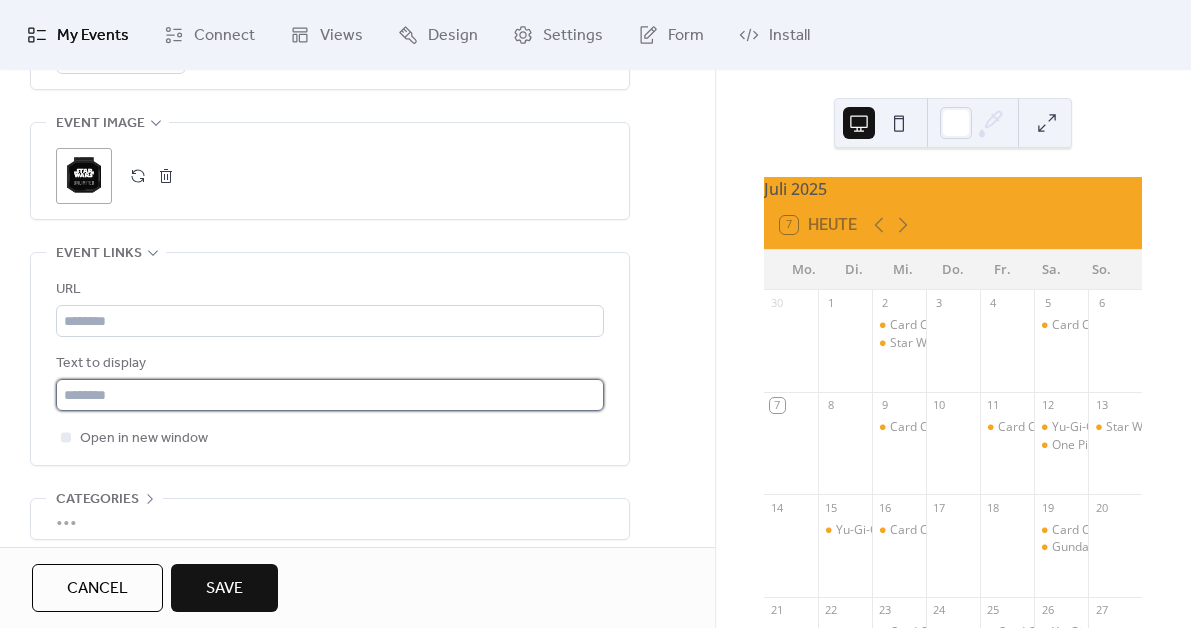 click at bounding box center [330, 395] 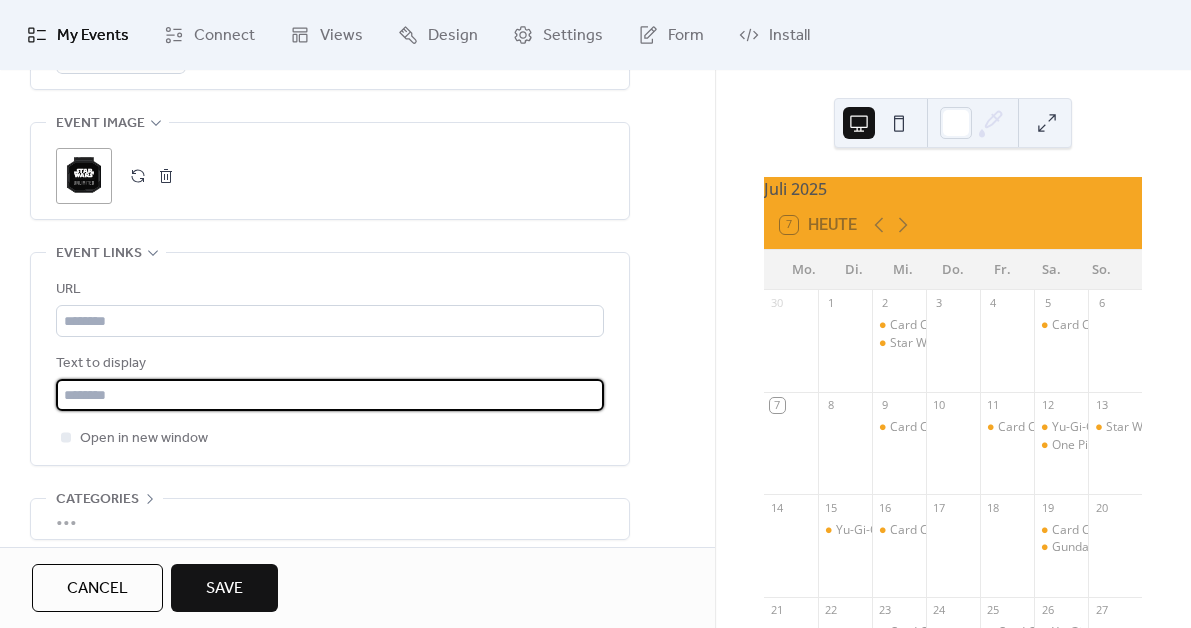 paste on "**********" 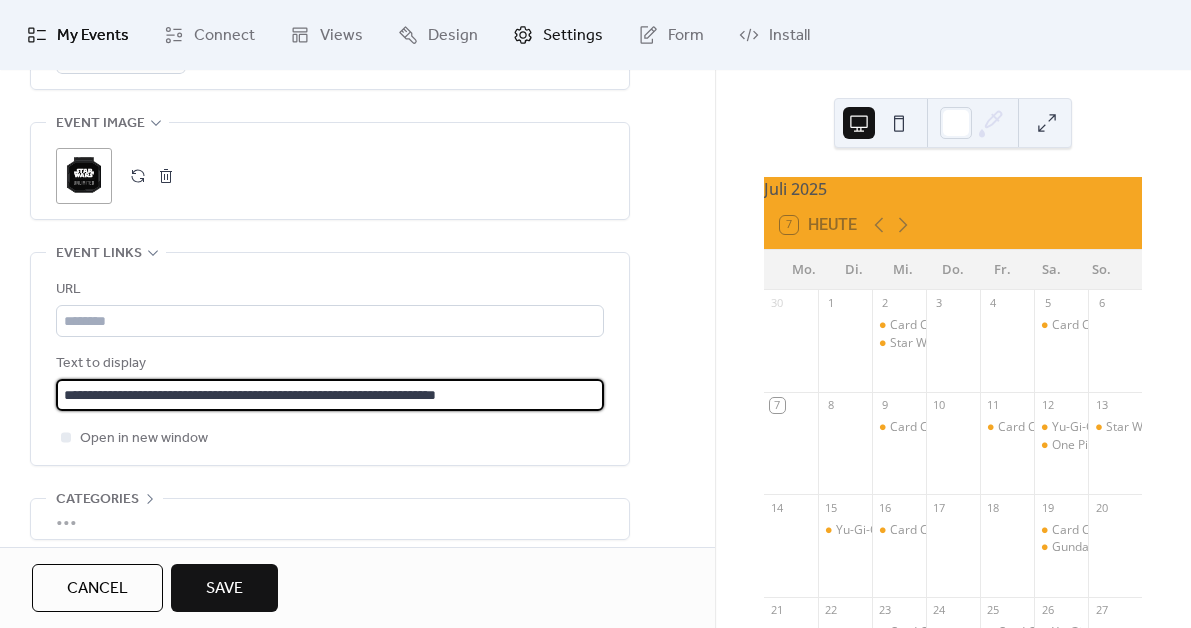 type on "**********" 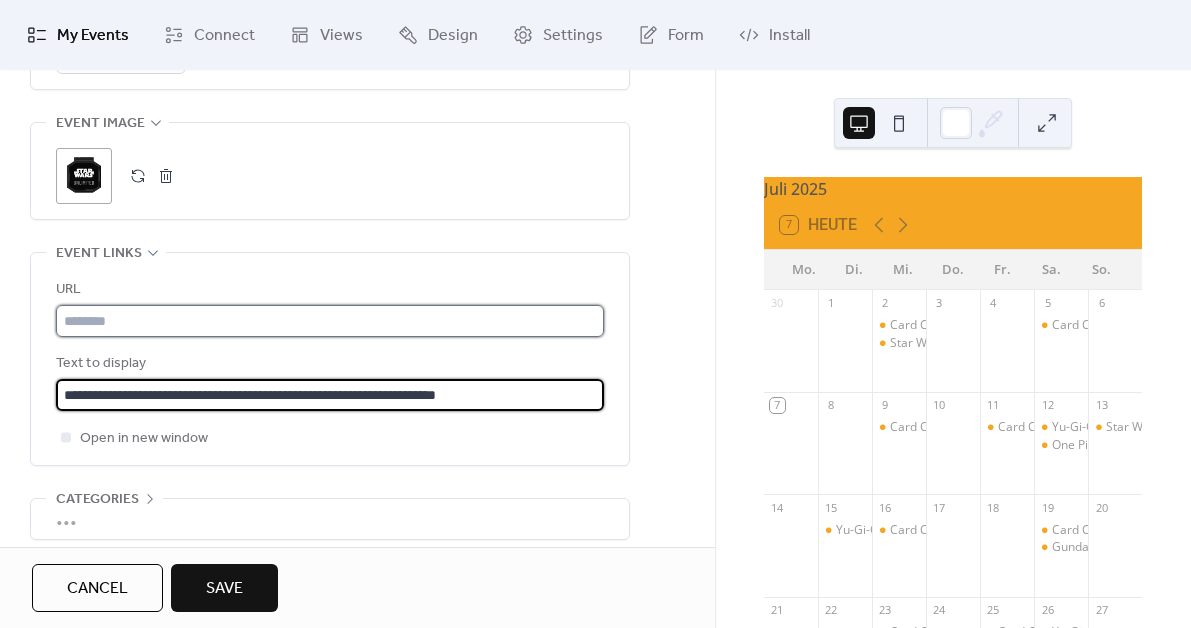 click at bounding box center (330, 321) 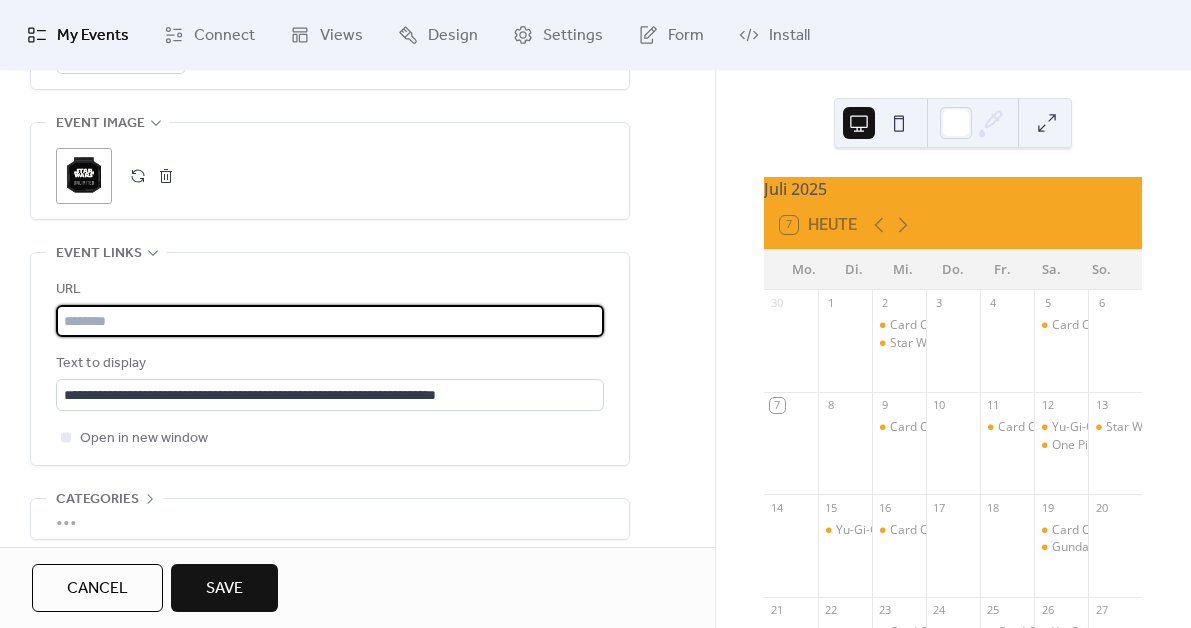 paste on "**********" 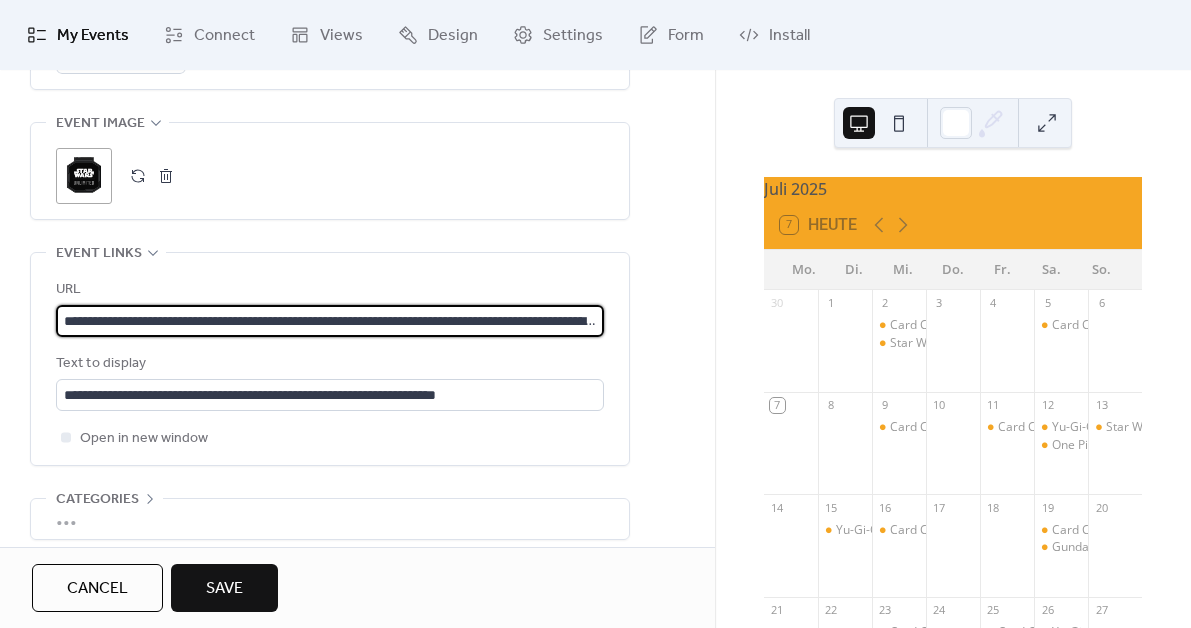 scroll, scrollTop: 0, scrollLeft: 163, axis: horizontal 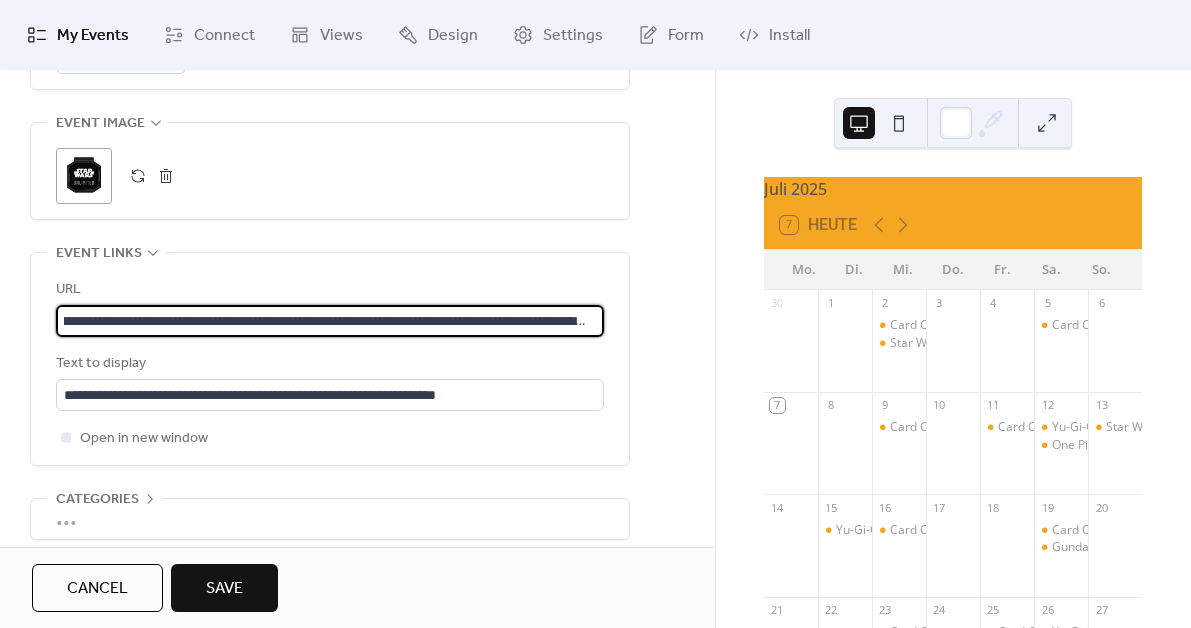type on "**********" 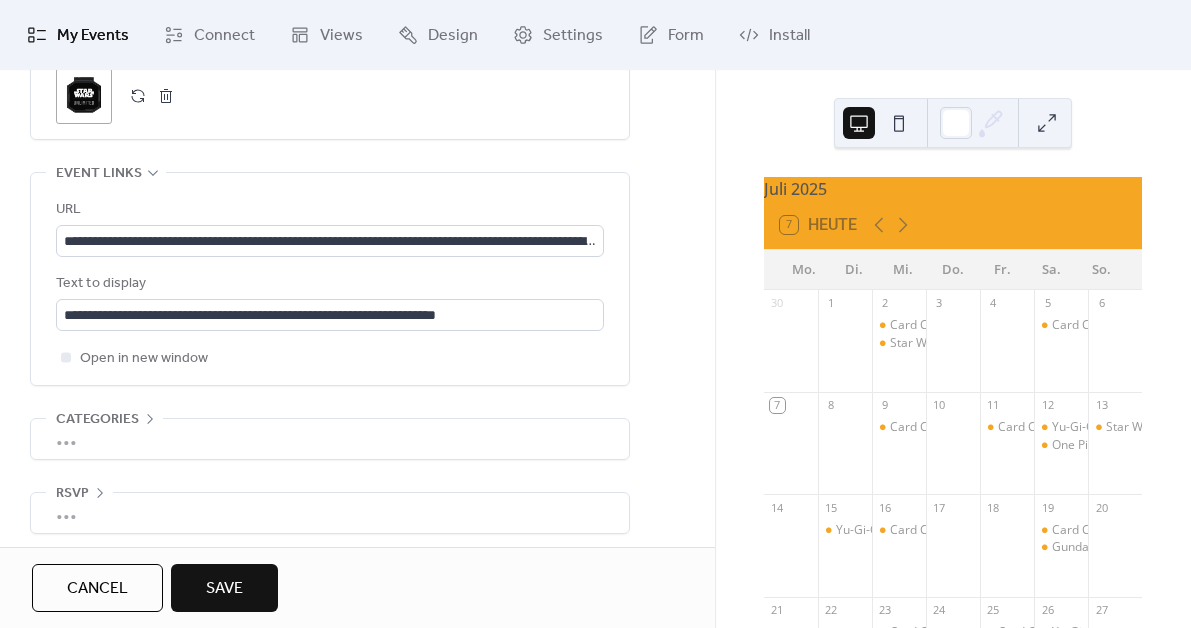 scroll, scrollTop: 1088, scrollLeft: 0, axis: vertical 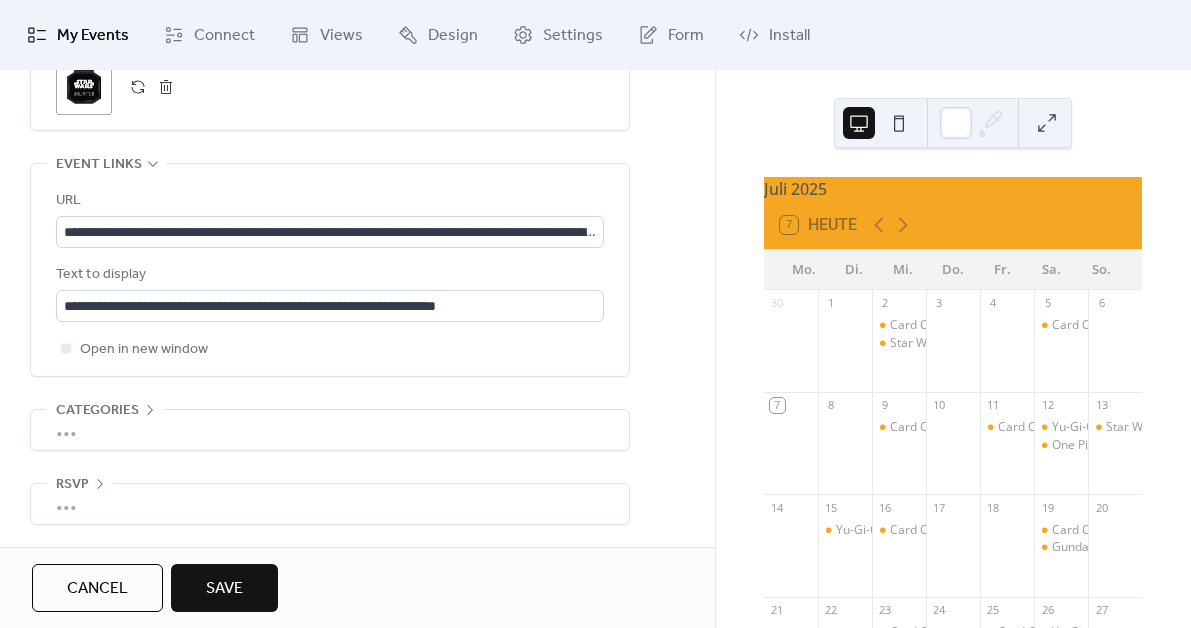 click on "Save" at bounding box center (224, 589) 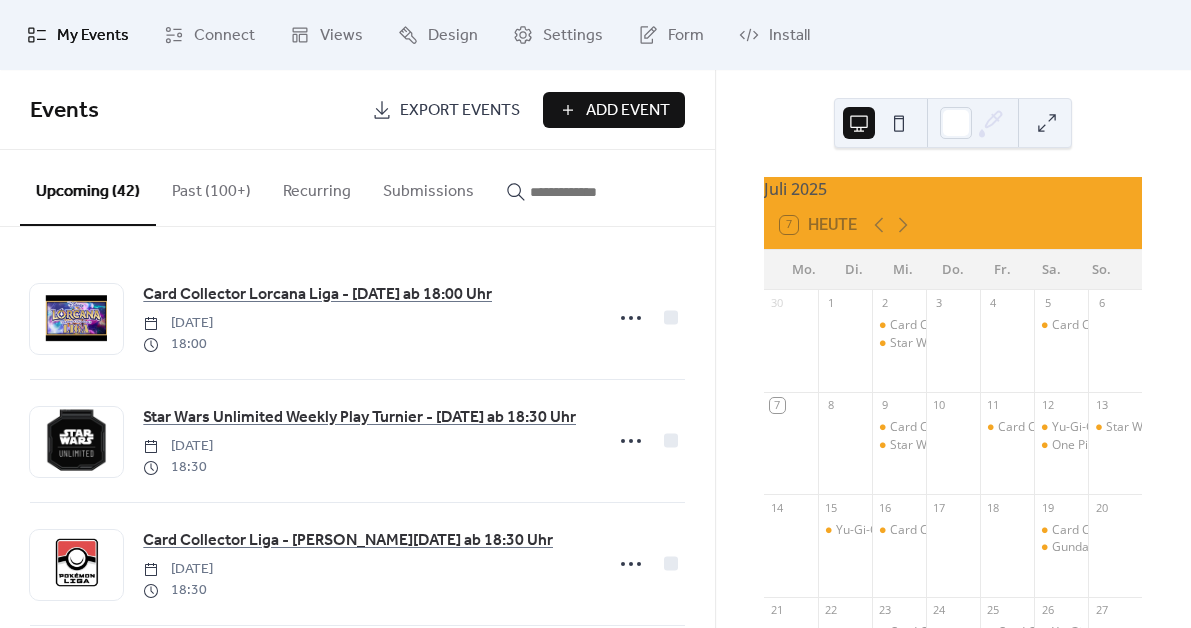 click on "Add Event" at bounding box center (628, 111) 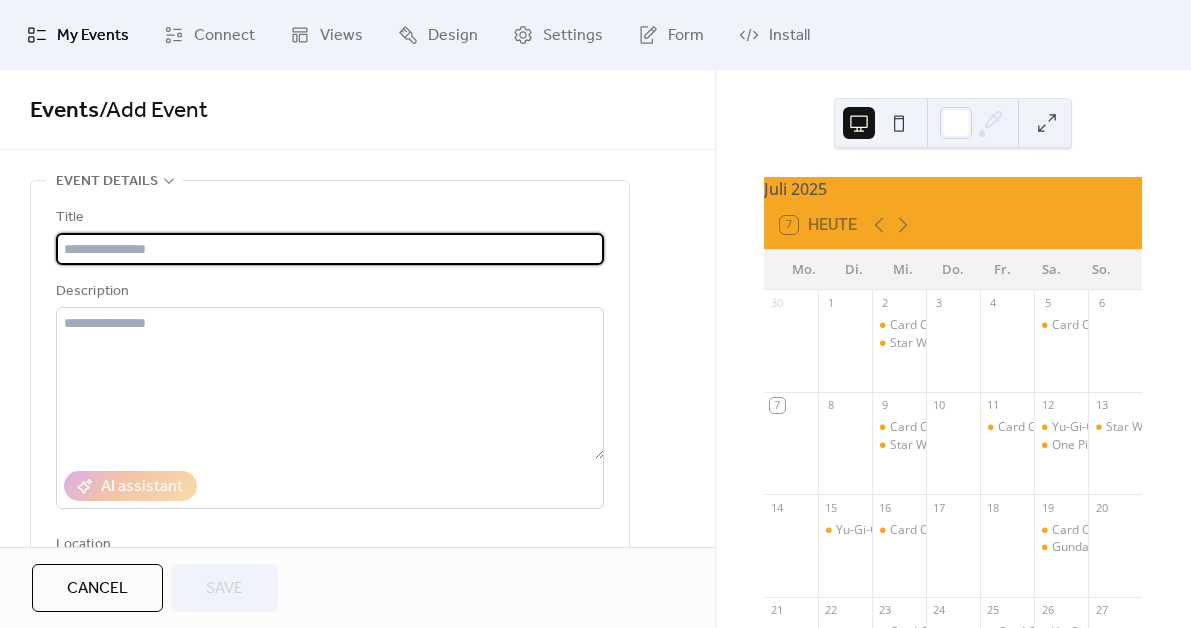 click at bounding box center [330, 249] 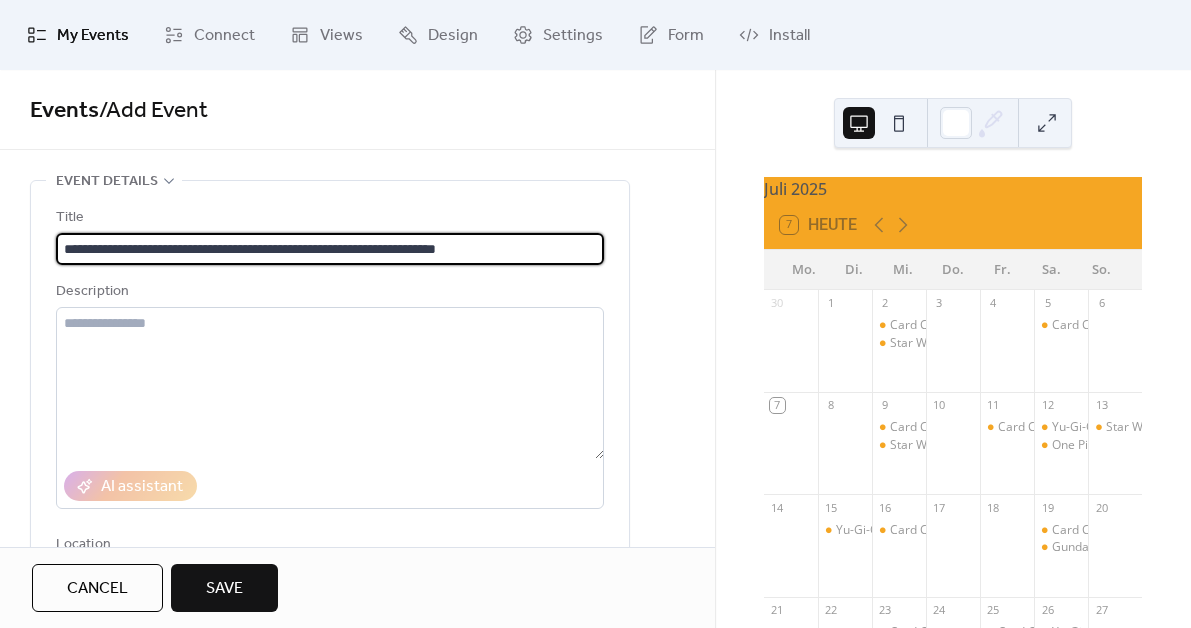 type on "**********" 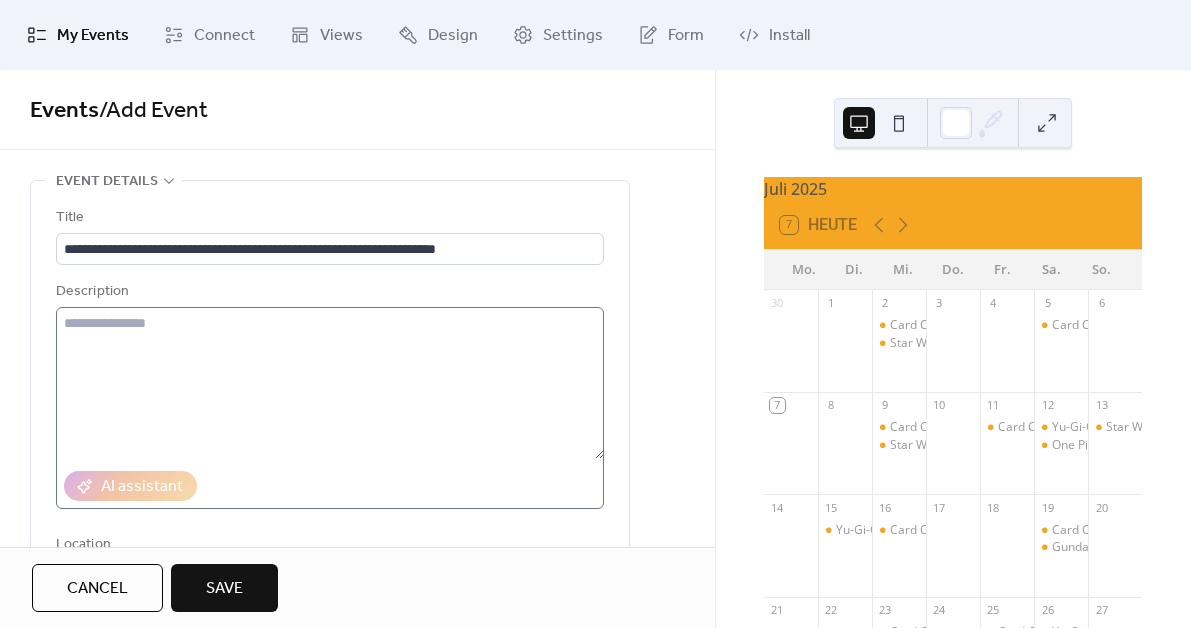 scroll, scrollTop: 380, scrollLeft: 0, axis: vertical 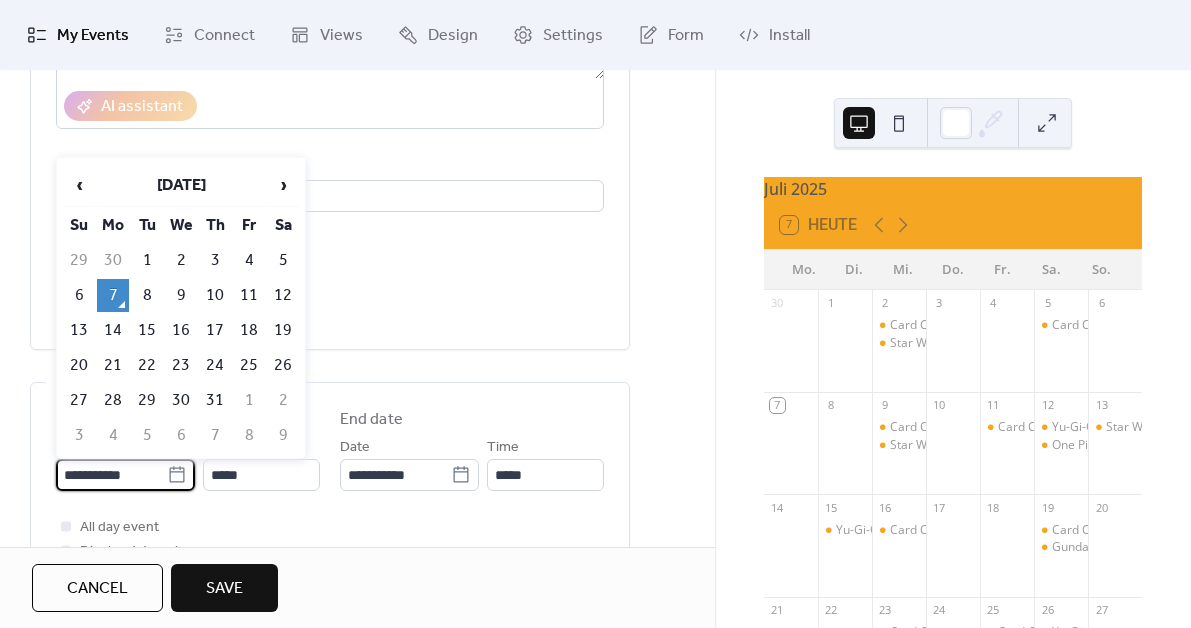 click on "**********" at bounding box center [111, 475] 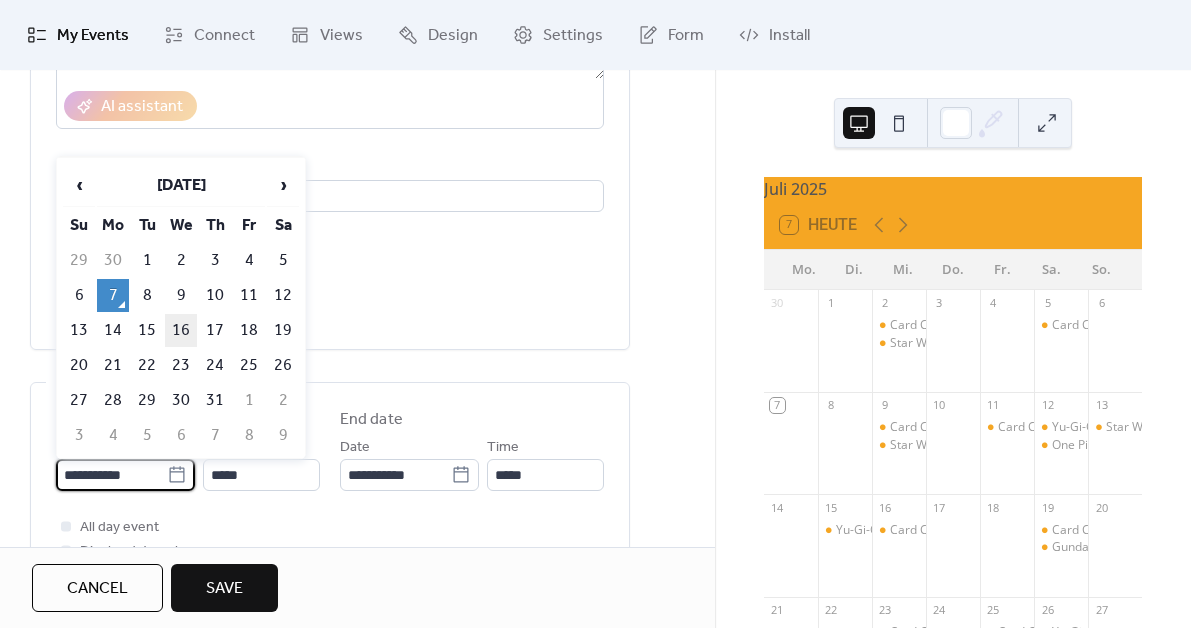 click on "16" at bounding box center (181, 330) 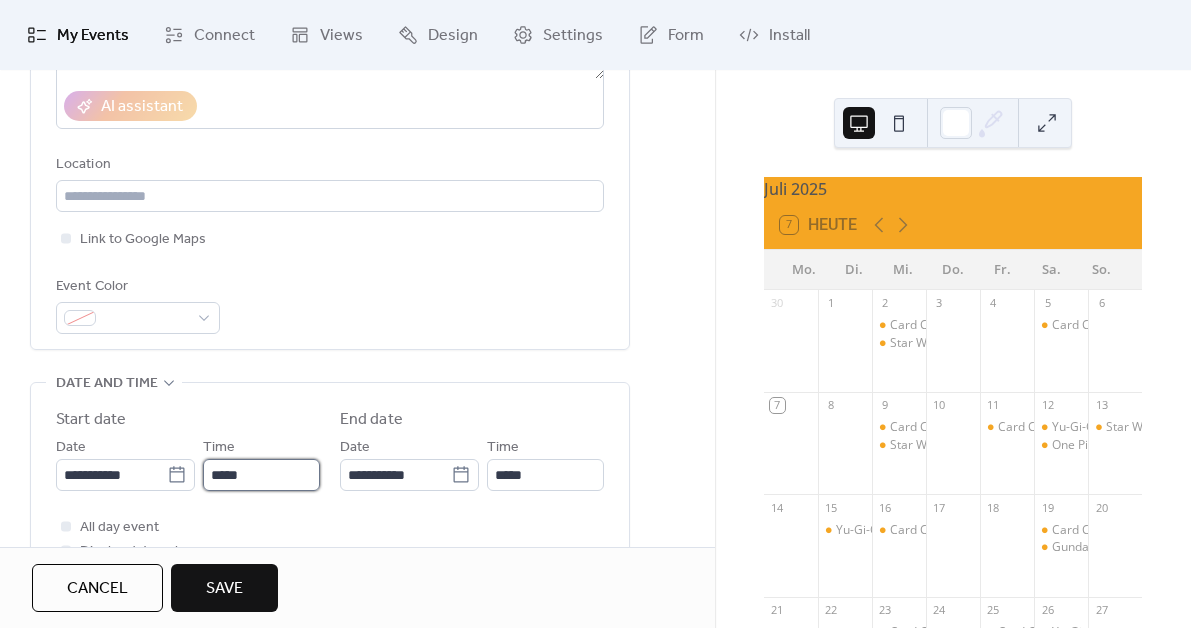 click on "*****" at bounding box center [261, 475] 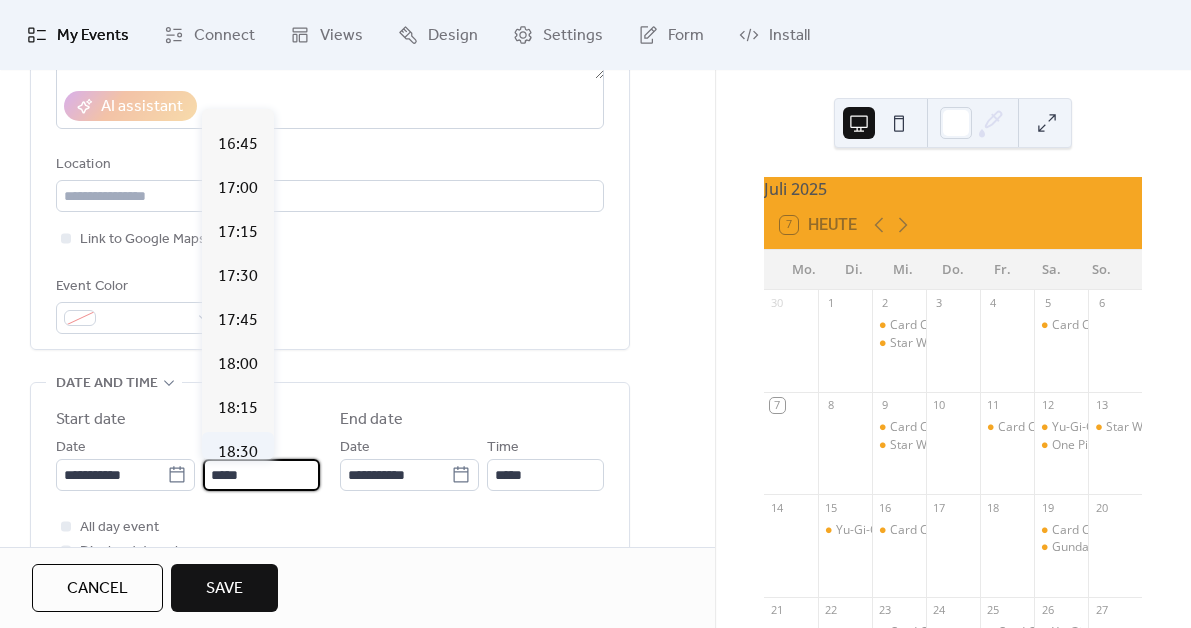 scroll, scrollTop: 2953, scrollLeft: 0, axis: vertical 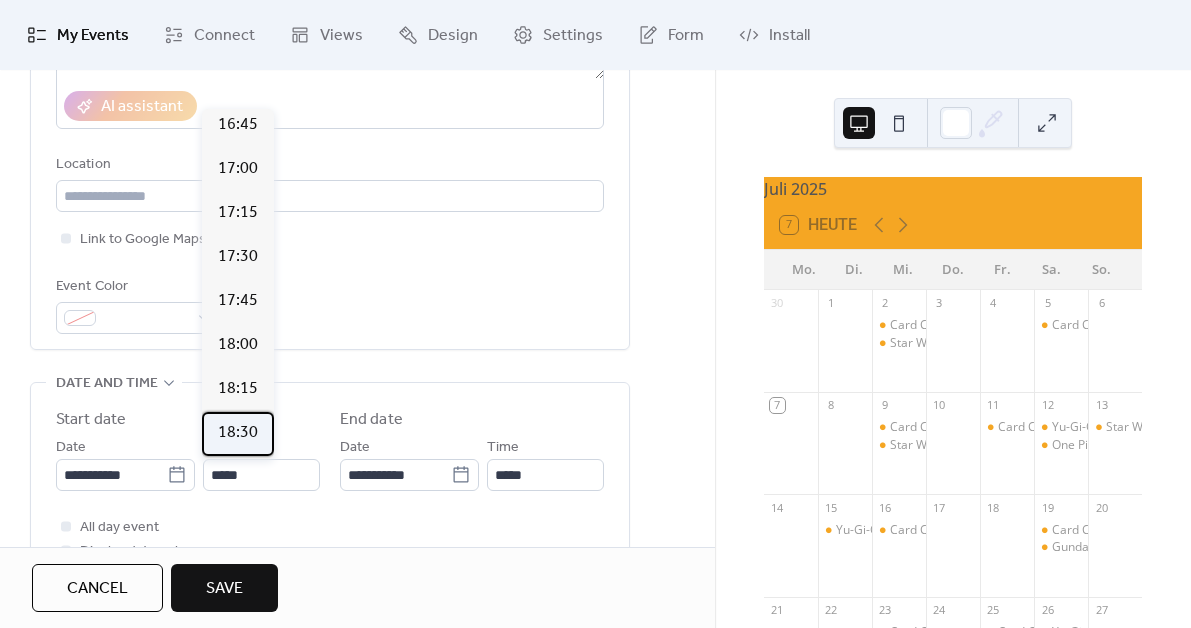 click on "18:30" at bounding box center [238, 433] 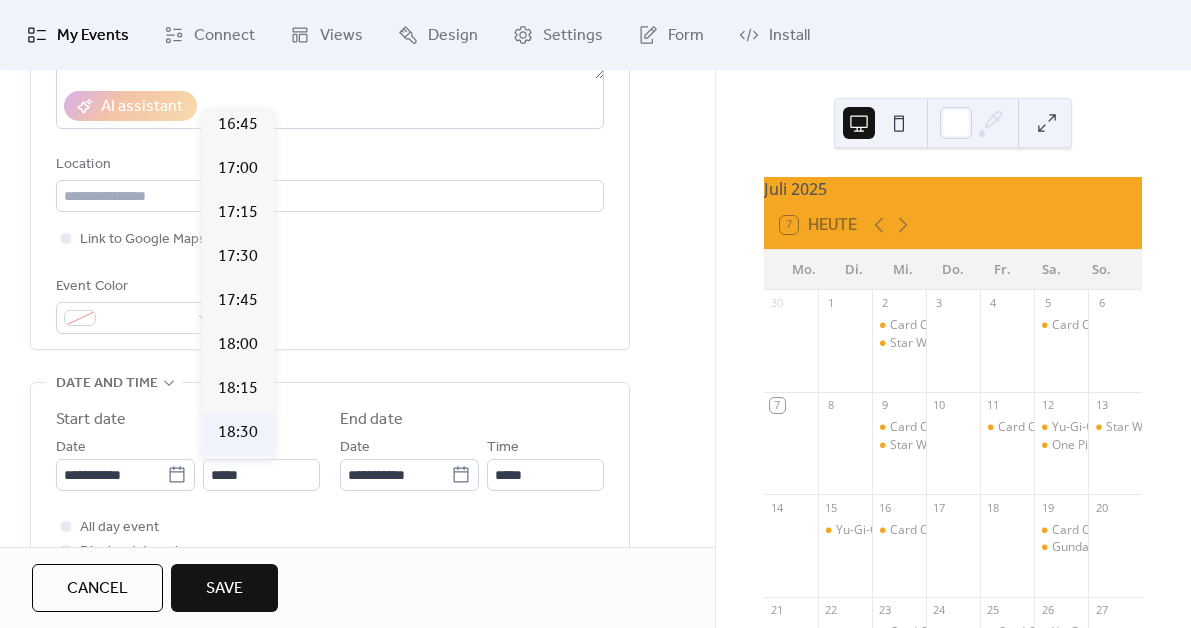 type on "*****" 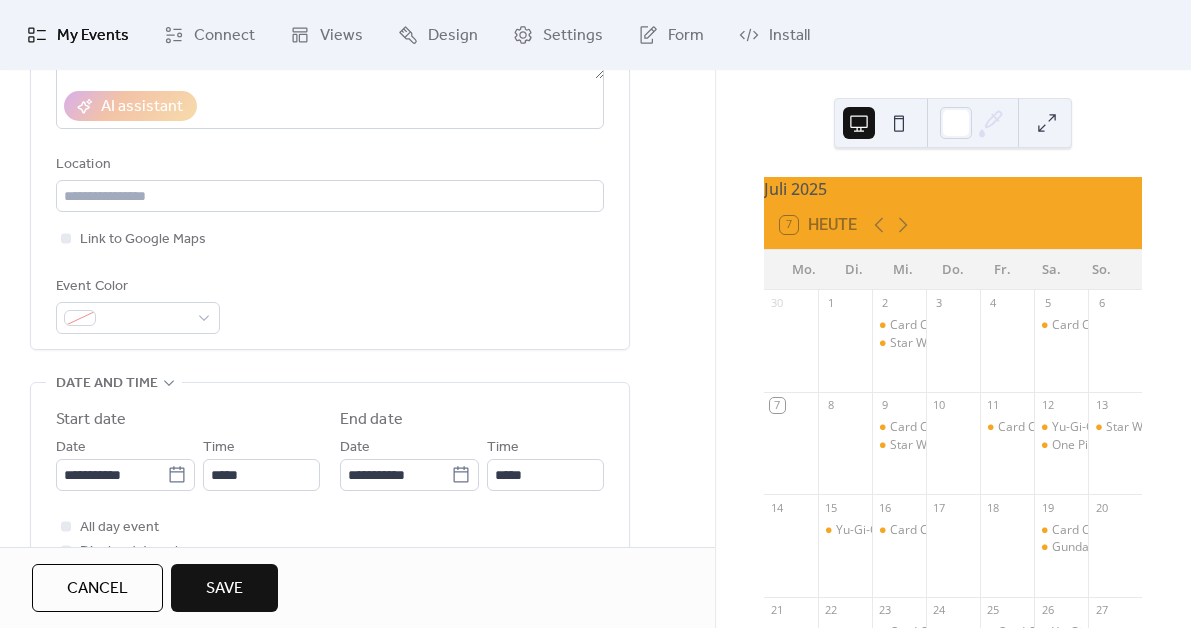click on "**********" at bounding box center [472, 463] 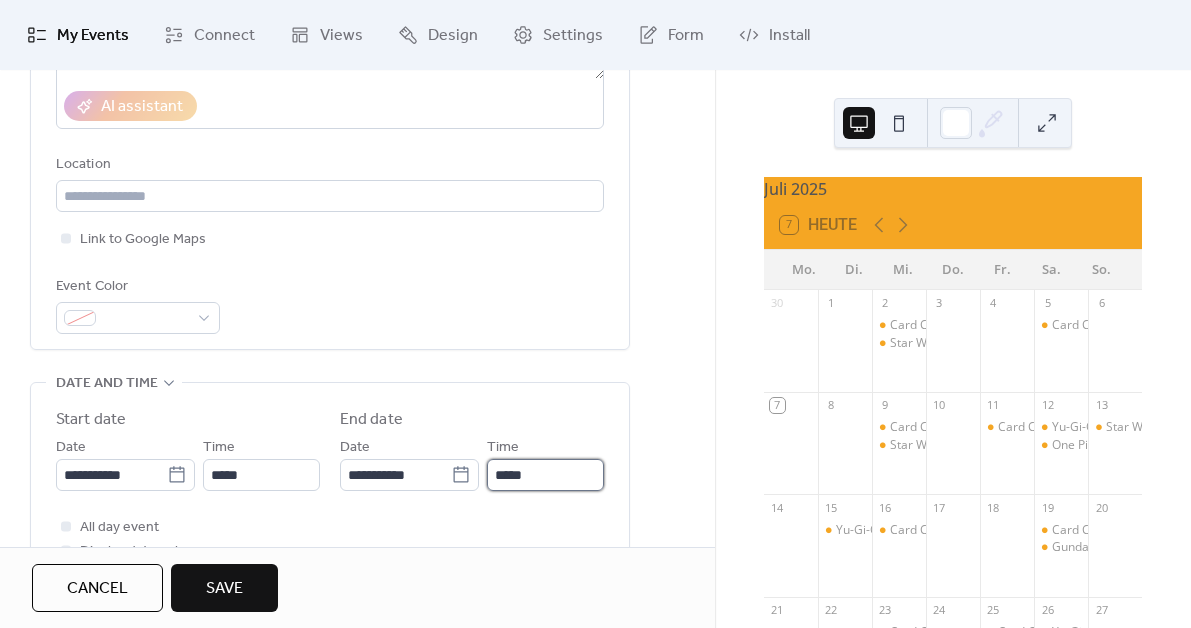 click on "*****" at bounding box center [545, 475] 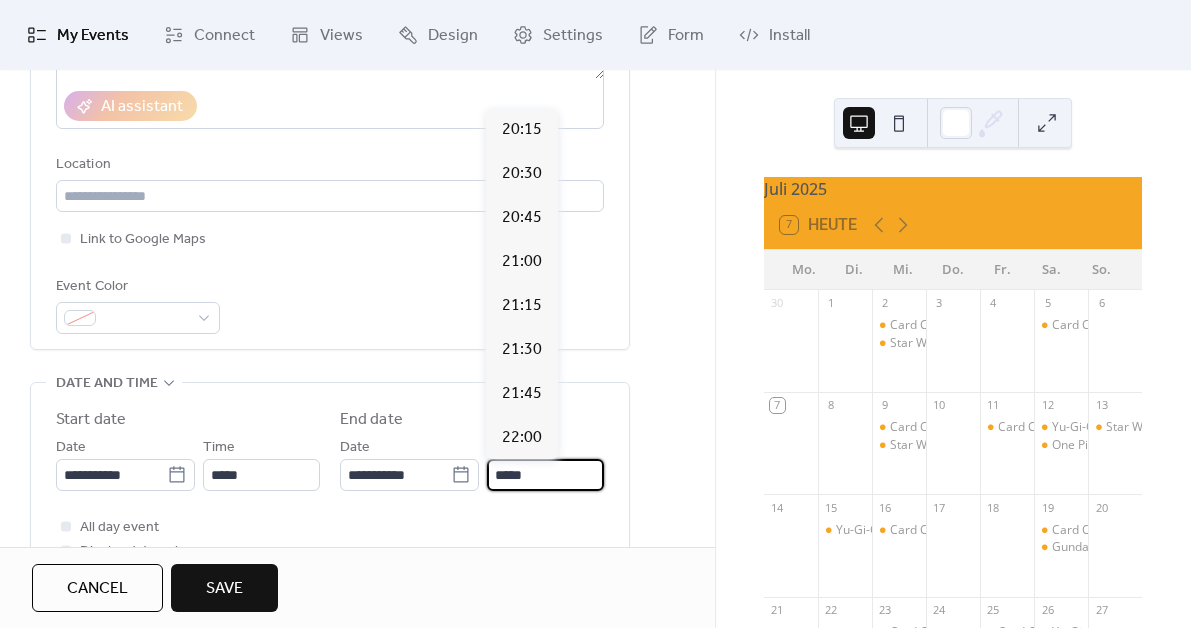 scroll, scrollTop: 292, scrollLeft: 0, axis: vertical 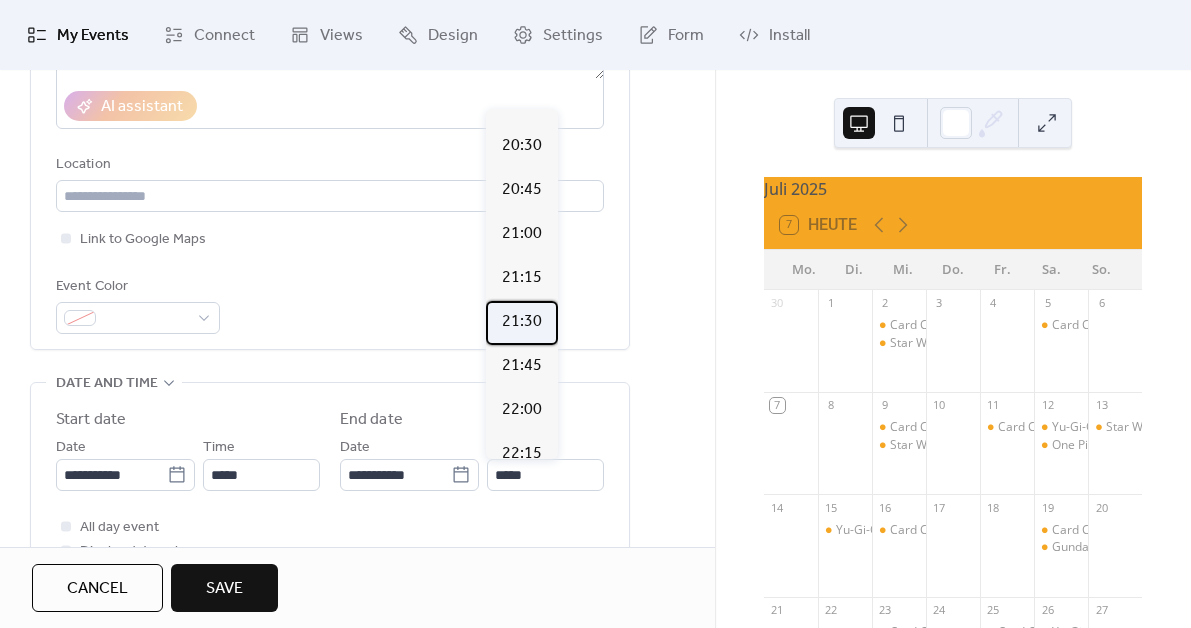 click on "21:30" at bounding box center [522, 322] 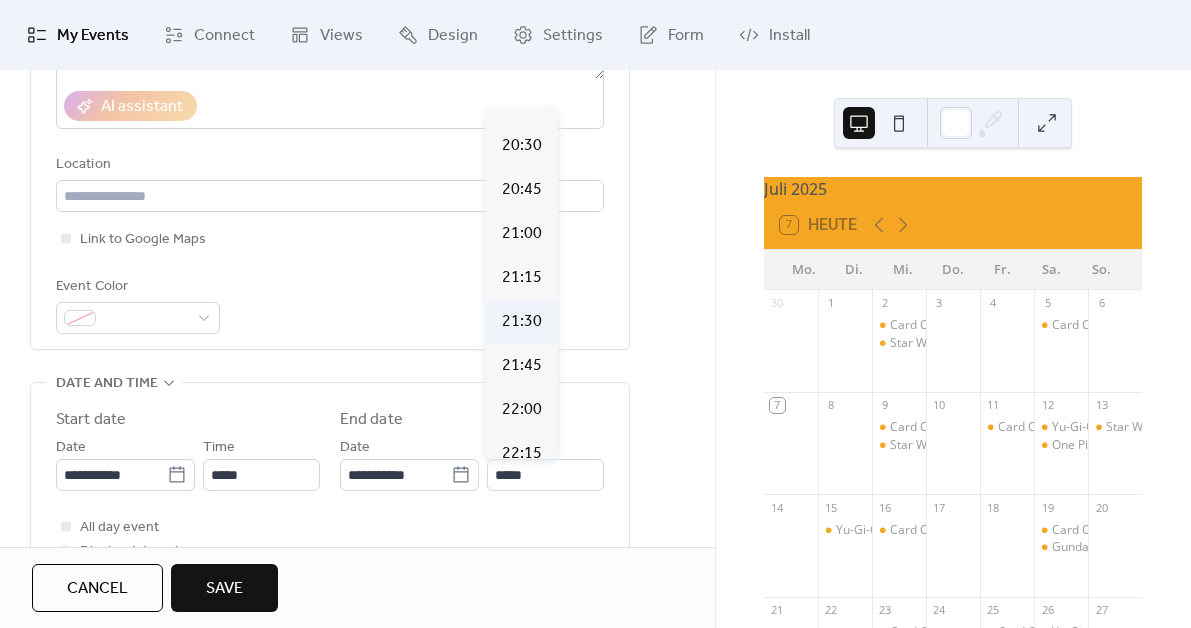 type on "*****" 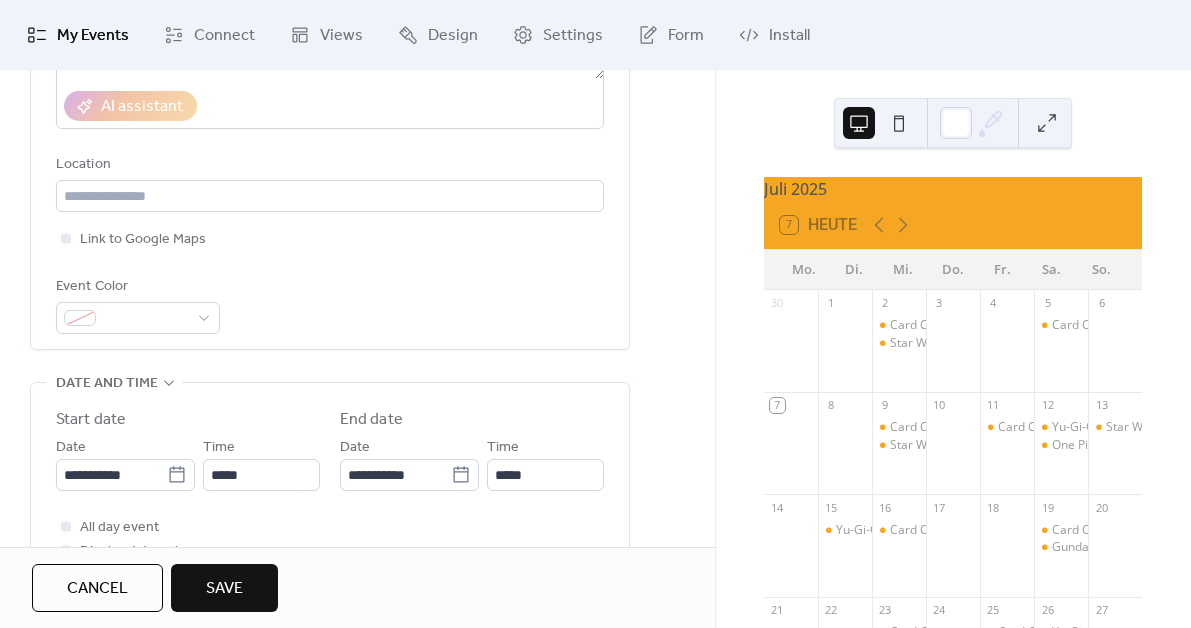click on "**********" at bounding box center [357, 527] 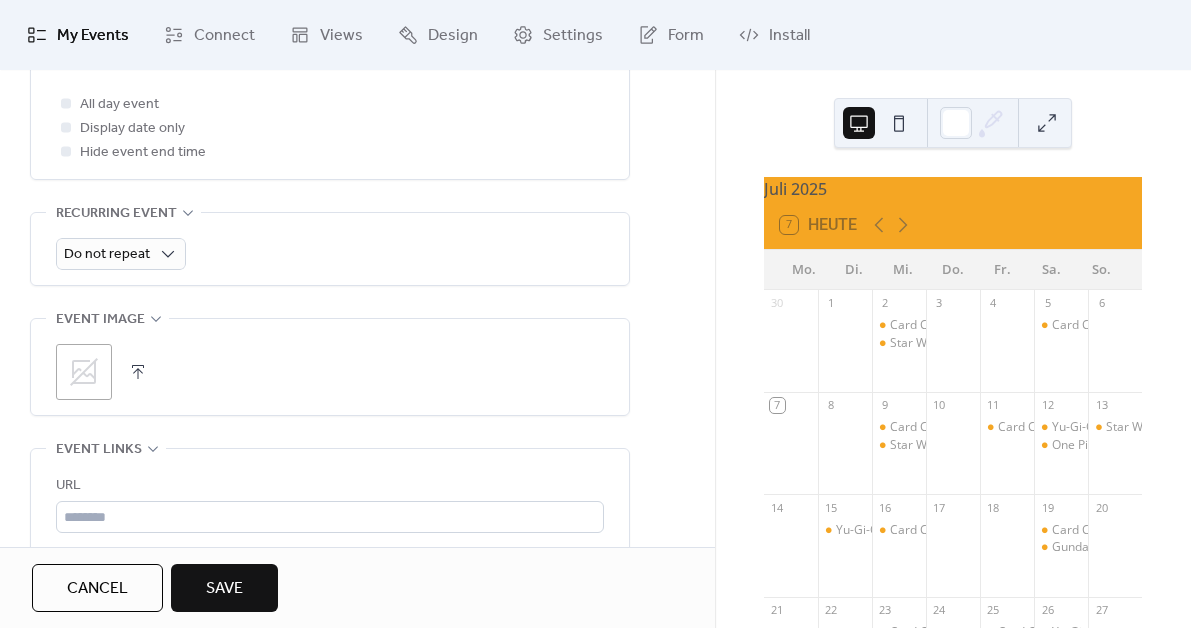 scroll, scrollTop: 923, scrollLeft: 0, axis: vertical 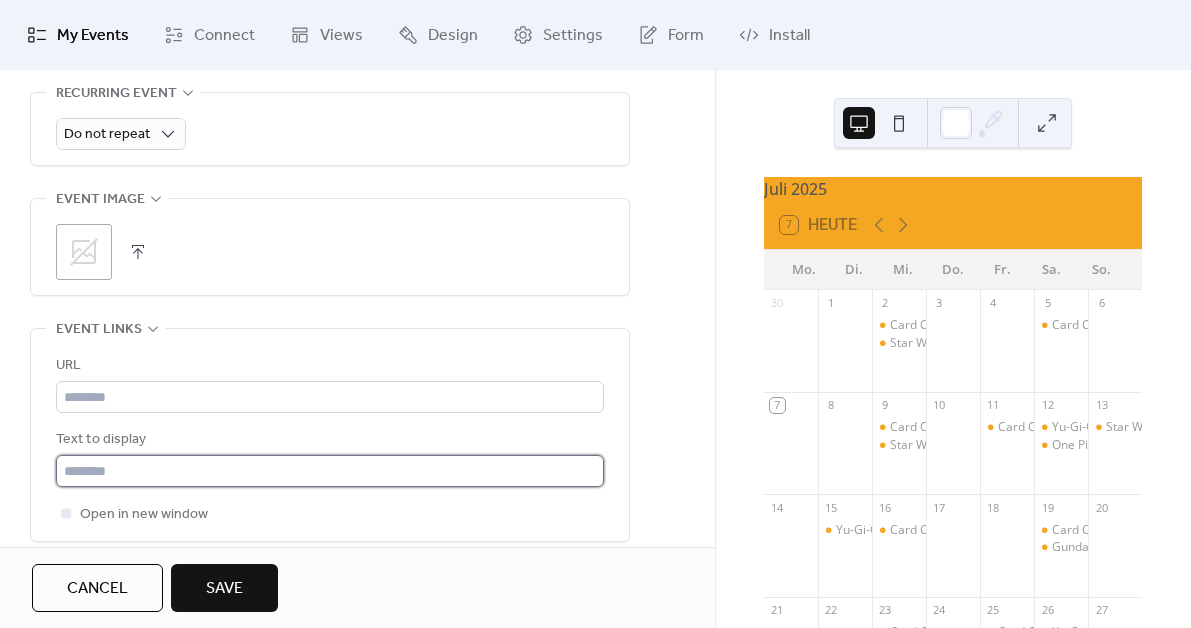 click at bounding box center [330, 471] 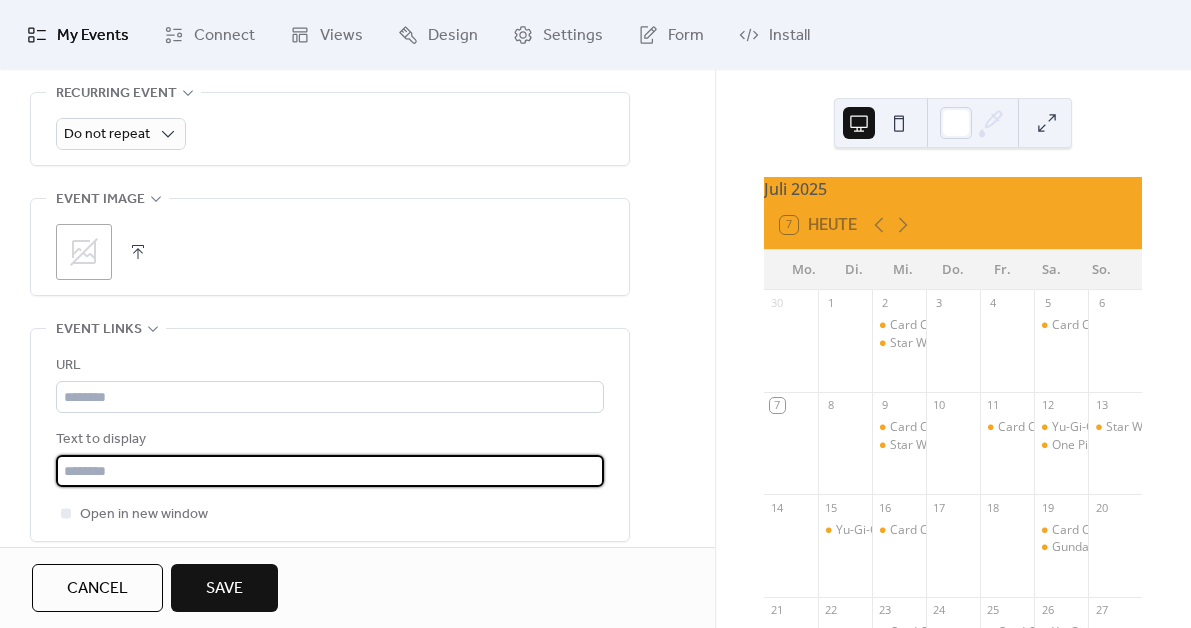 paste on "**********" 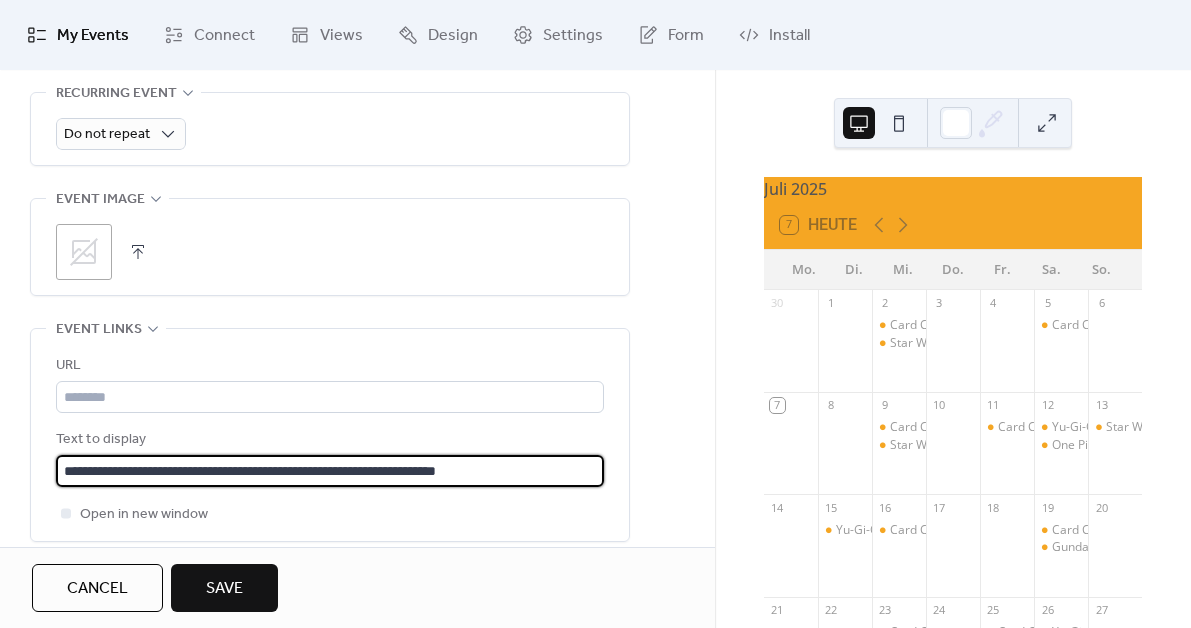 type on "**********" 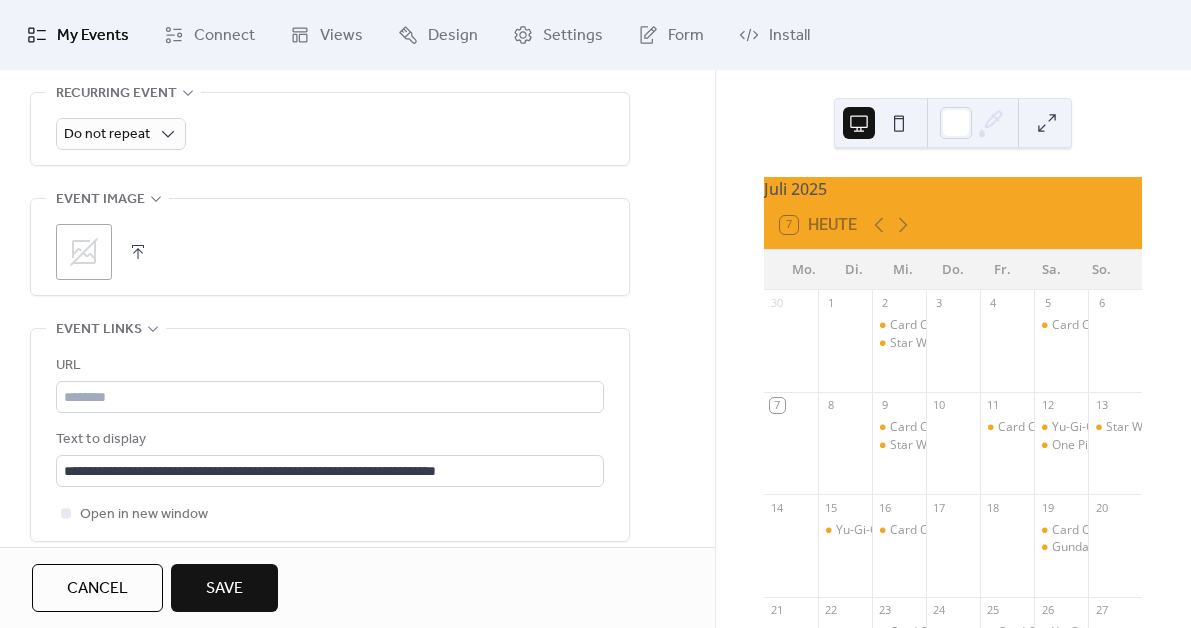 click 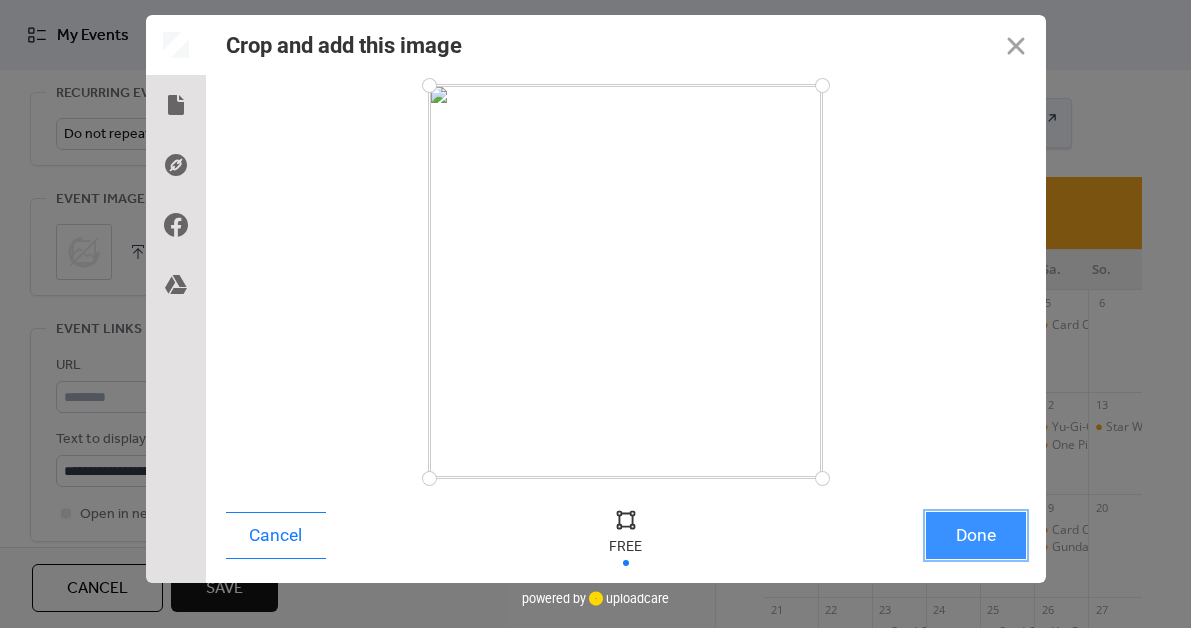 click on "Done" at bounding box center [976, 535] 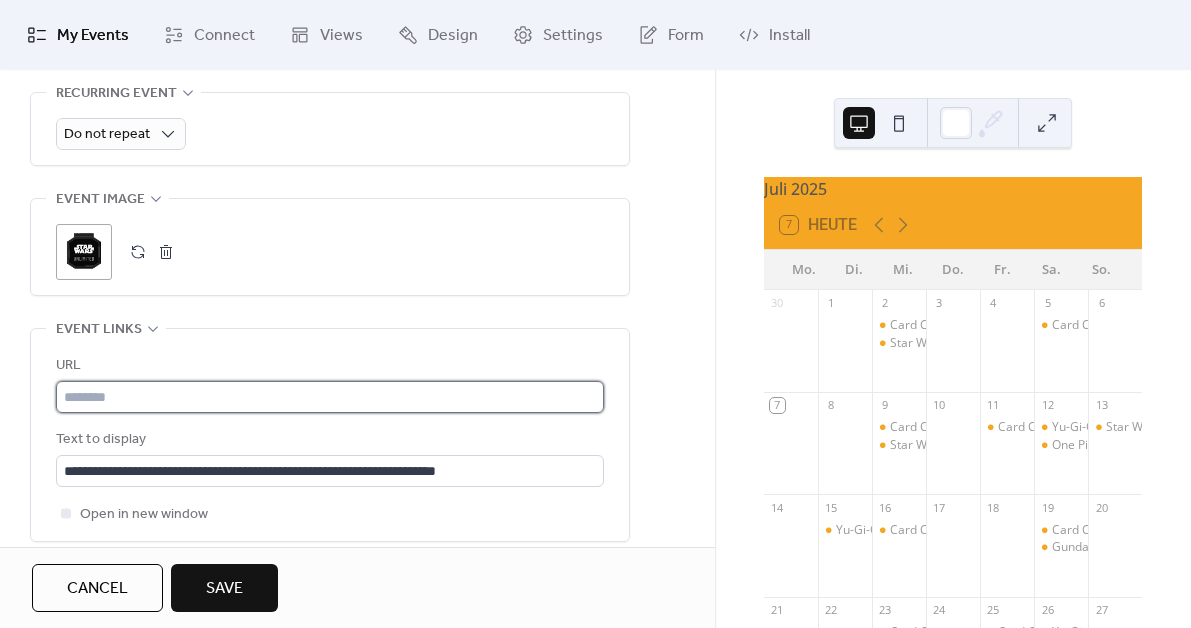 click at bounding box center (330, 397) 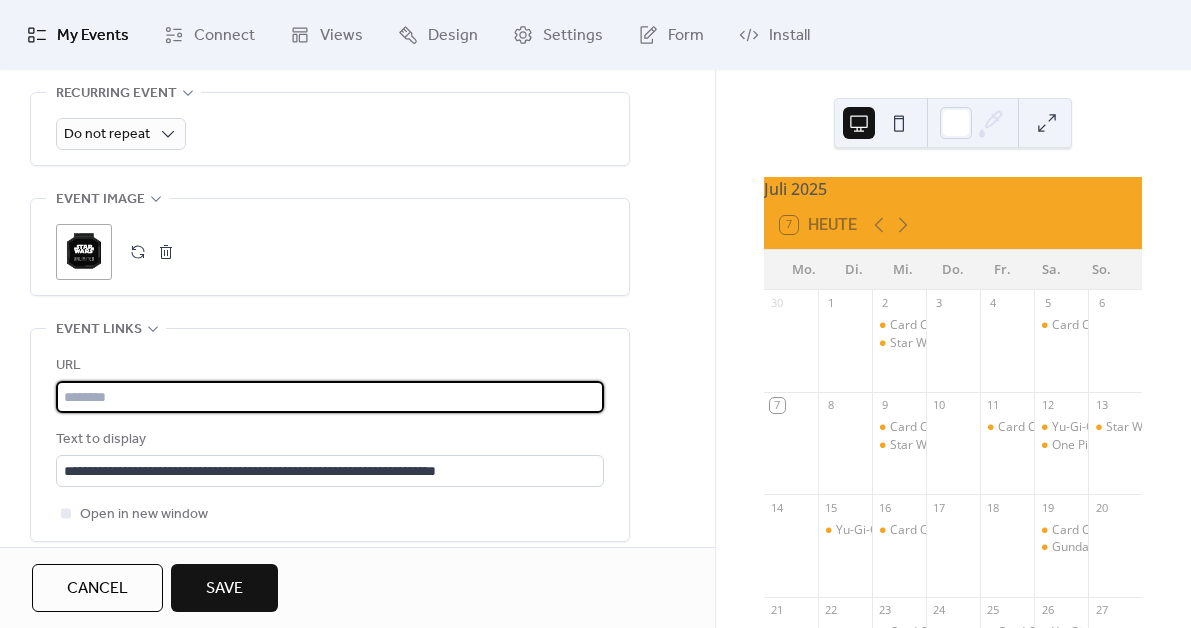 paste on "**********" 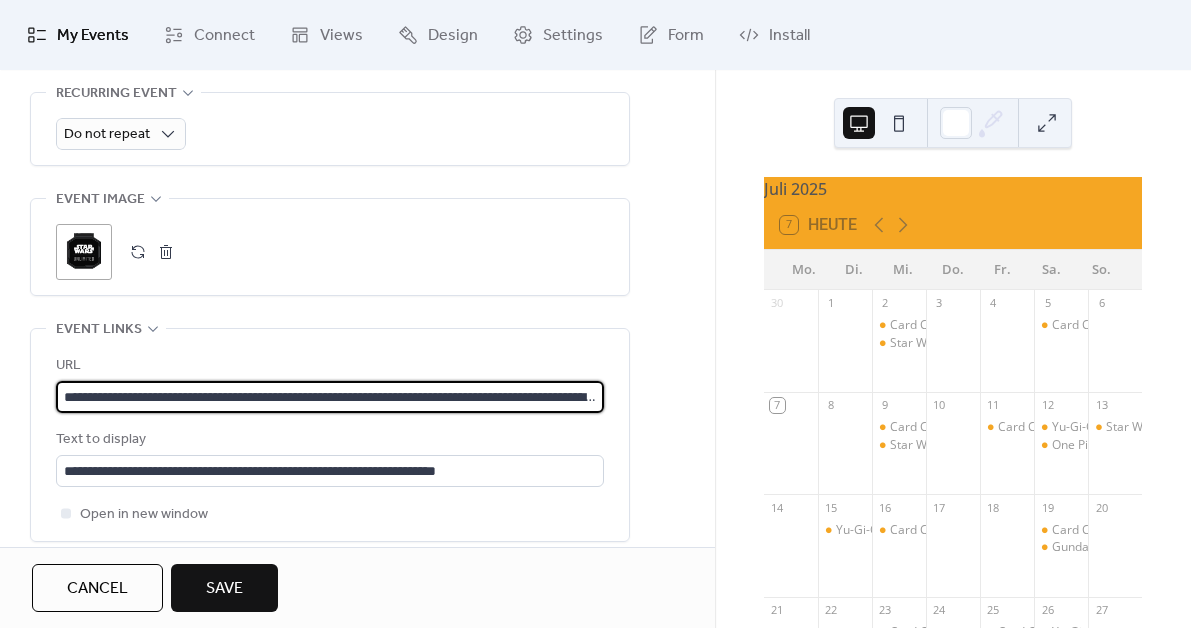 scroll, scrollTop: 0, scrollLeft: 163, axis: horizontal 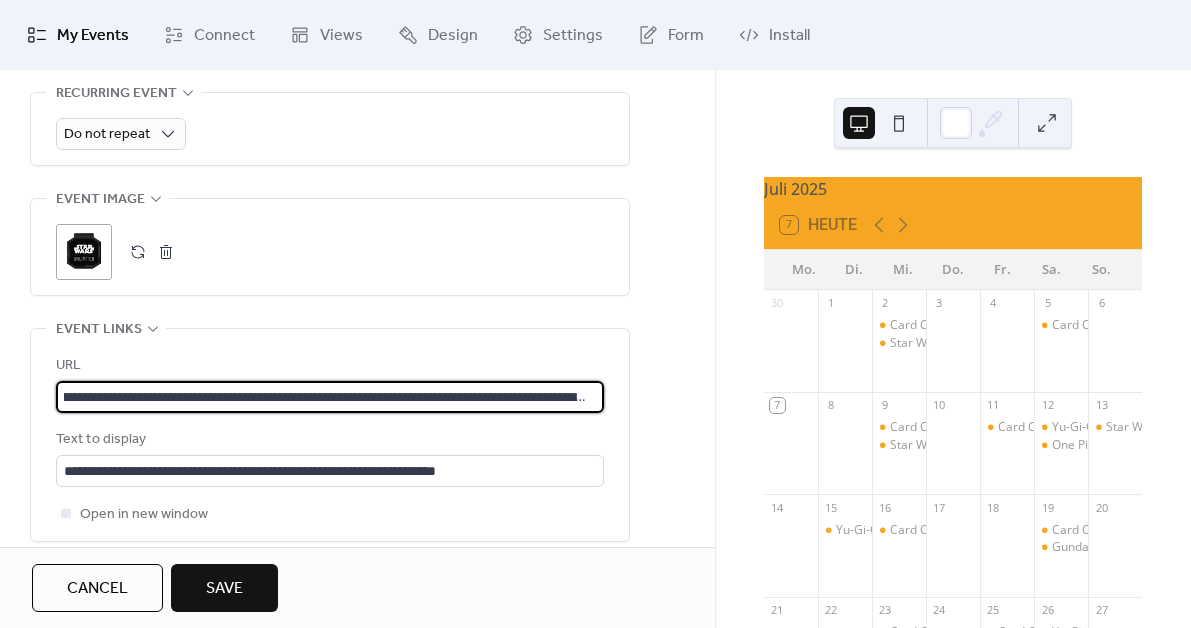 type on "**********" 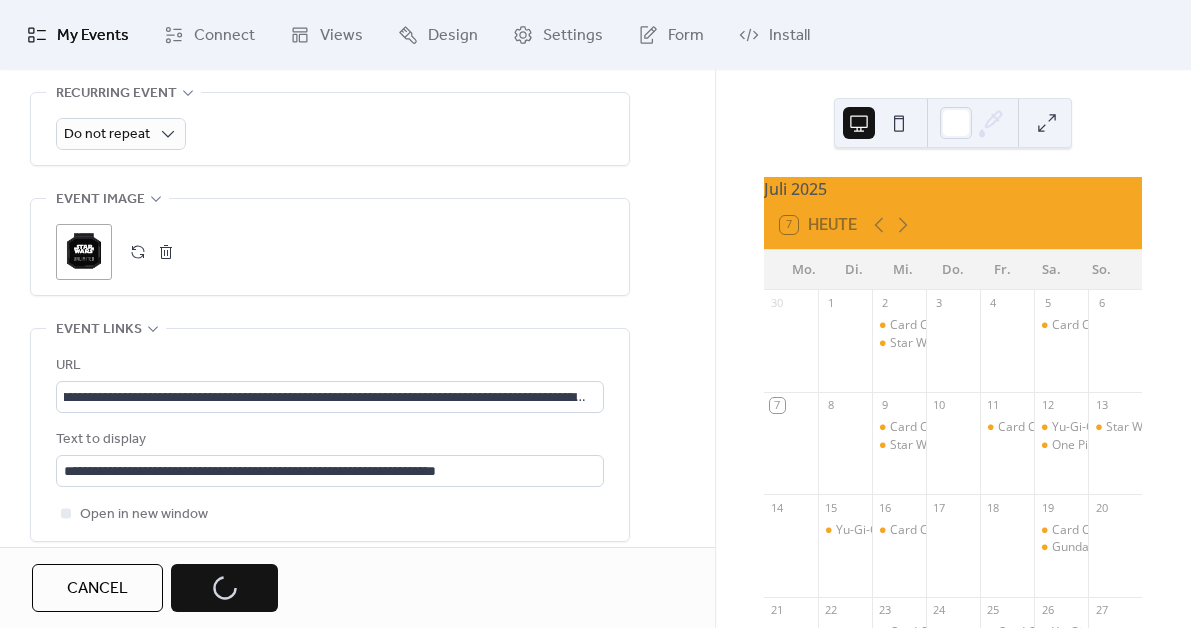 scroll, scrollTop: 0, scrollLeft: 0, axis: both 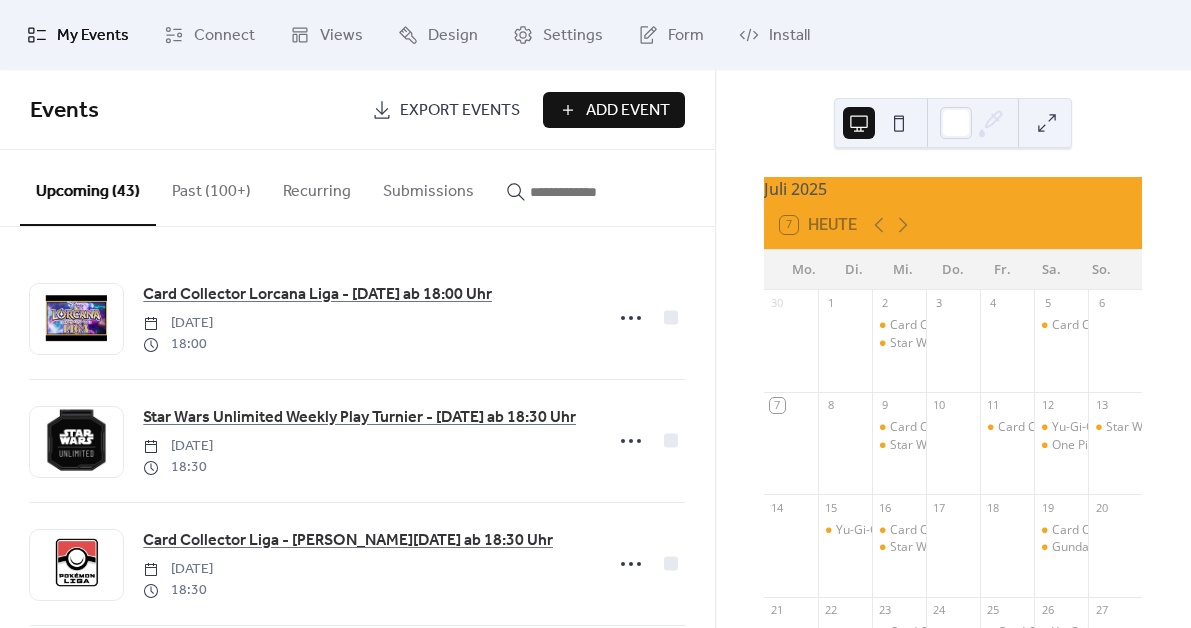 click on "Add Event" at bounding box center (614, 110) 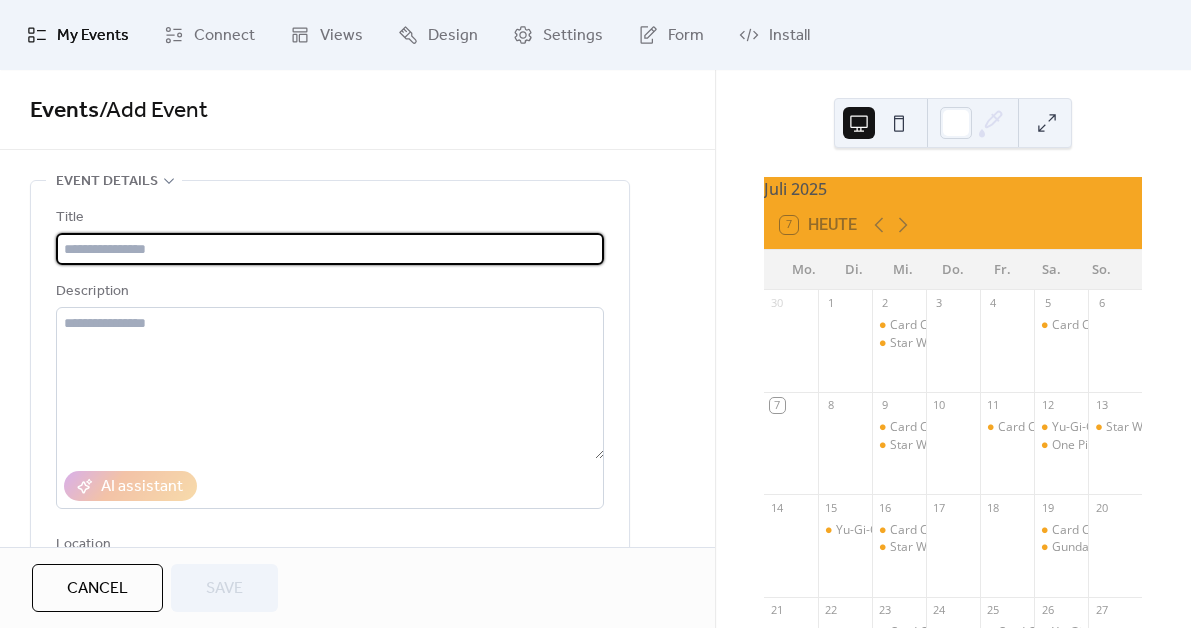 click at bounding box center [330, 249] 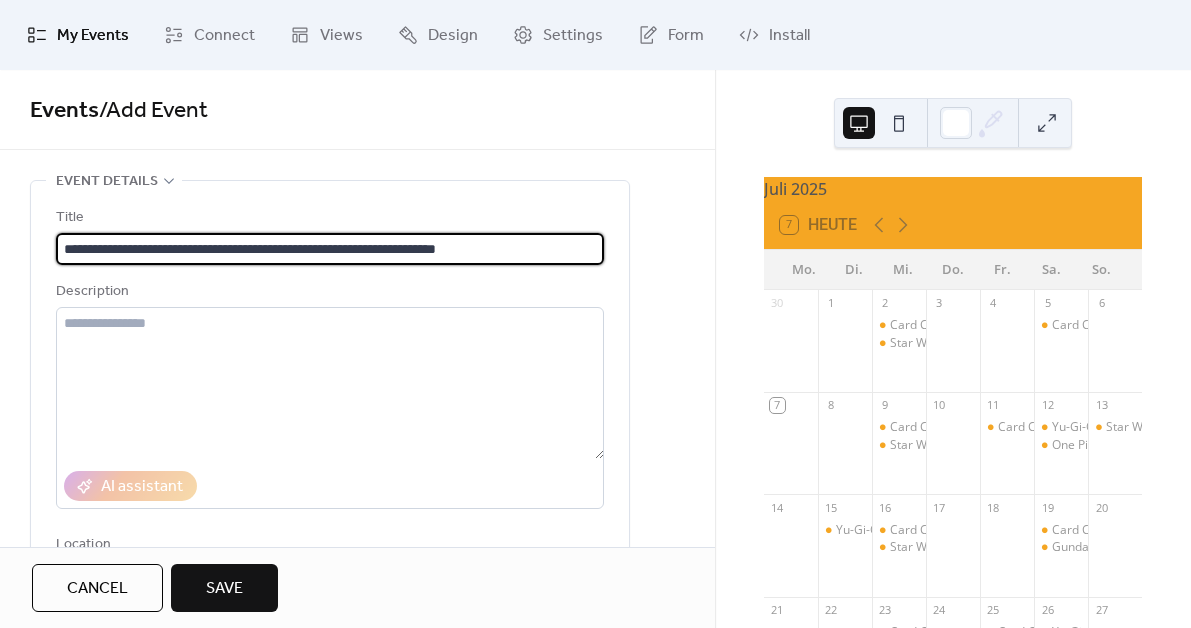 type on "**********" 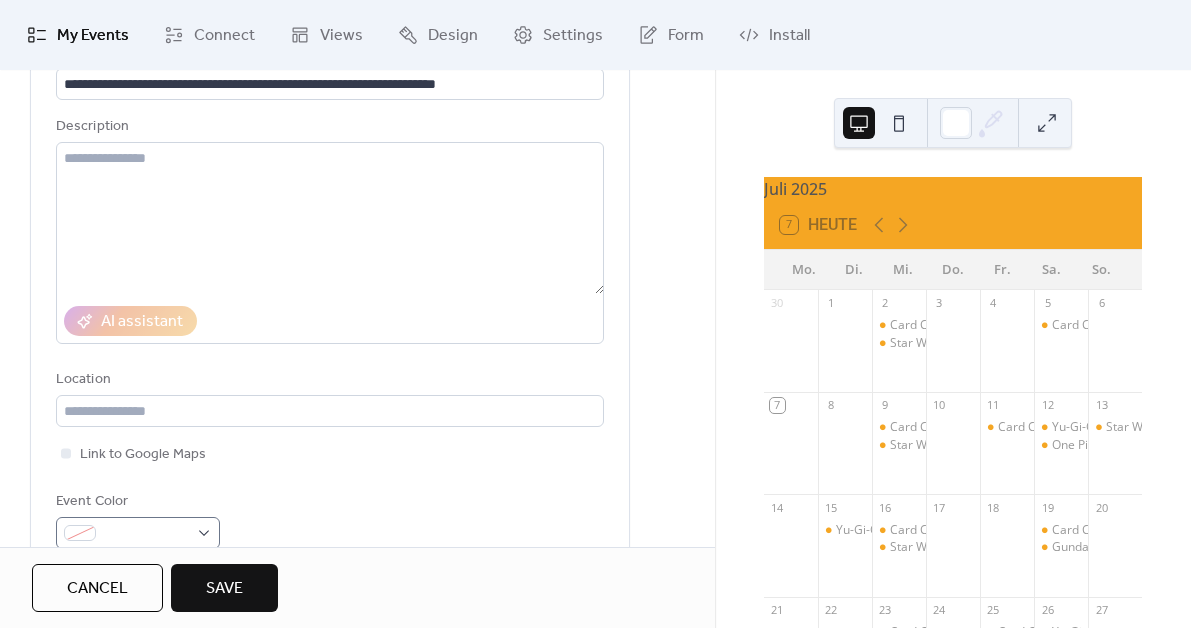 scroll, scrollTop: 392, scrollLeft: 0, axis: vertical 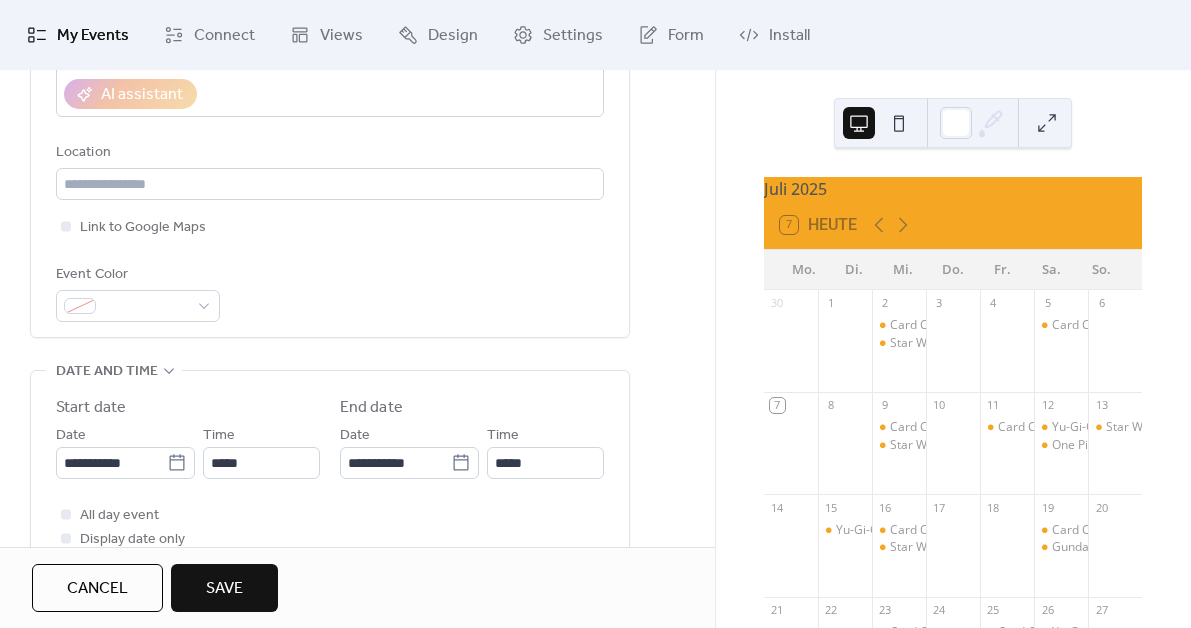 click on "**********" at bounding box center (125, 451) 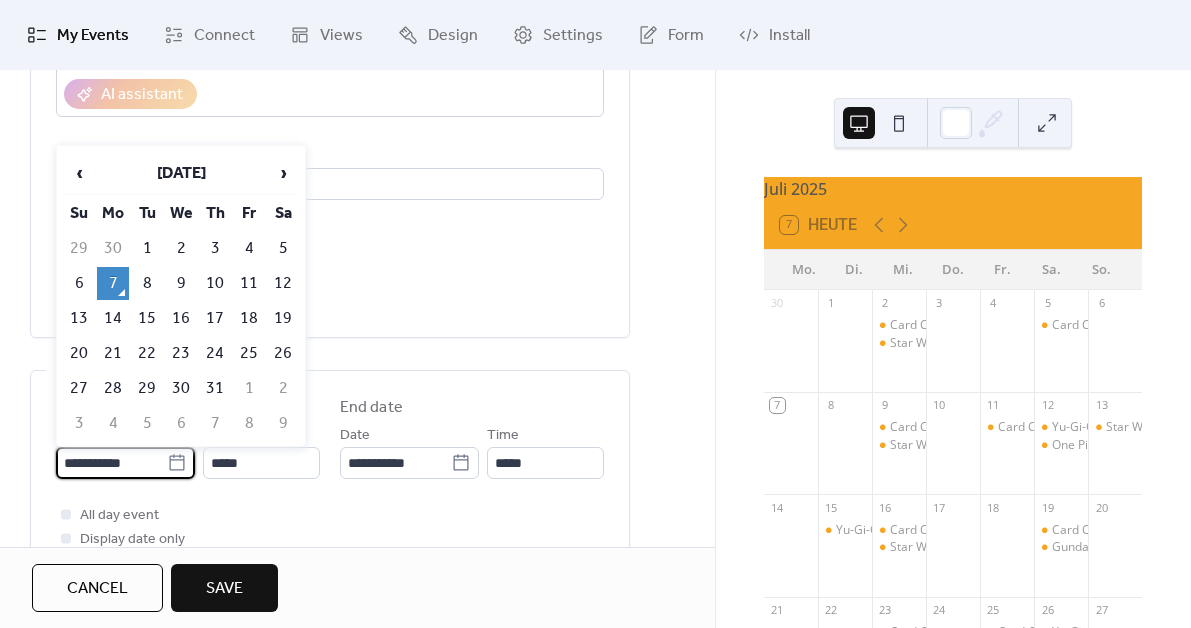 click on "**********" at bounding box center [111, 463] 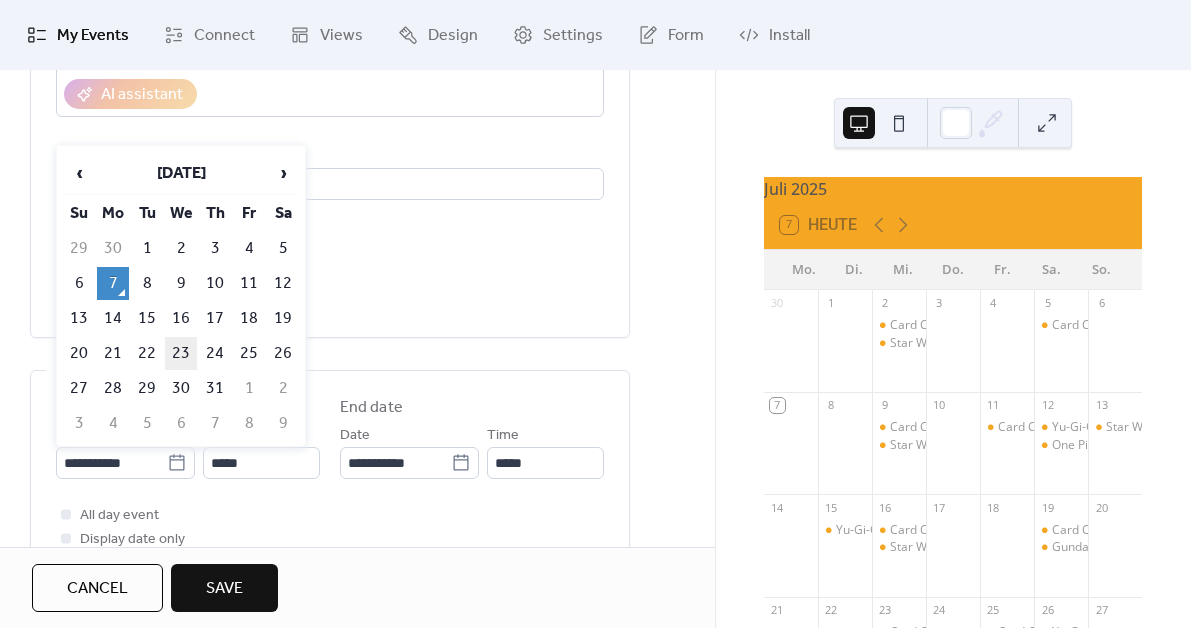 click on "23" at bounding box center [181, 353] 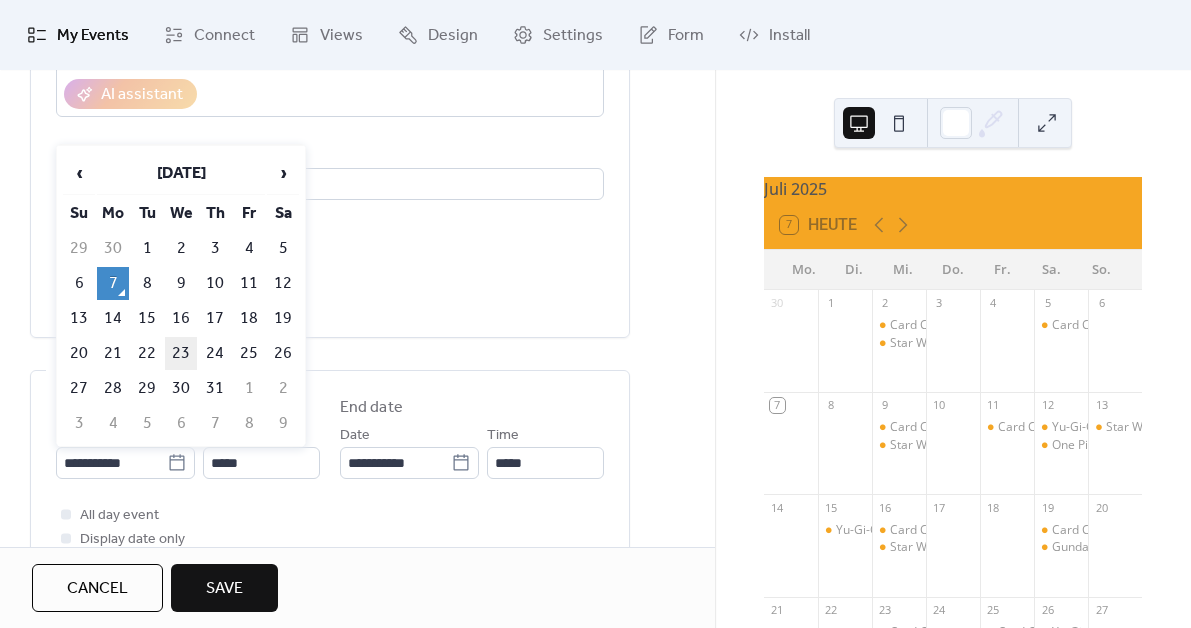 type on "**********" 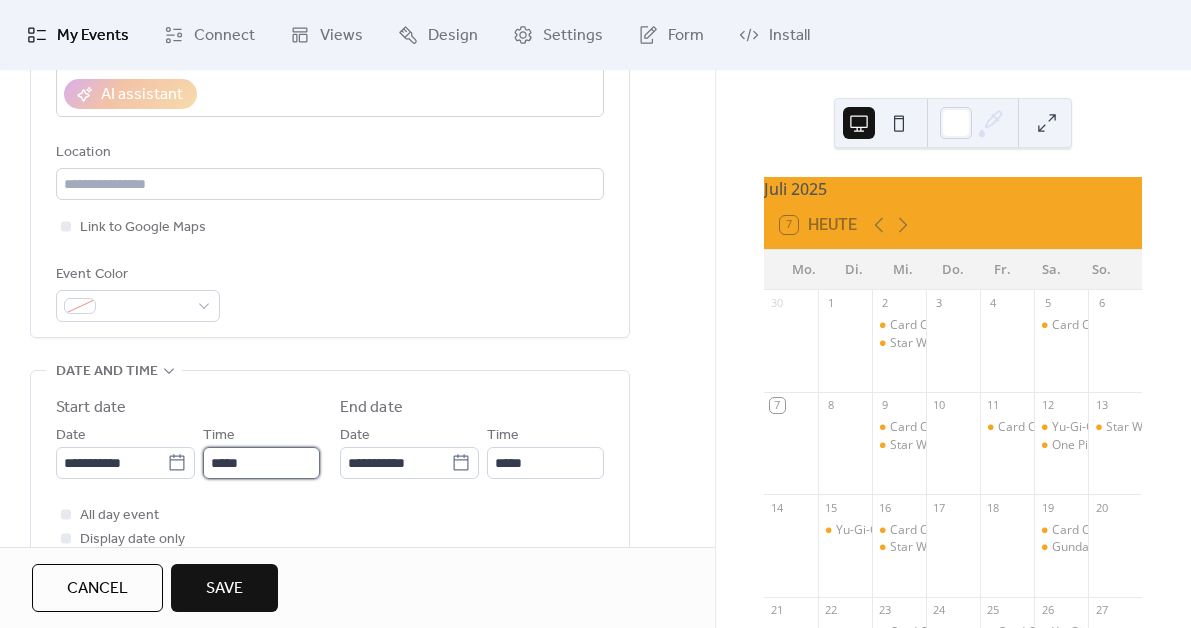 click on "*****" at bounding box center [261, 463] 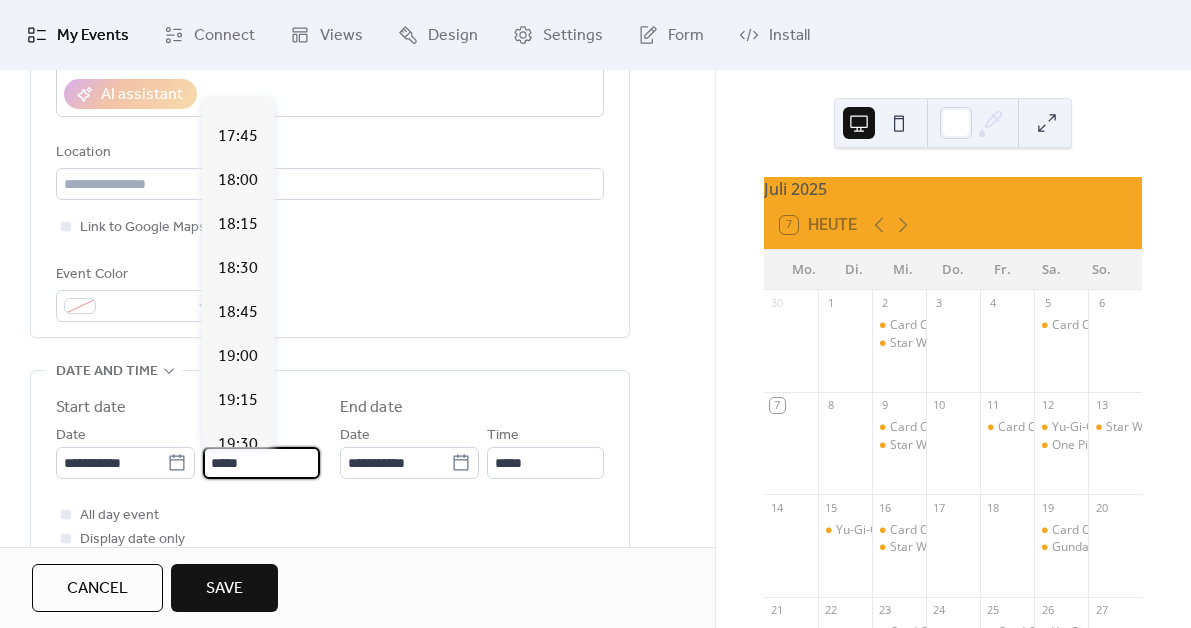 scroll, scrollTop: 3153, scrollLeft: 0, axis: vertical 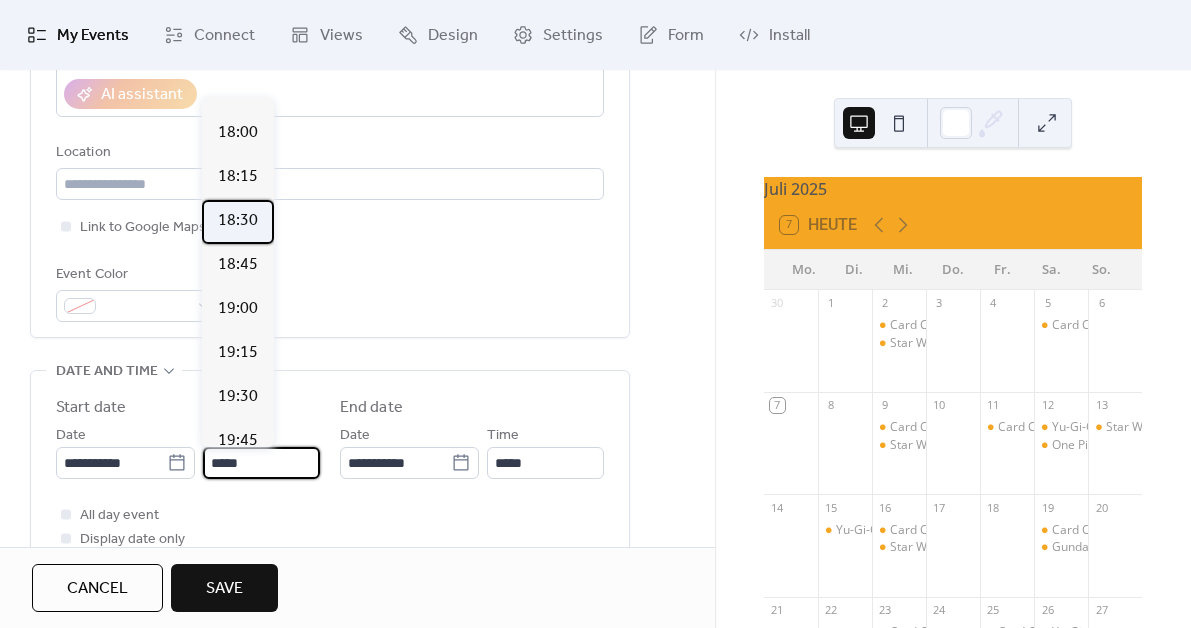 click on "18:30" at bounding box center [238, 221] 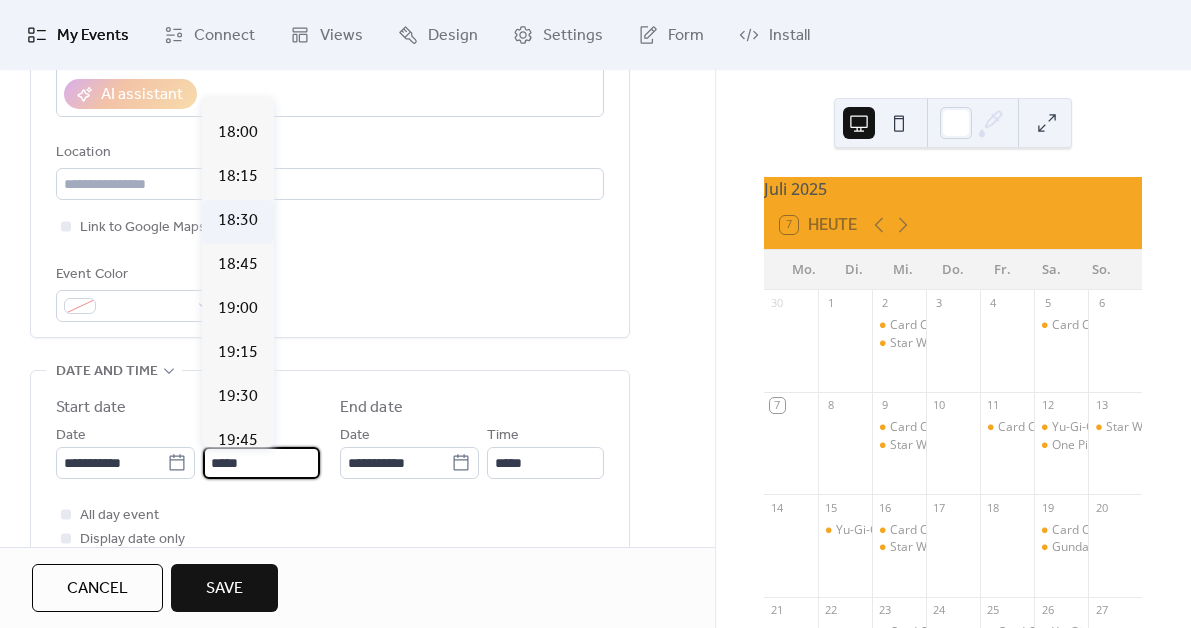 type on "*****" 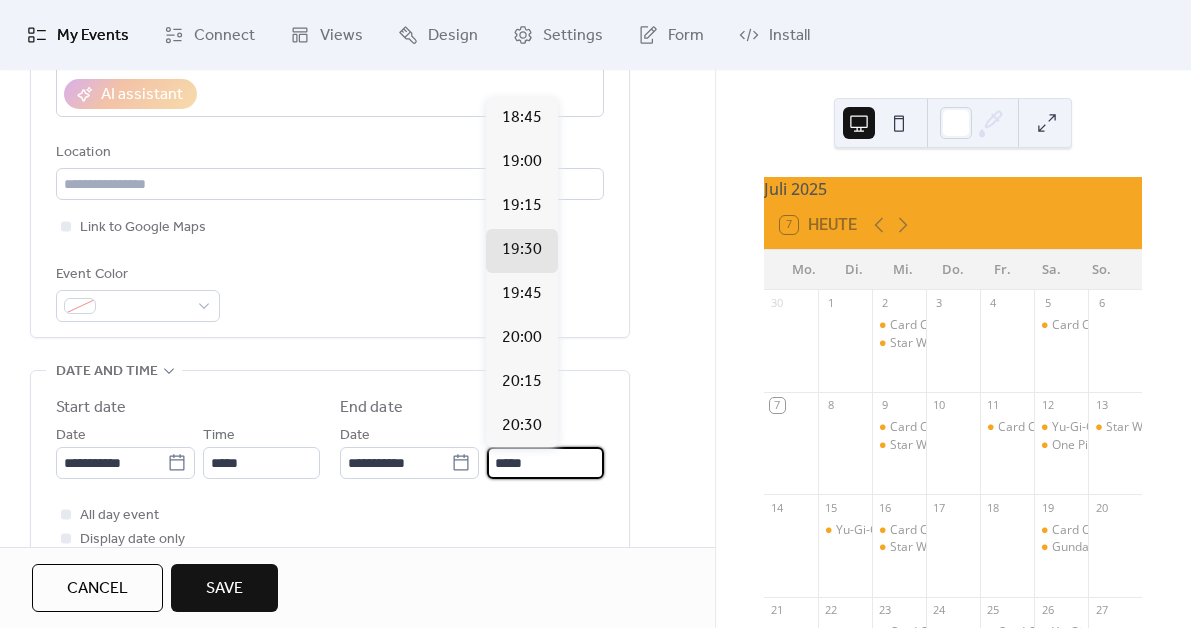 click on "*****" at bounding box center (545, 463) 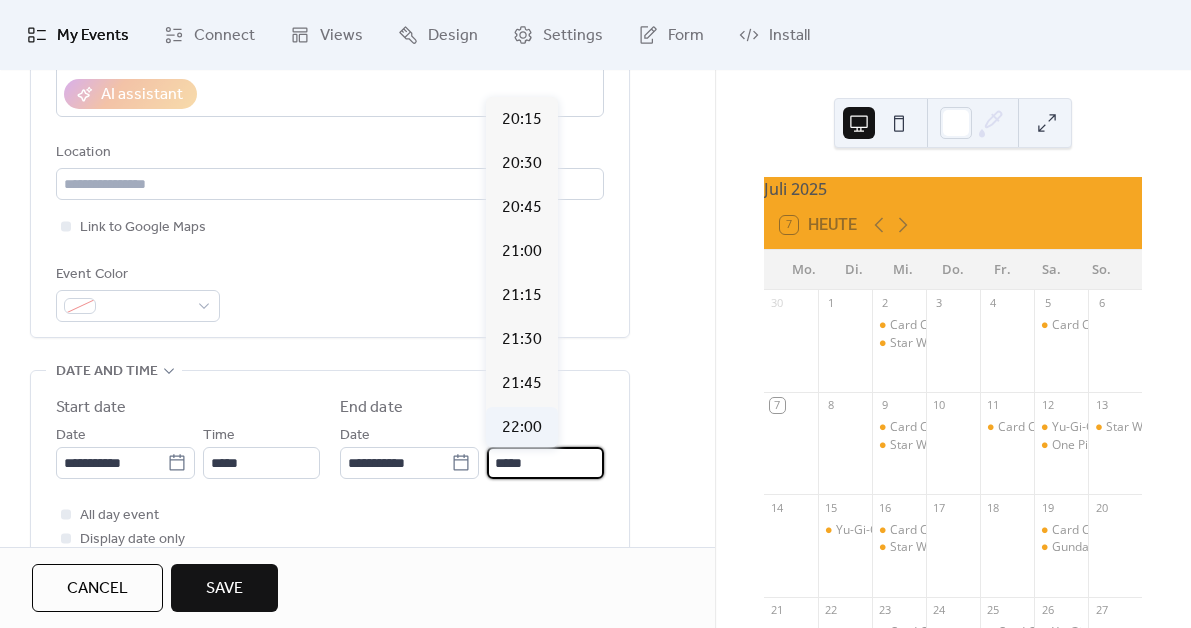 scroll, scrollTop: 303, scrollLeft: 0, axis: vertical 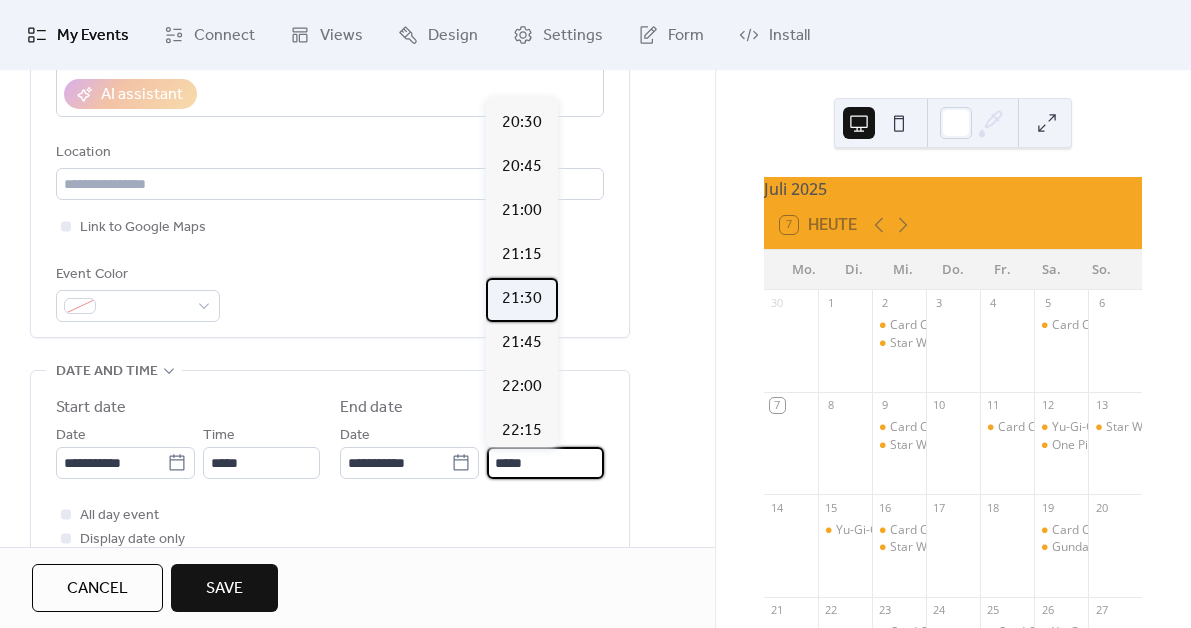click on "21:30" at bounding box center (522, 299) 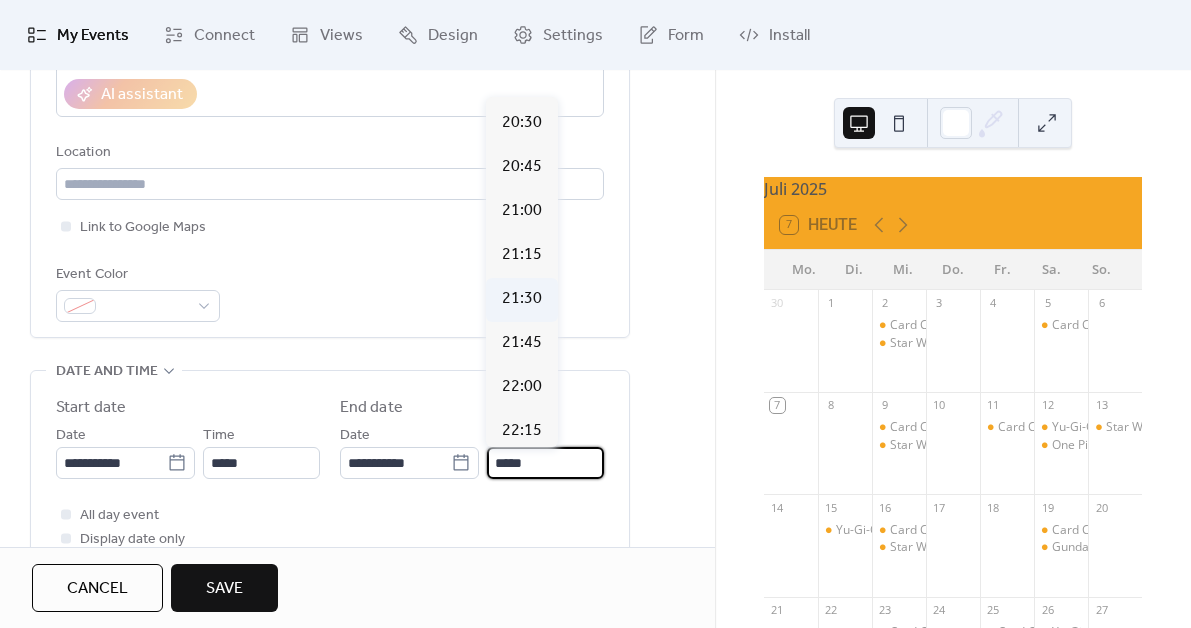 type on "*****" 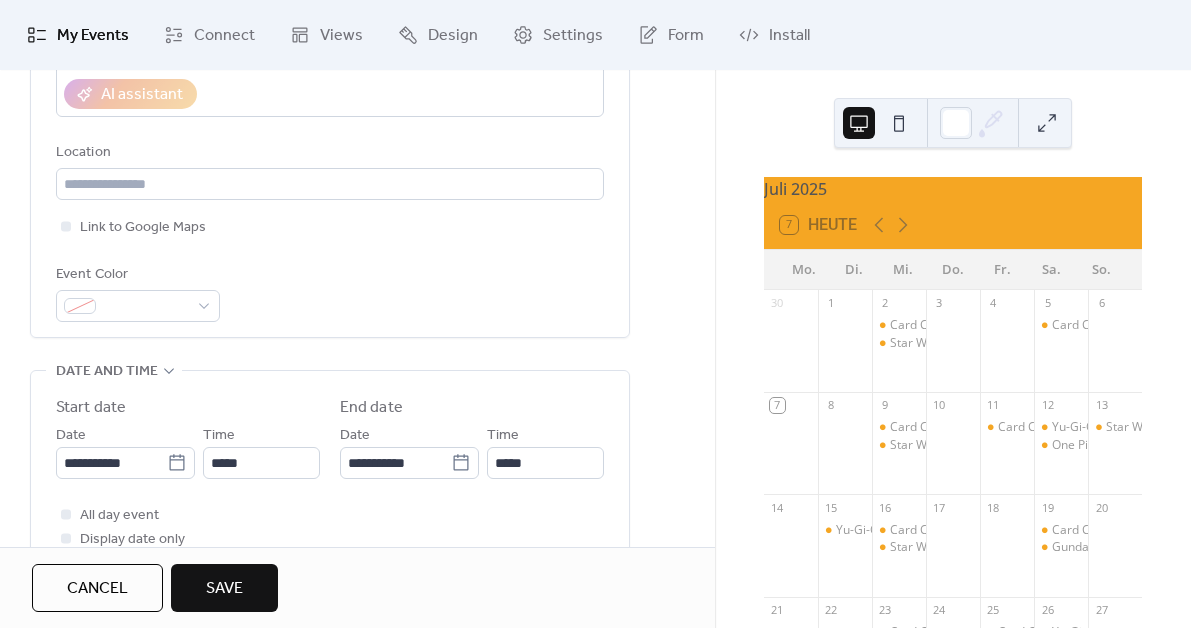 click on "**********" at bounding box center [357, 515] 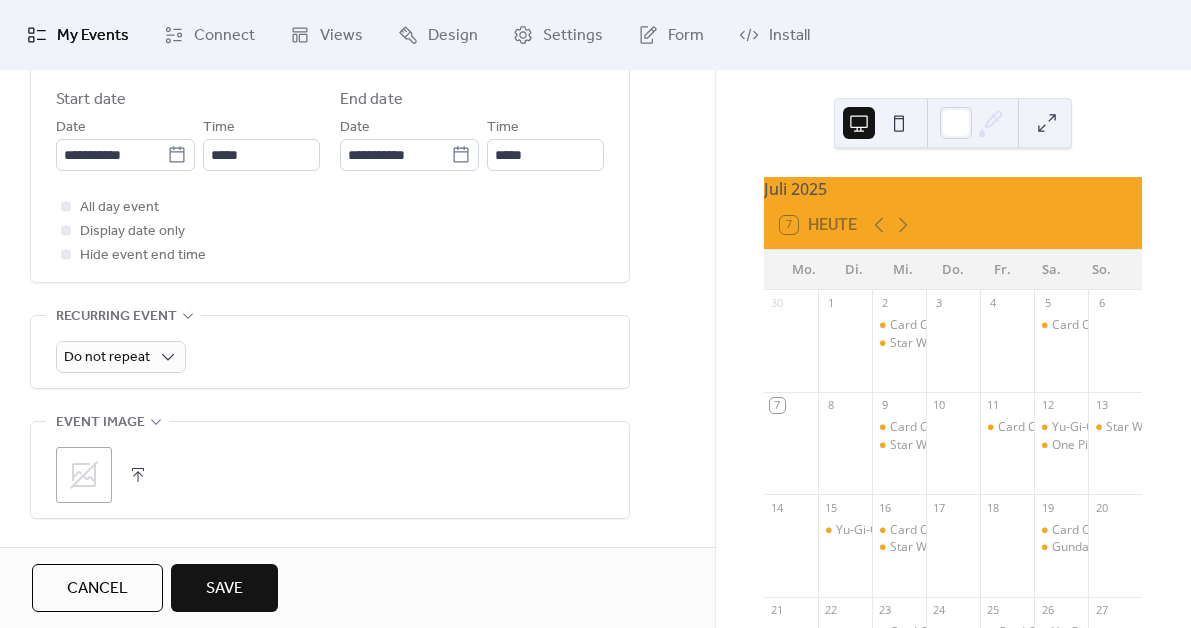 scroll, scrollTop: 852, scrollLeft: 0, axis: vertical 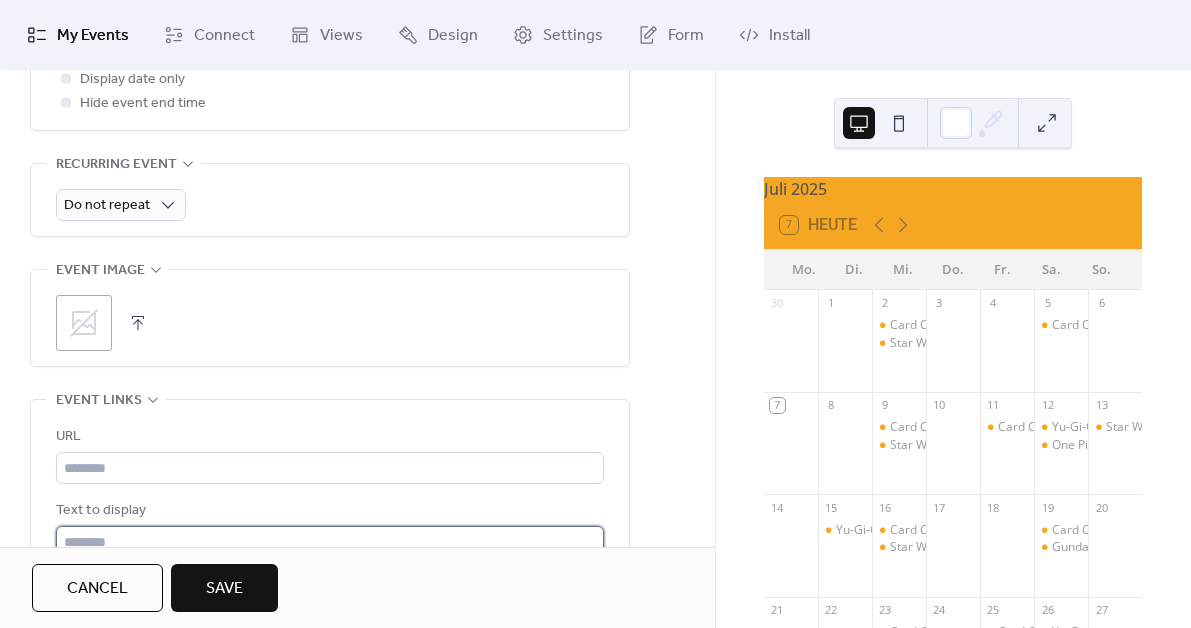 click at bounding box center (330, 542) 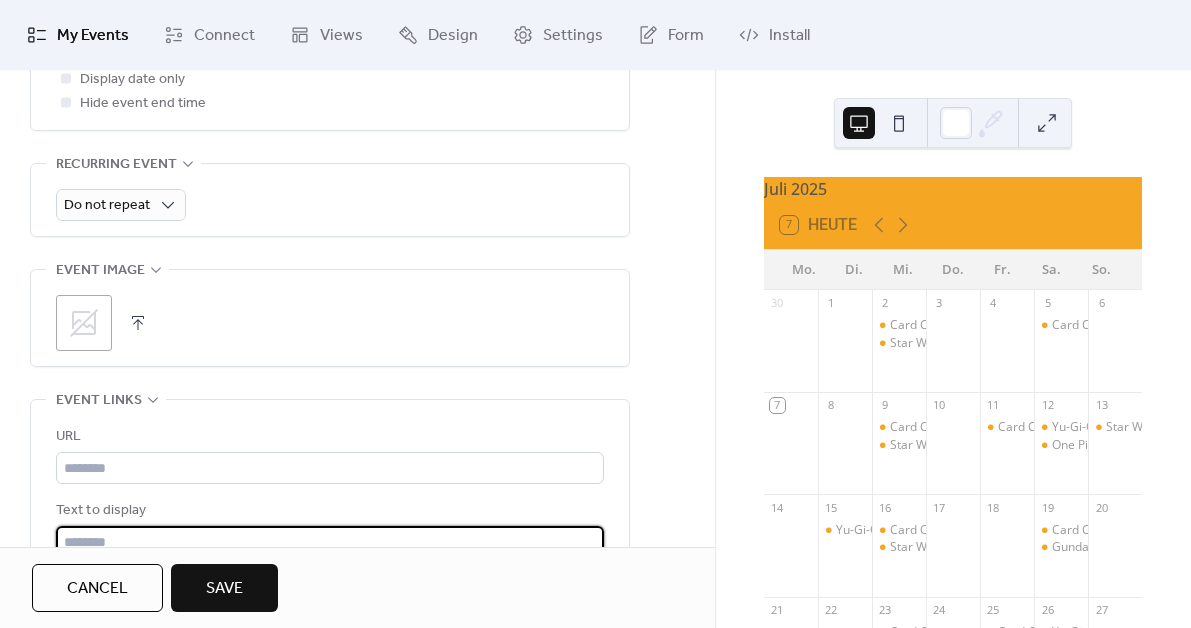 paste on "**********" 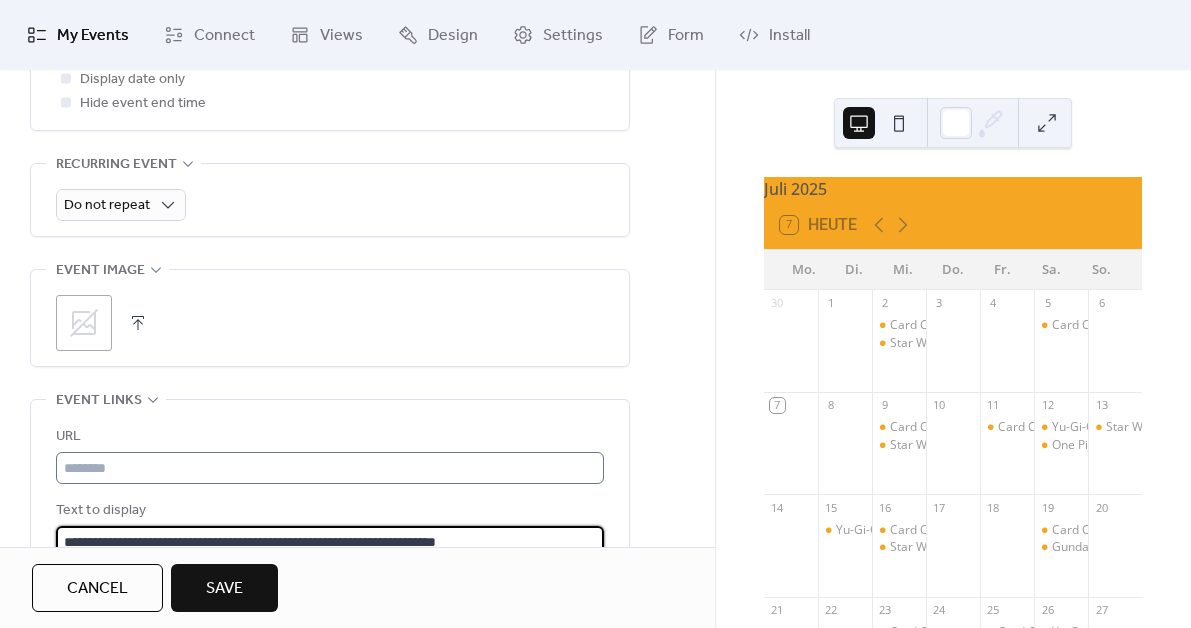 scroll, scrollTop: 859, scrollLeft: 0, axis: vertical 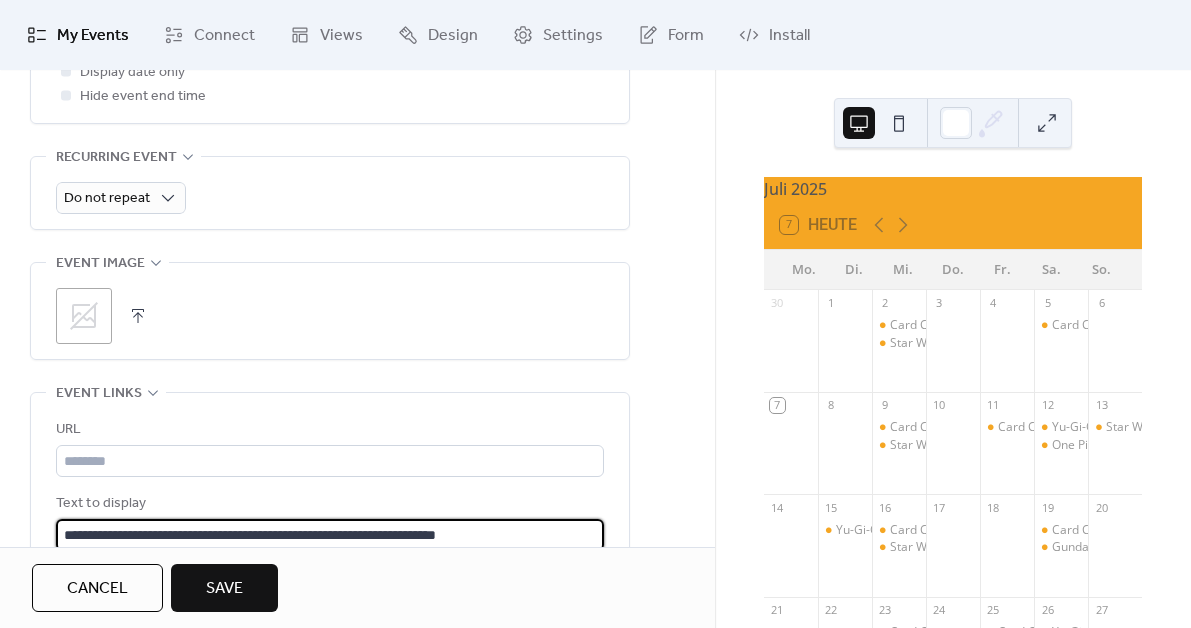 type on "**********" 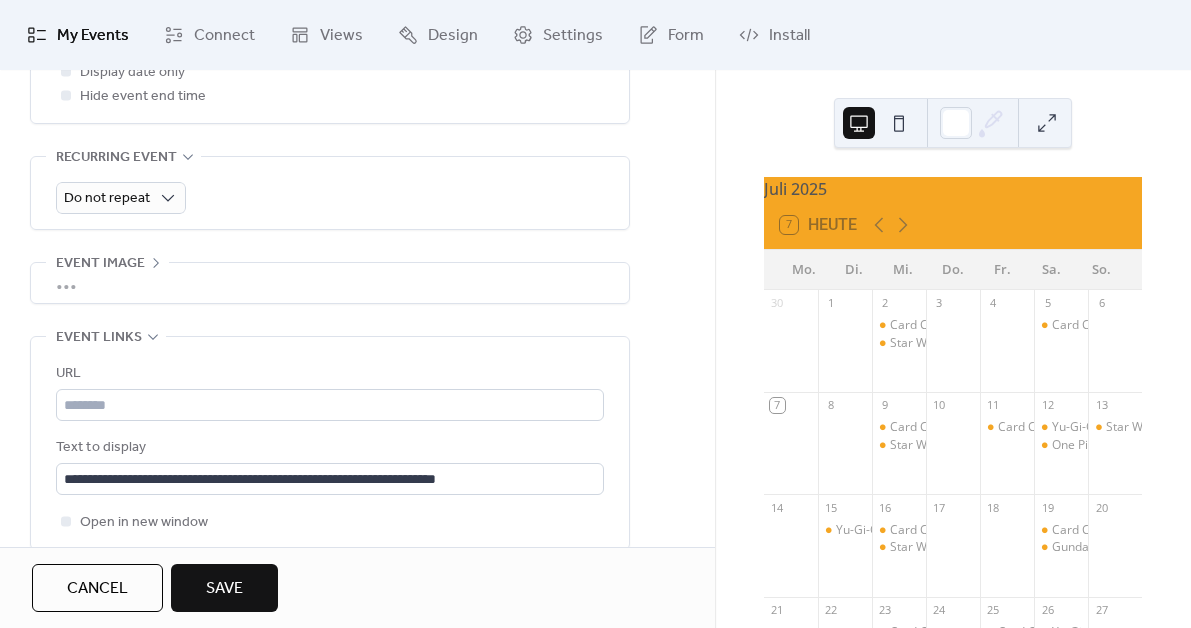 click on "•••" at bounding box center [330, 283] 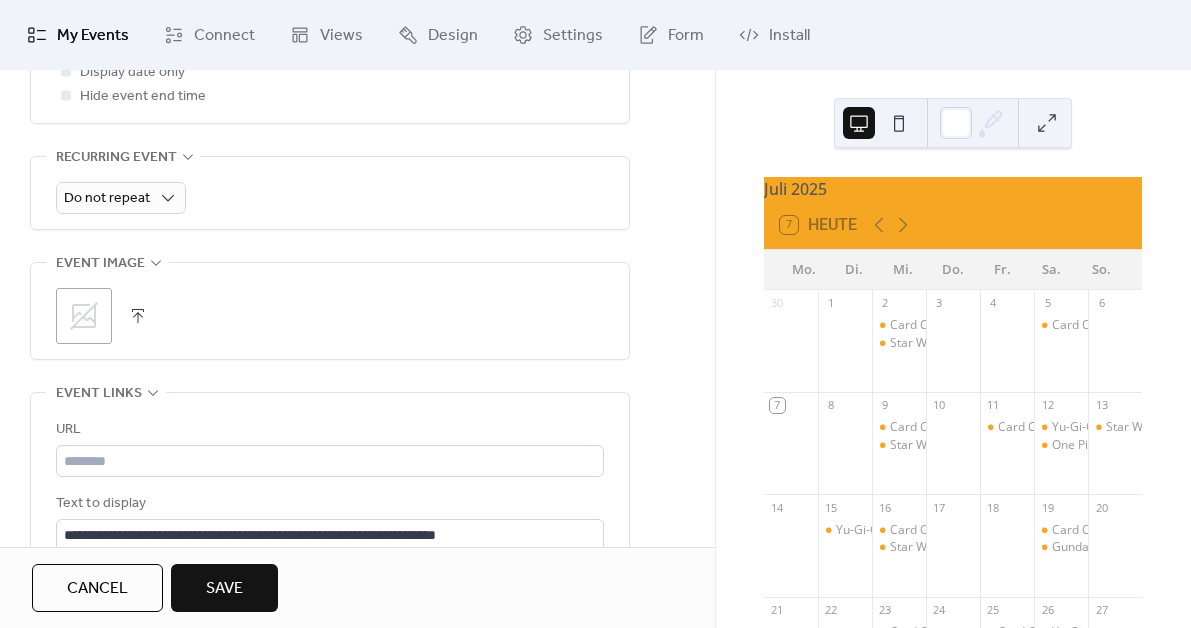 click 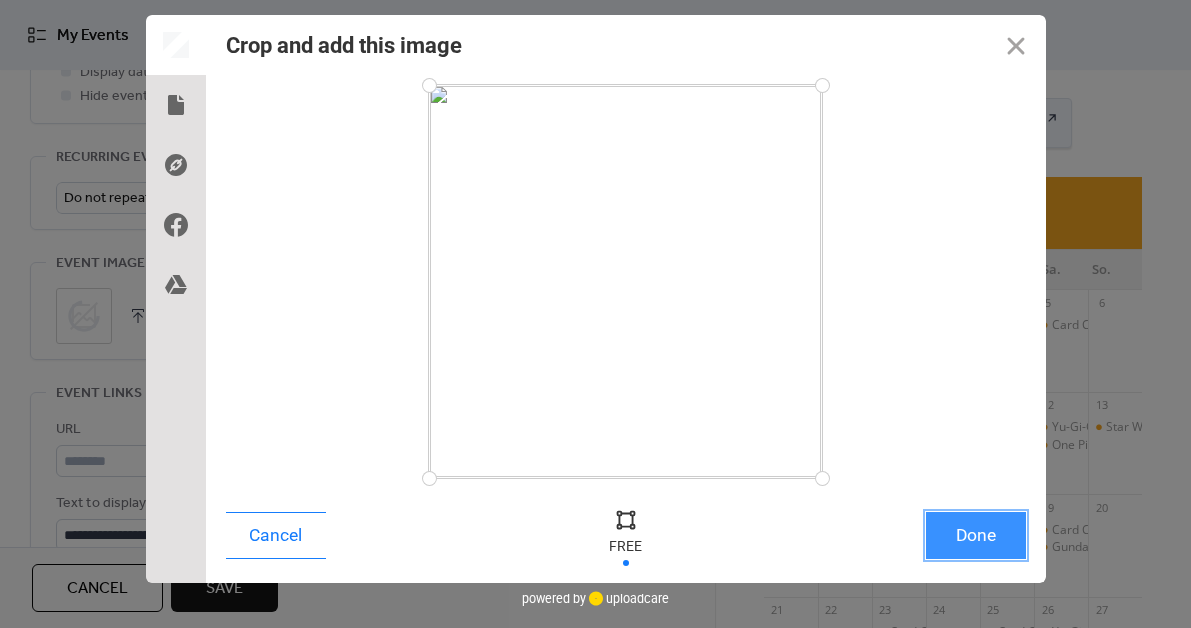 click on "Done" at bounding box center (976, 535) 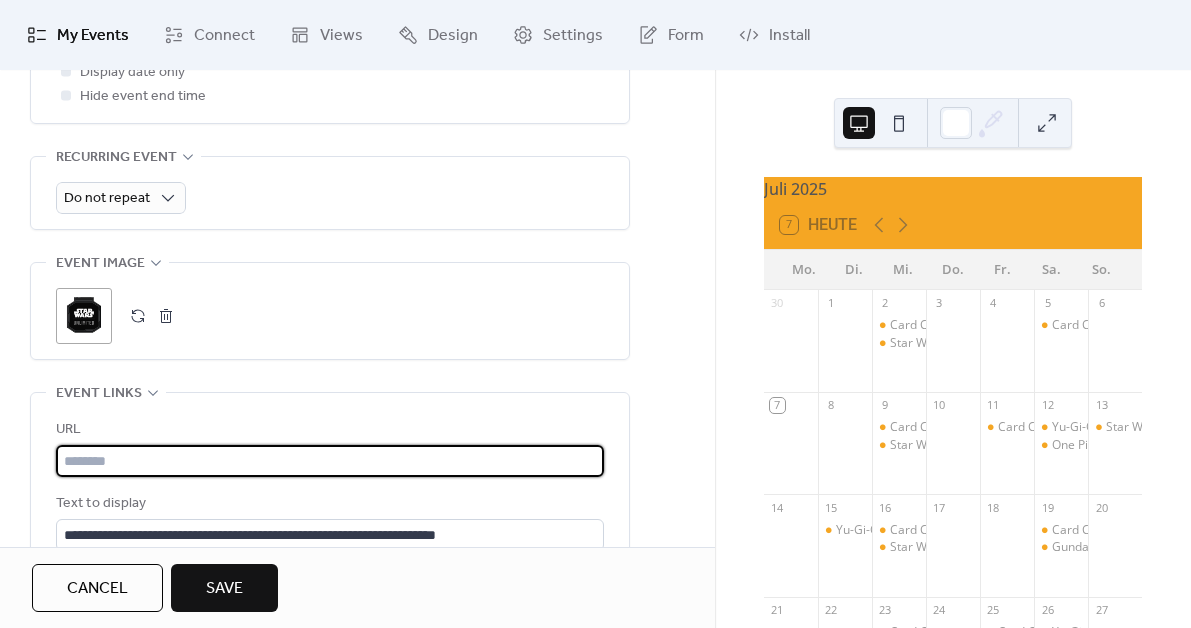 click at bounding box center (330, 461) 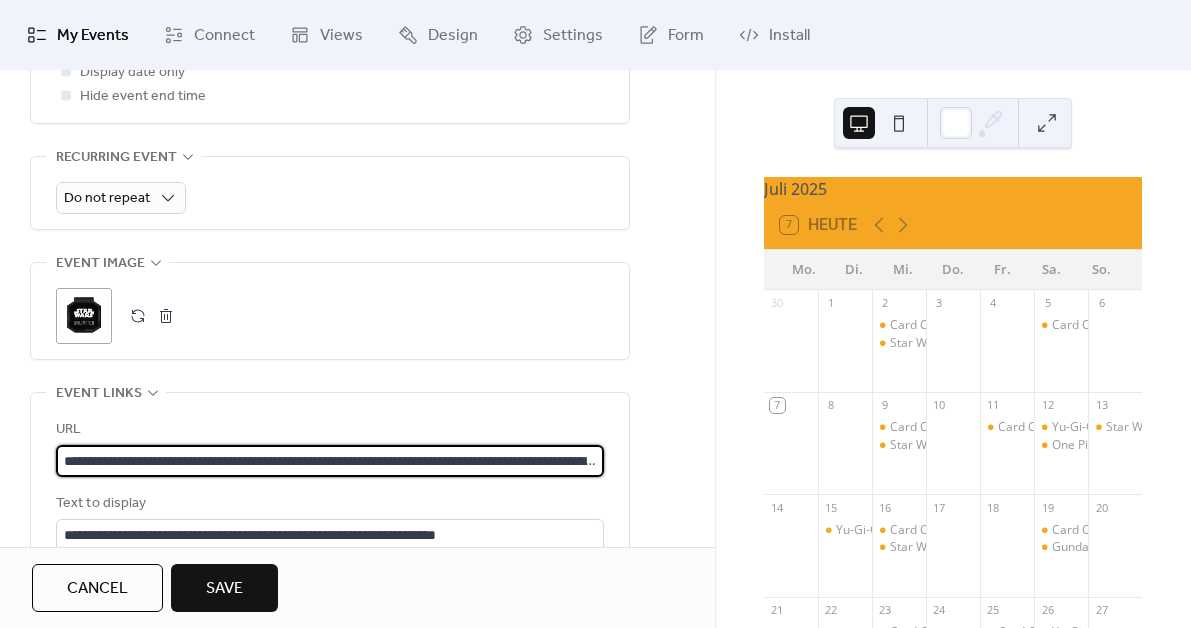 scroll, scrollTop: 0, scrollLeft: 163, axis: horizontal 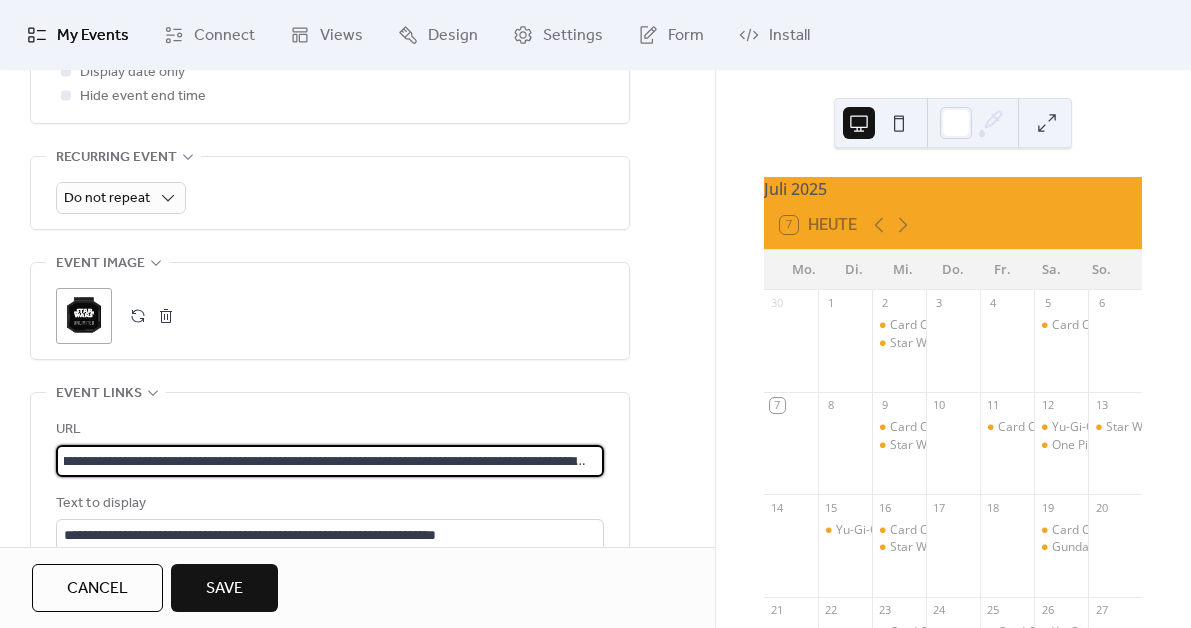 type on "**********" 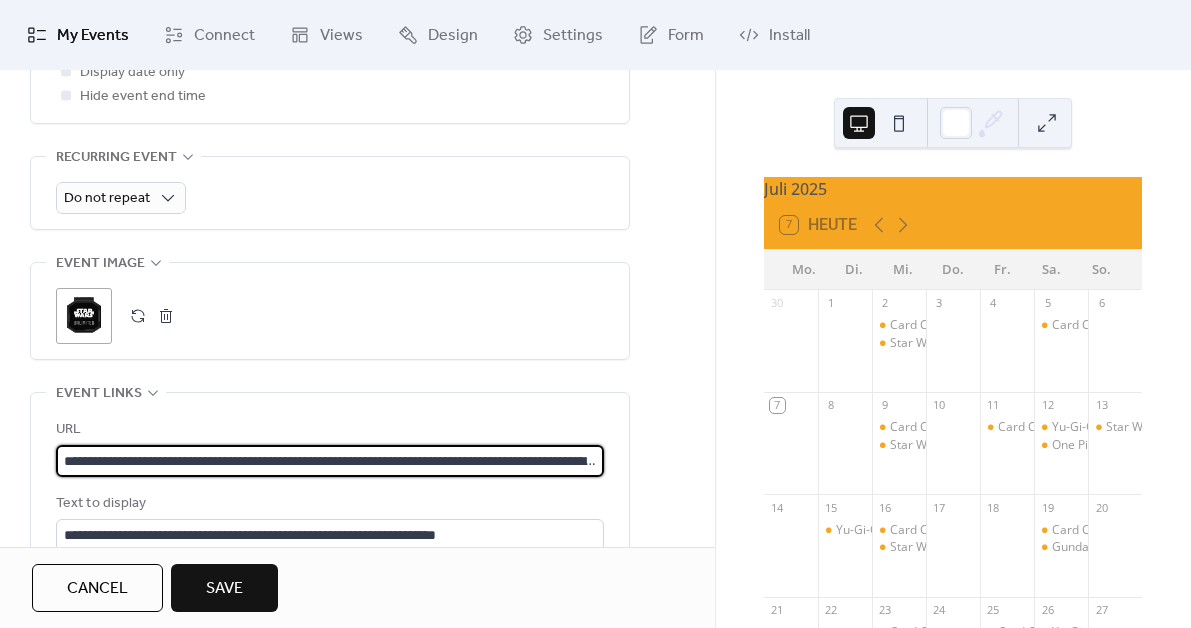 click on "**********" at bounding box center (330, 499) 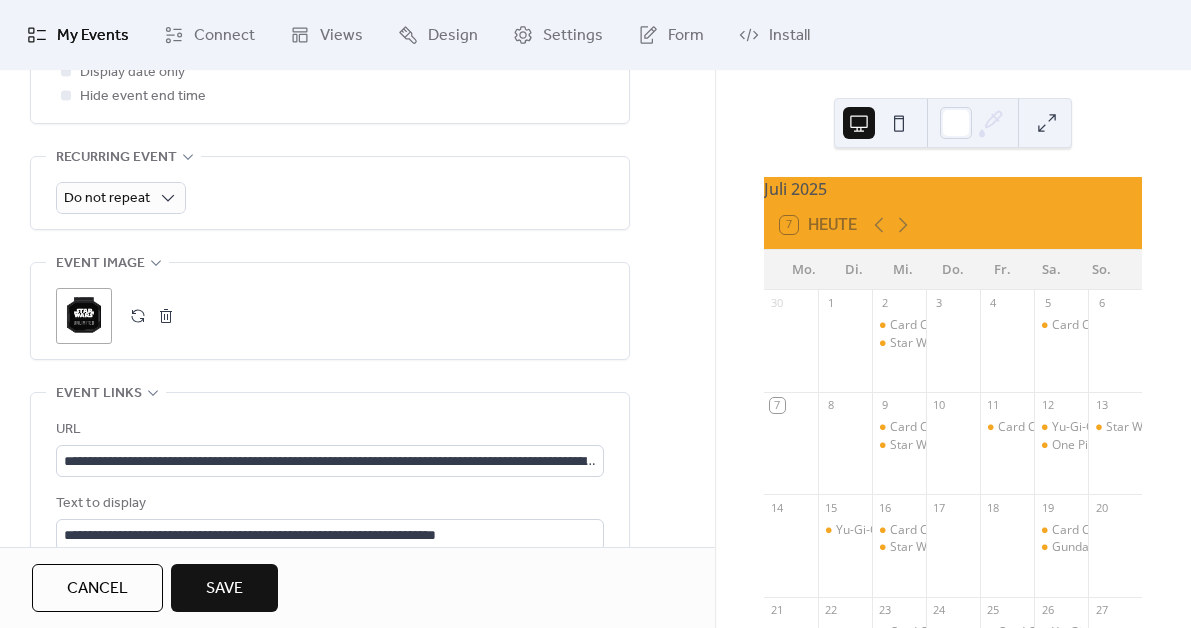 click on "Save" at bounding box center [224, 588] 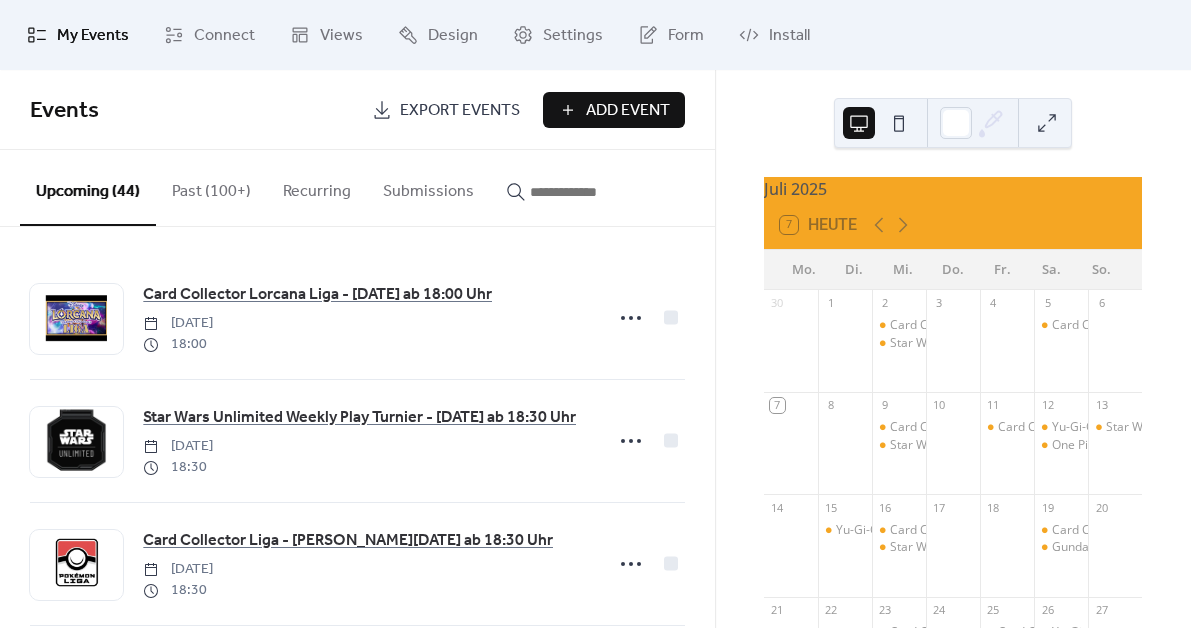 click on "Events Export Events Add Event" at bounding box center (357, 110) 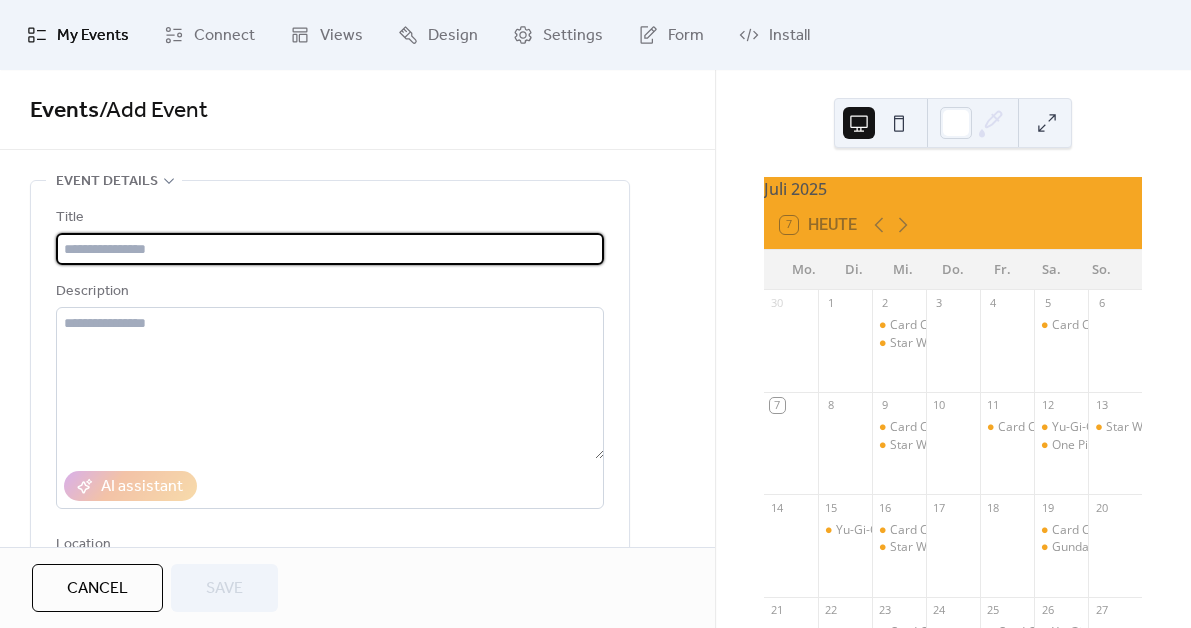 click at bounding box center [330, 249] 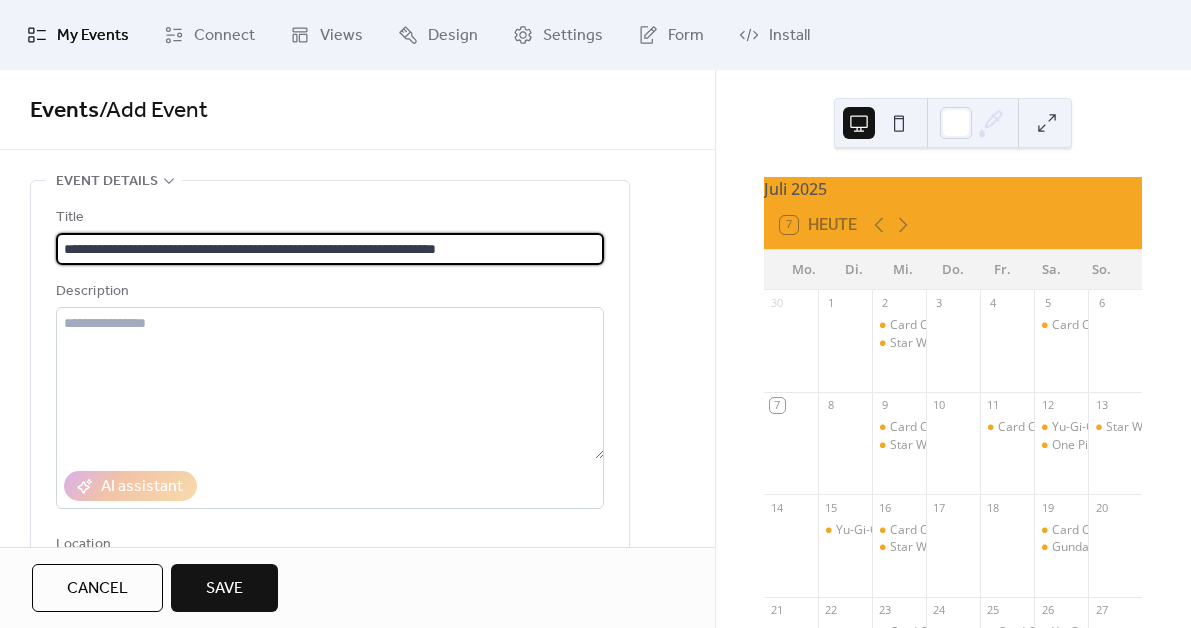 type on "**********" 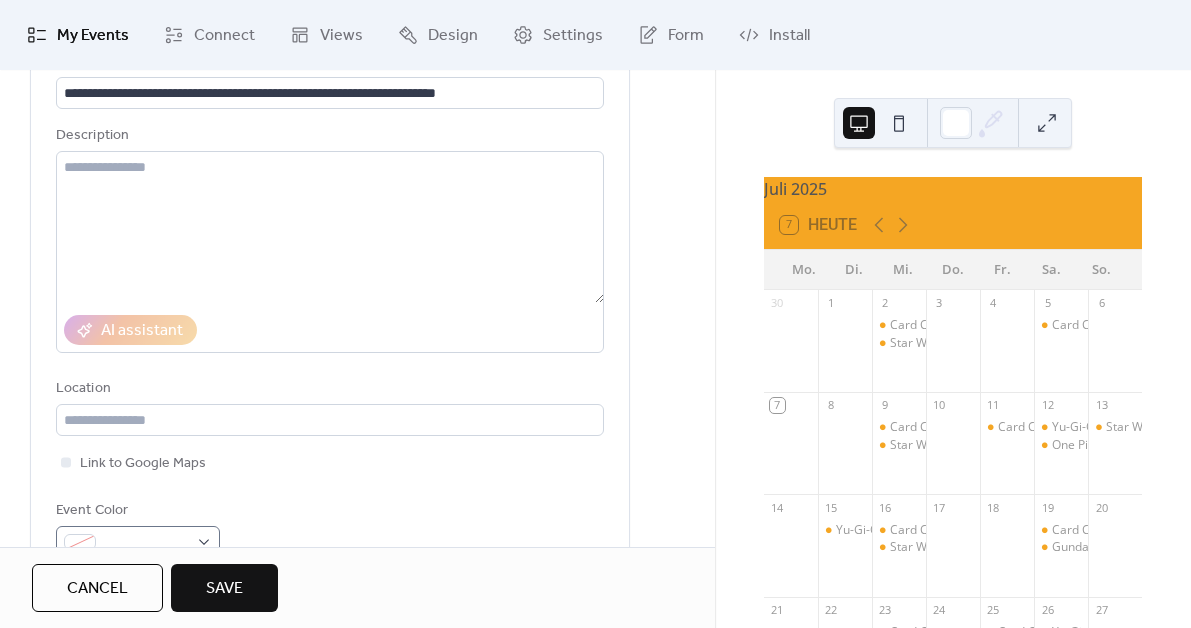 scroll, scrollTop: 371, scrollLeft: 0, axis: vertical 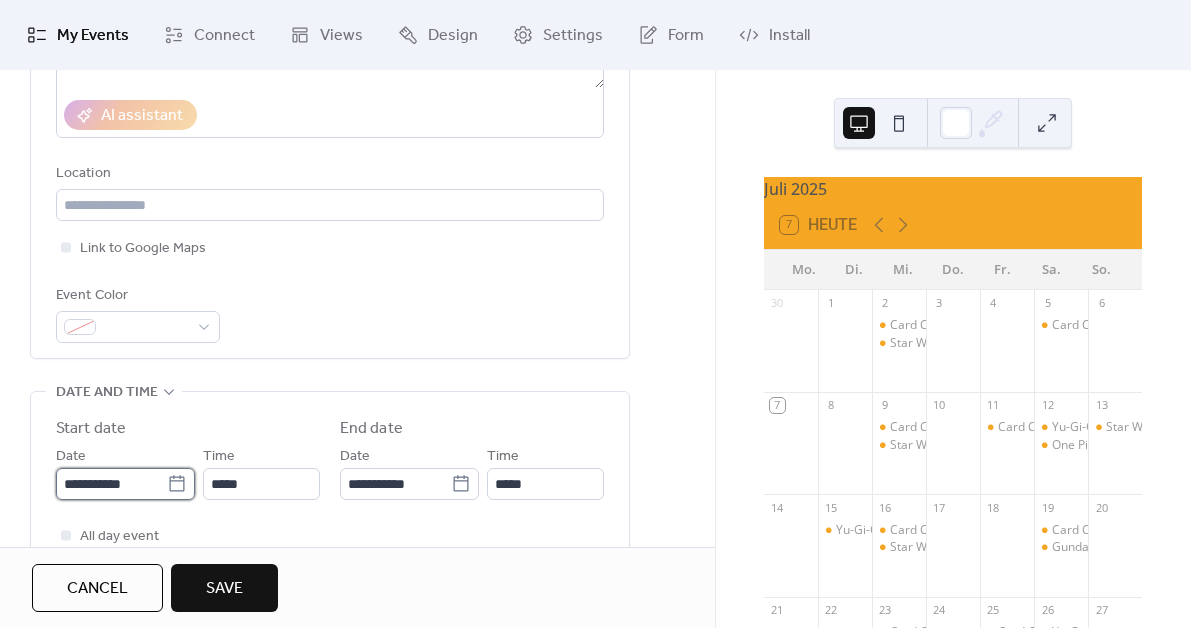 click on "**********" at bounding box center (111, 484) 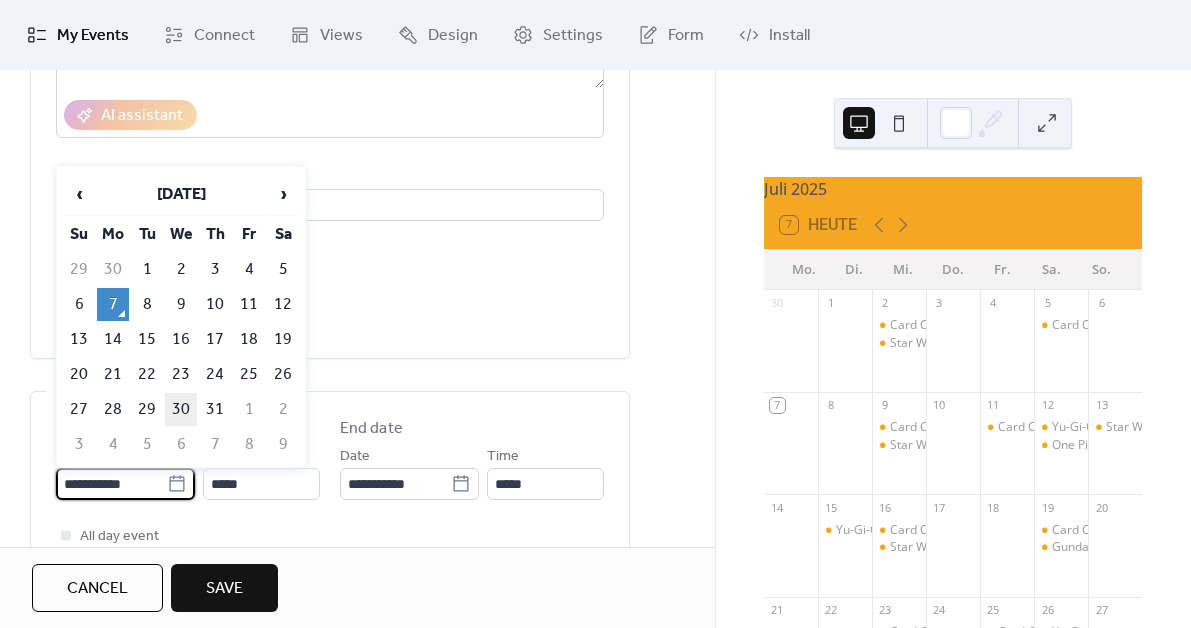 click on "30" at bounding box center [181, 409] 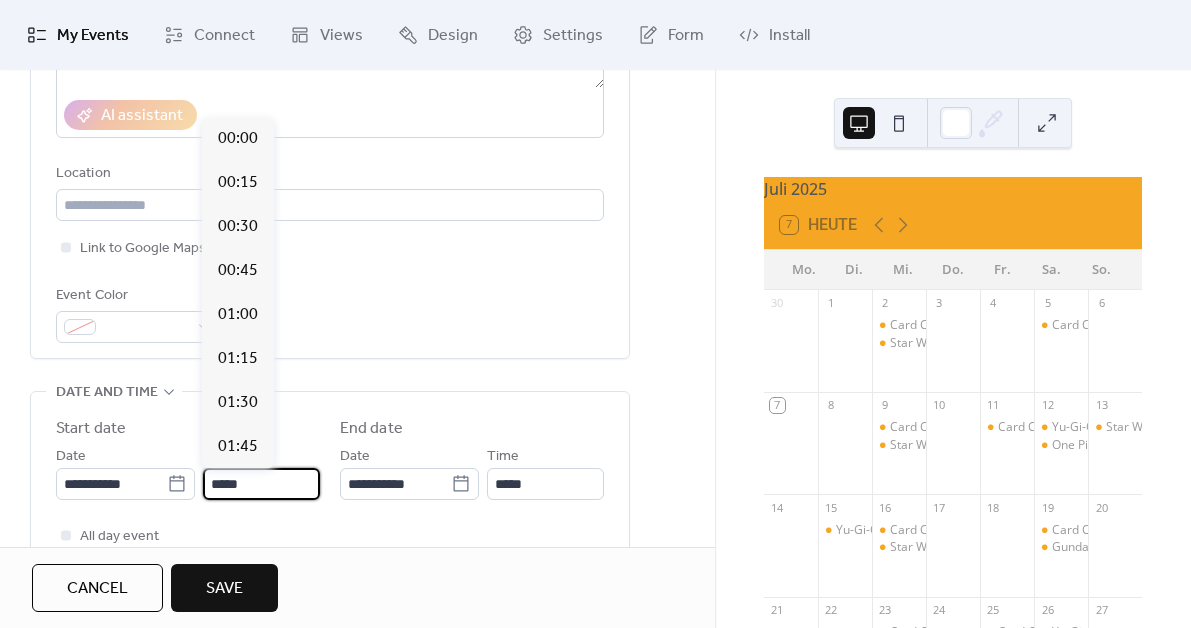 click on "*****" at bounding box center [261, 484] 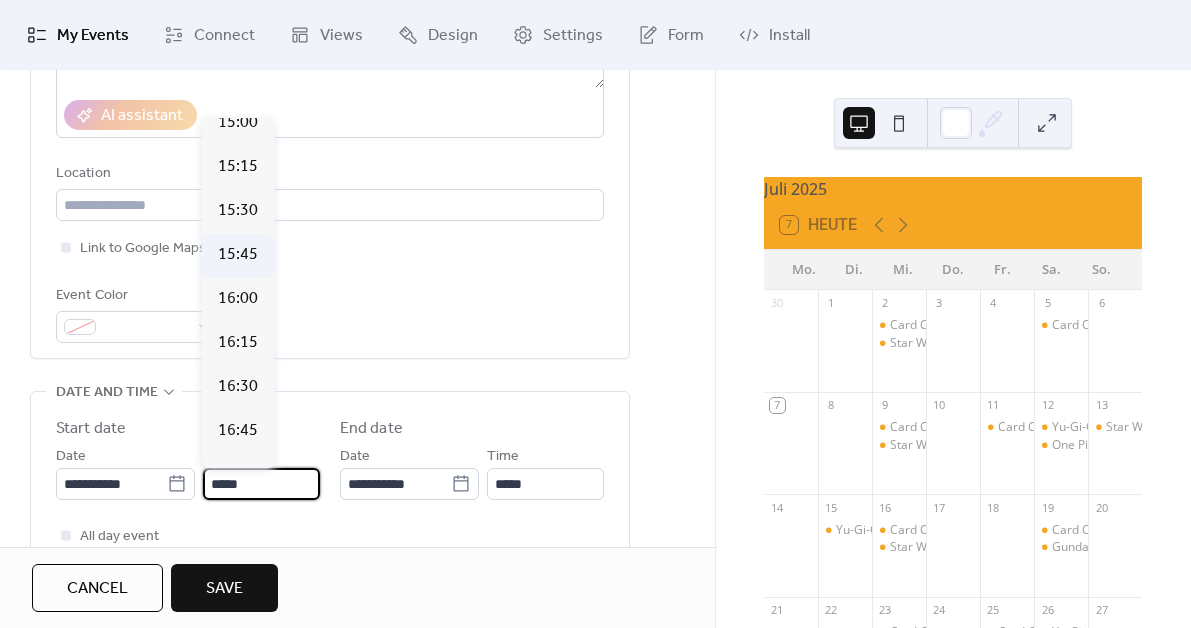 scroll, scrollTop: 3071, scrollLeft: 0, axis: vertical 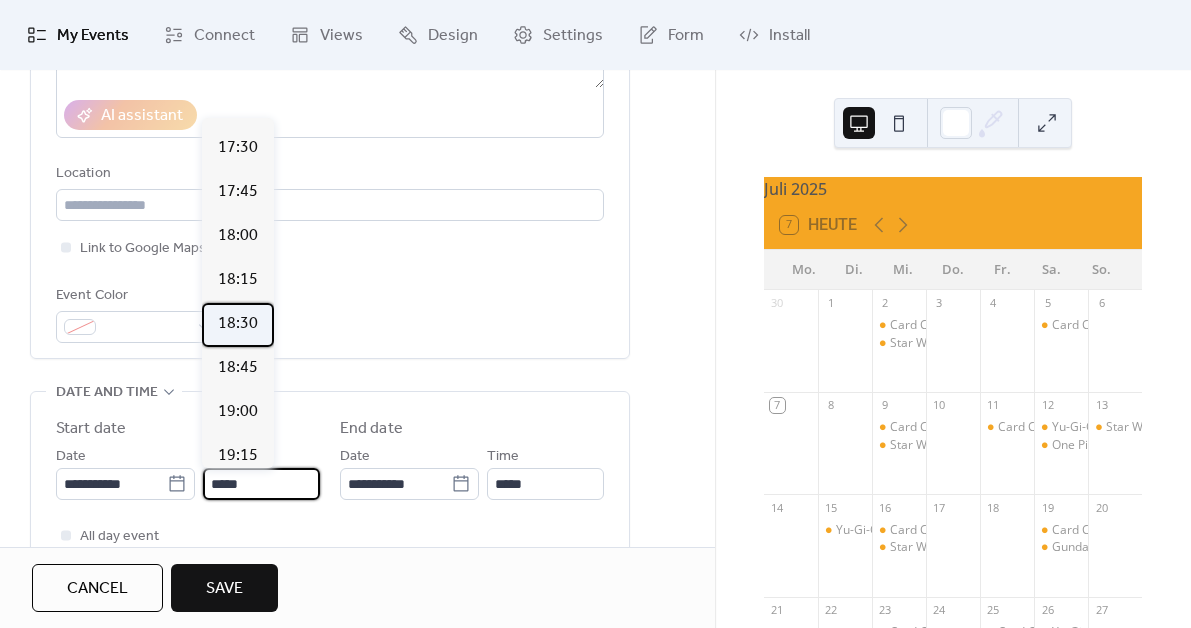 click on "18:30" at bounding box center [238, 325] 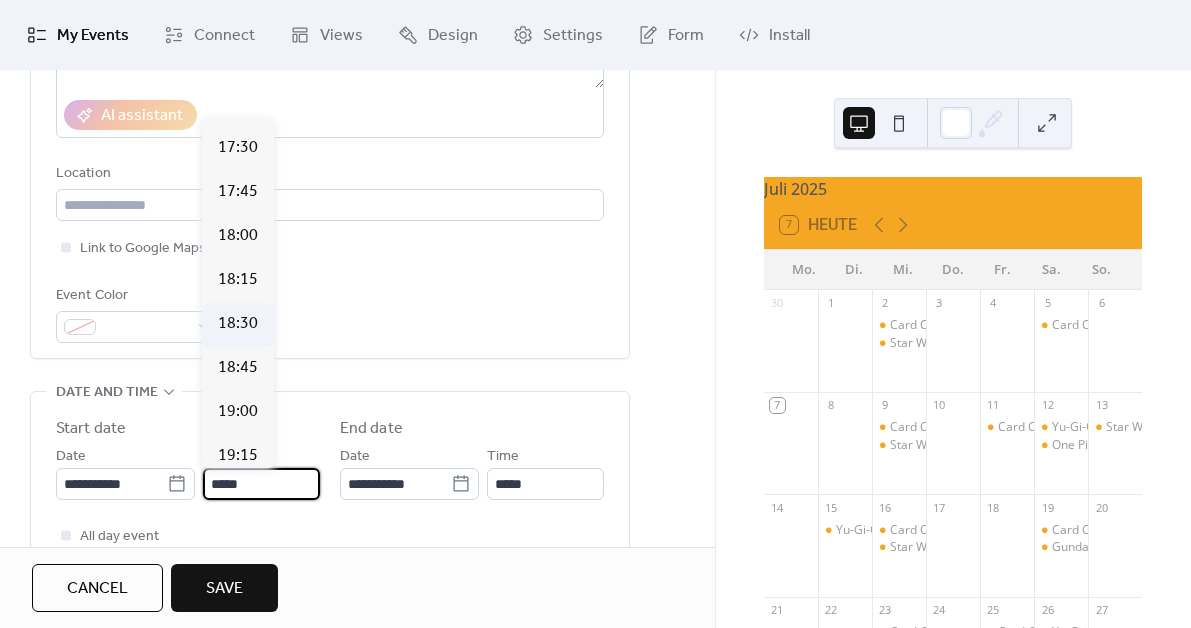 type on "*****" 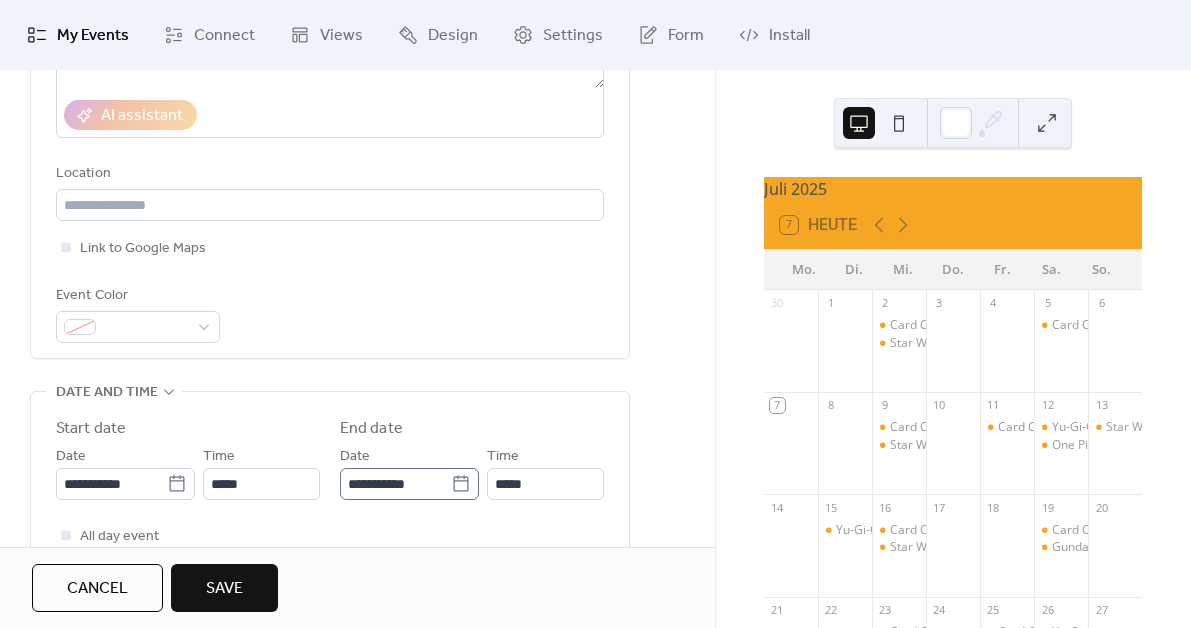 click 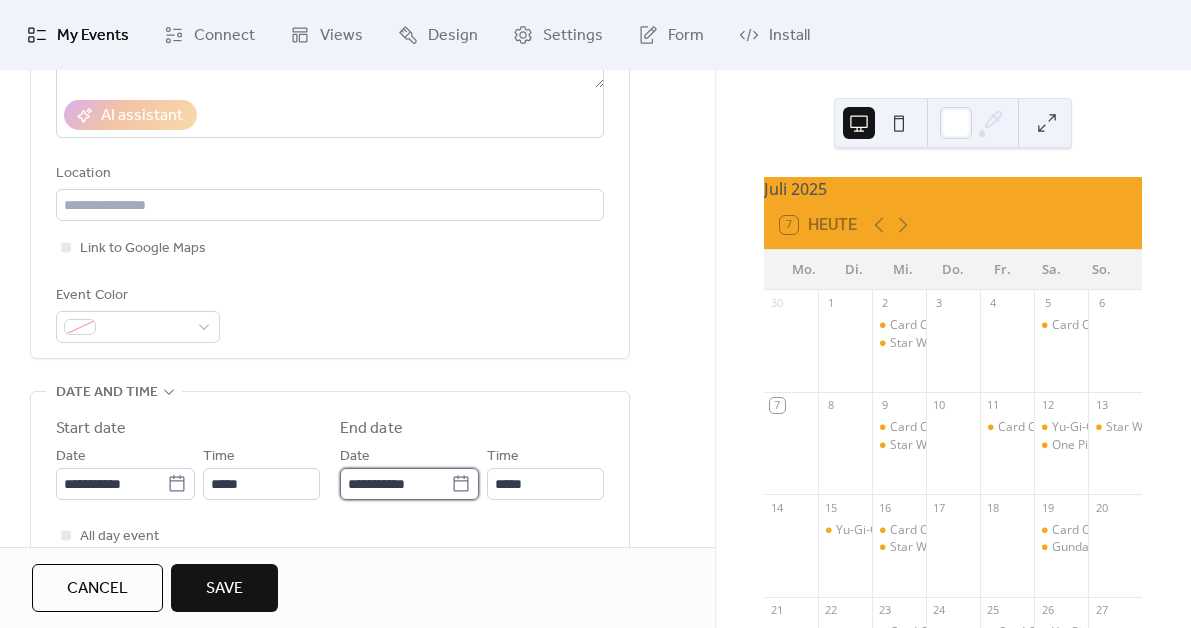click on "**********" at bounding box center [395, 484] 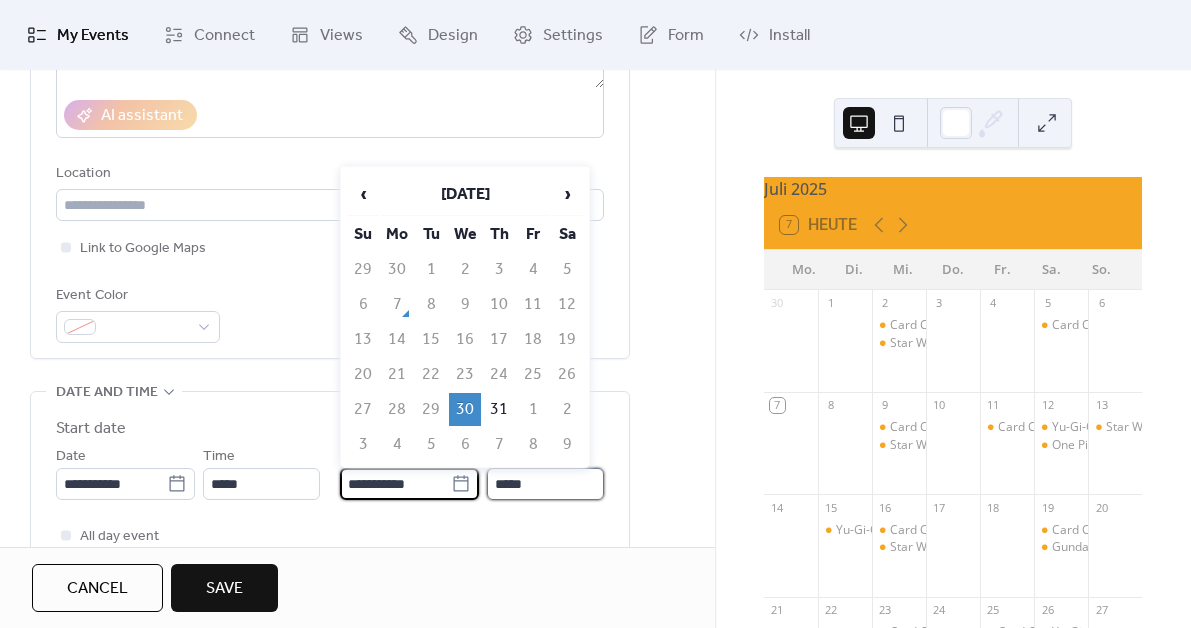 click on "*****" at bounding box center (545, 484) 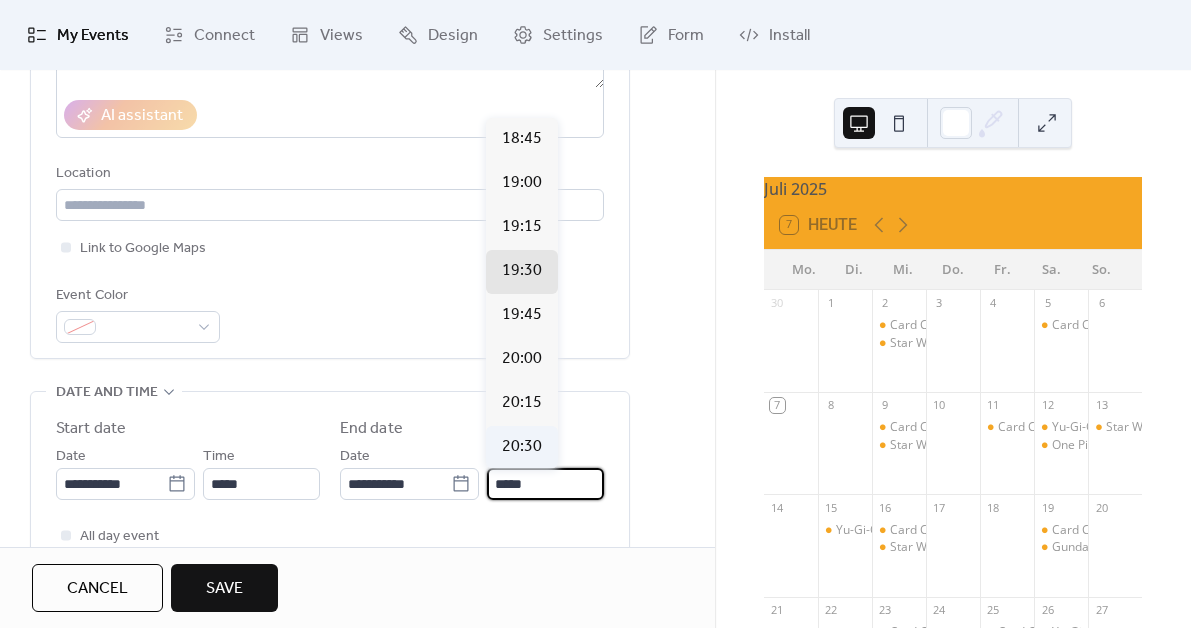 scroll, scrollTop: 159, scrollLeft: 0, axis: vertical 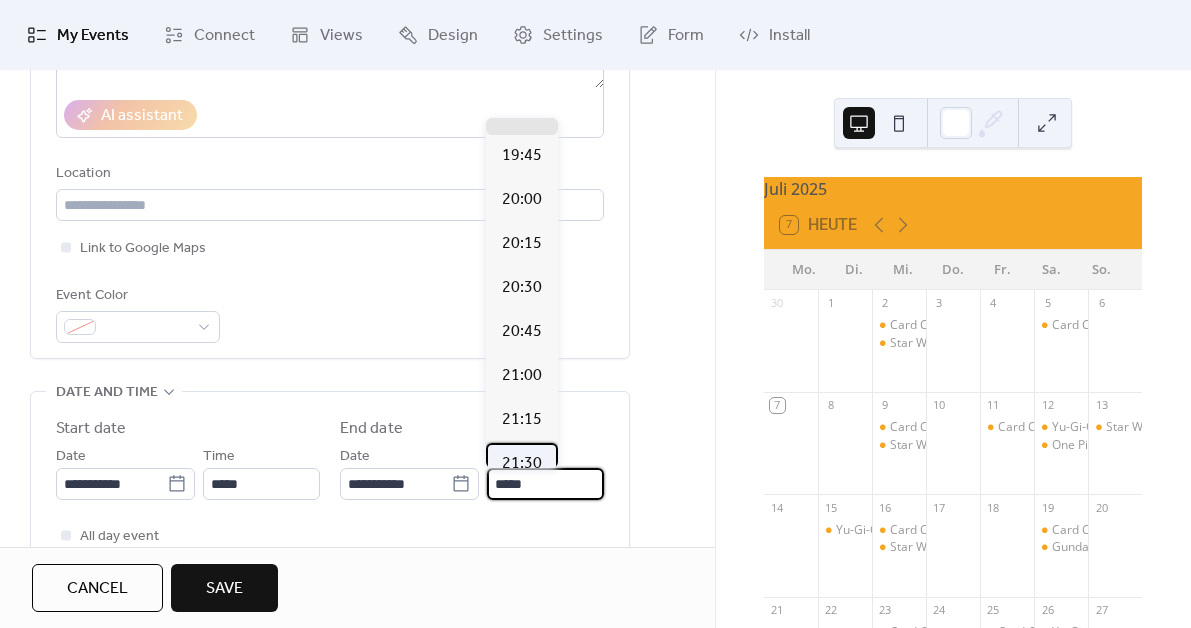 click on "21:30" at bounding box center (522, 464) 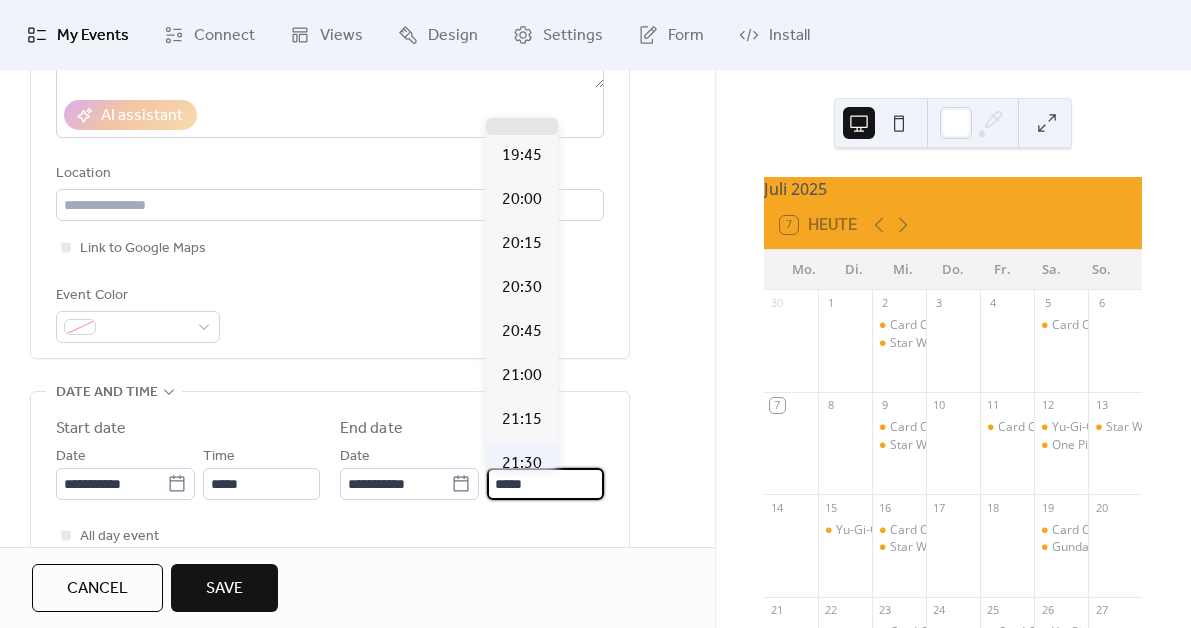 type on "*****" 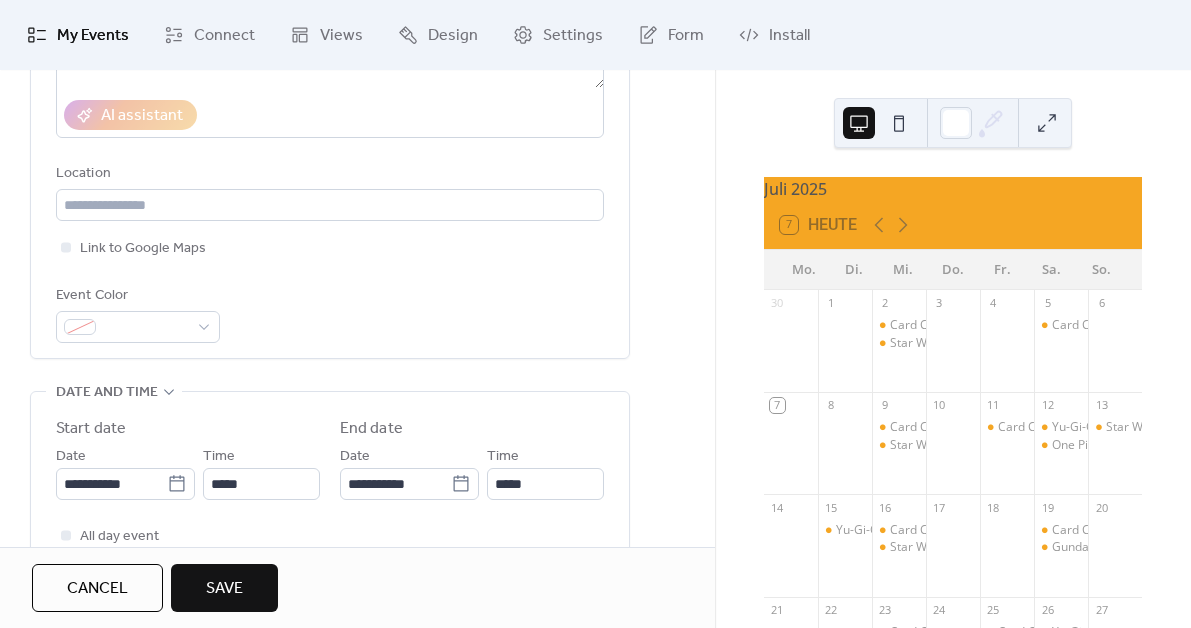 click on "**********" at bounding box center (357, 536) 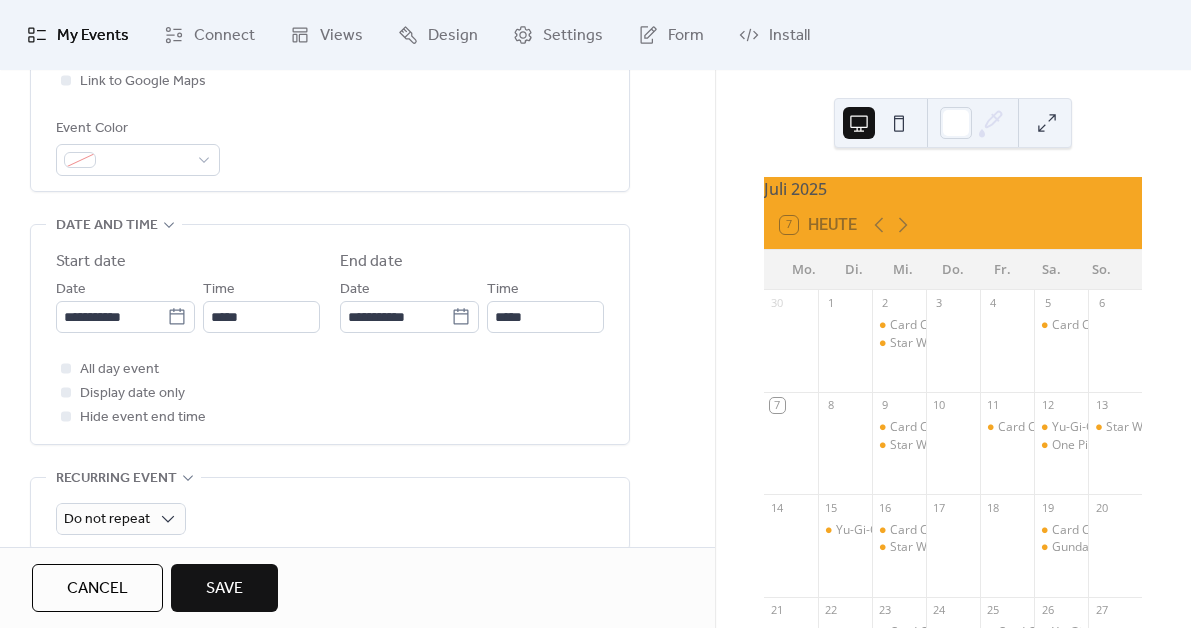 scroll, scrollTop: 889, scrollLeft: 0, axis: vertical 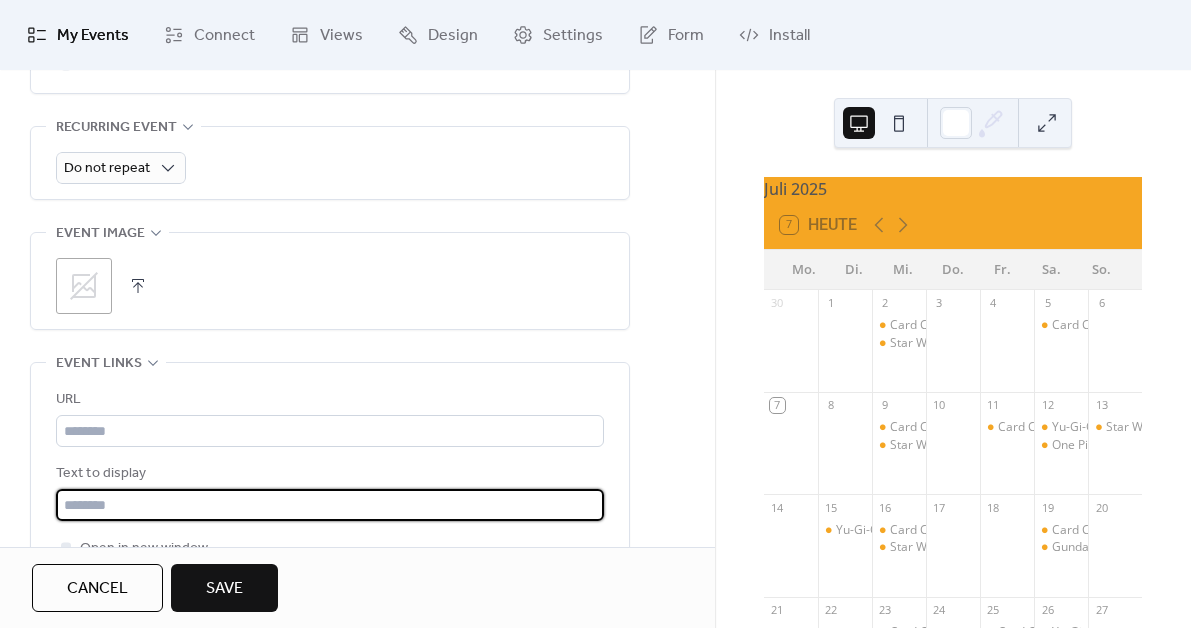 click at bounding box center [330, 505] 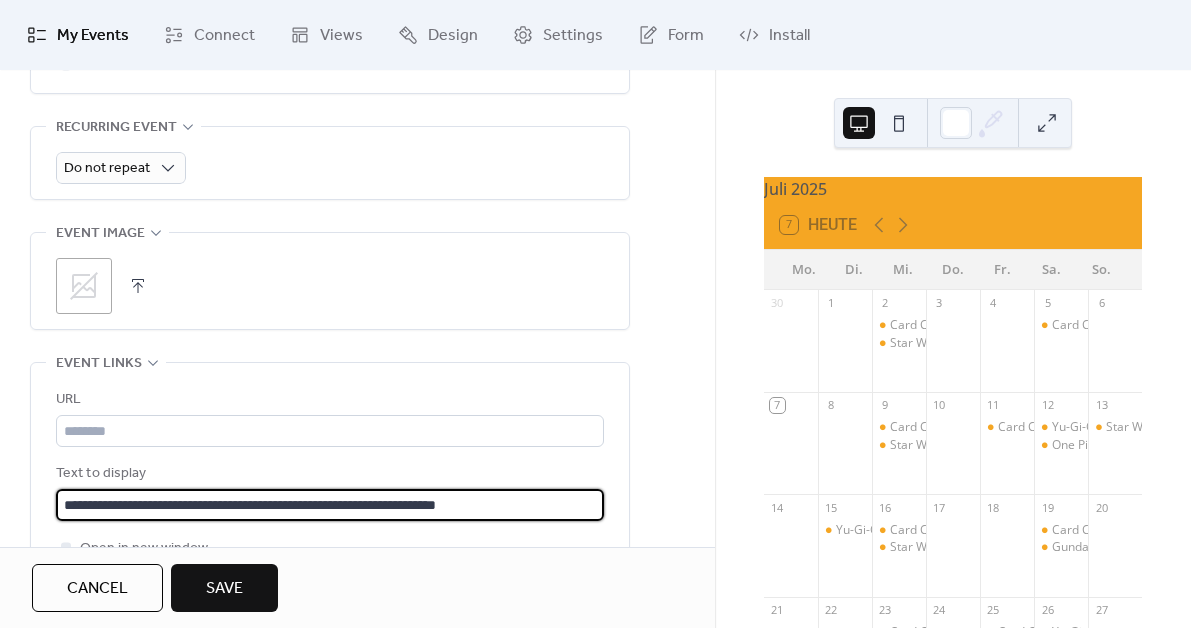 type on "**********" 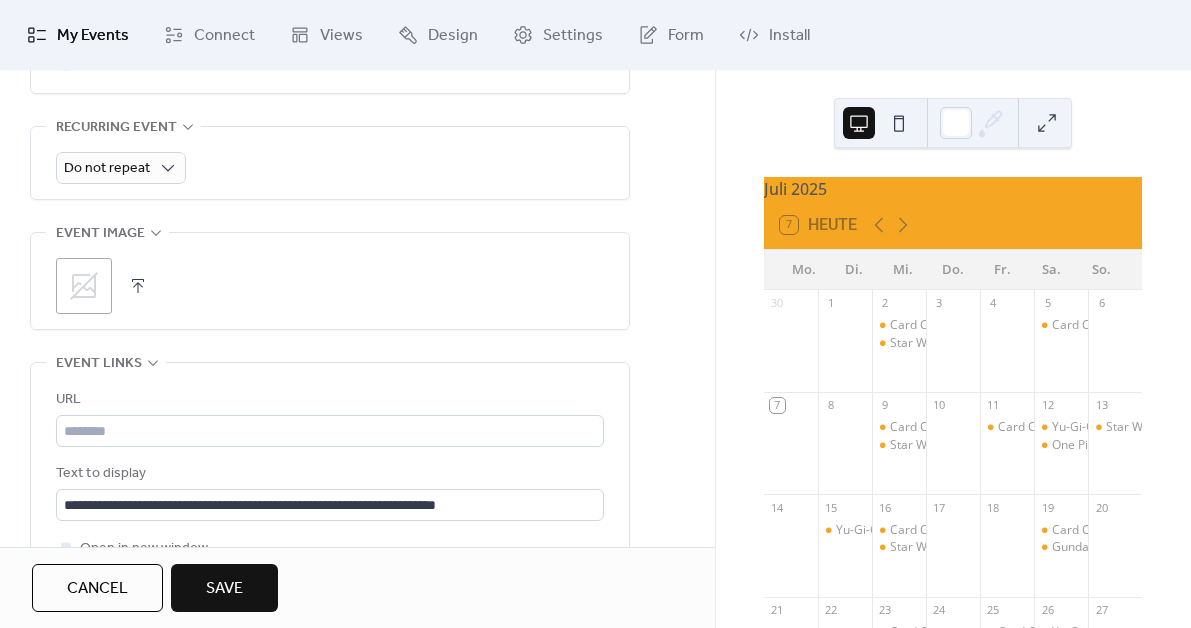 click on "**********" at bounding box center [330, 469] 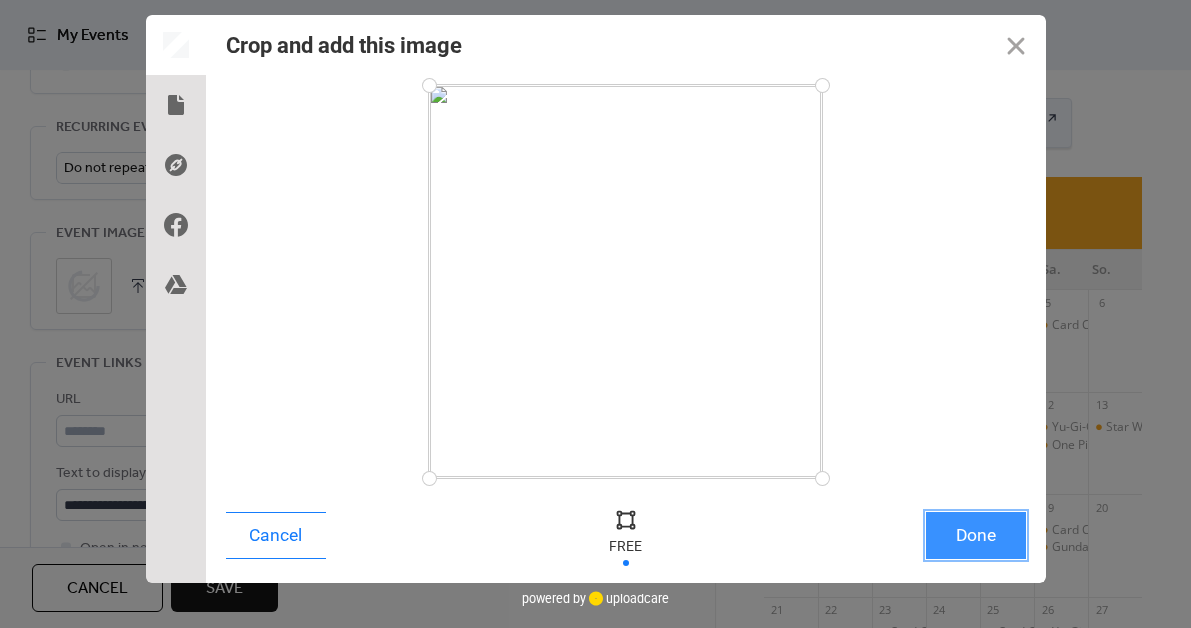 click on "Done" at bounding box center [976, 535] 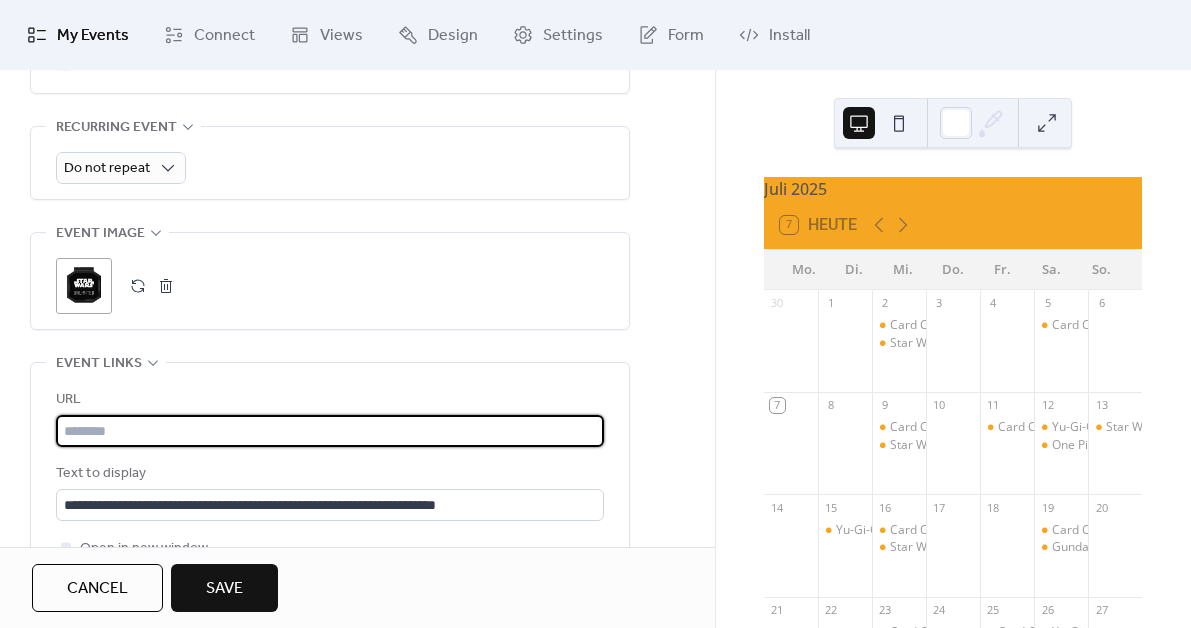 click at bounding box center (330, 431) 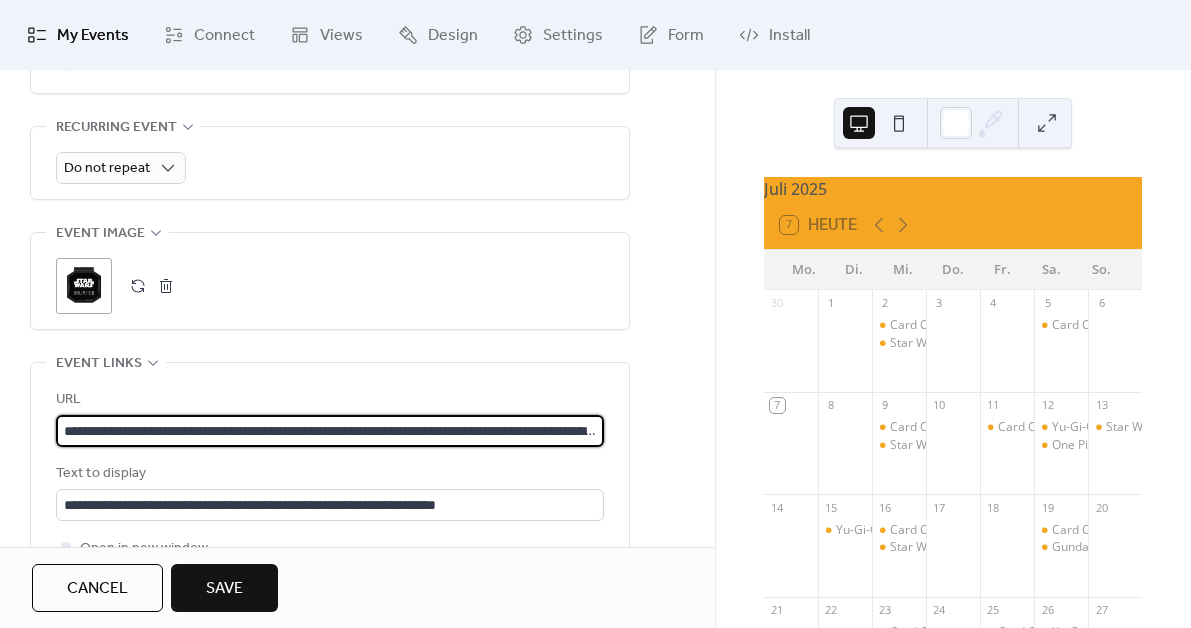 scroll, scrollTop: 0, scrollLeft: 163, axis: horizontal 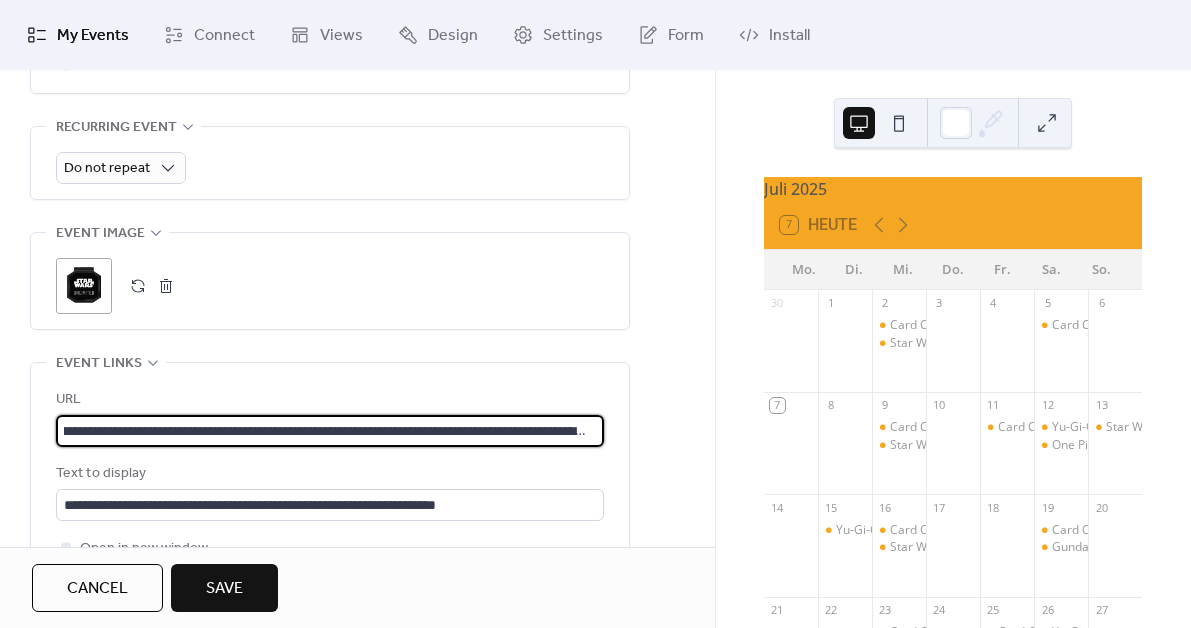 type on "**********" 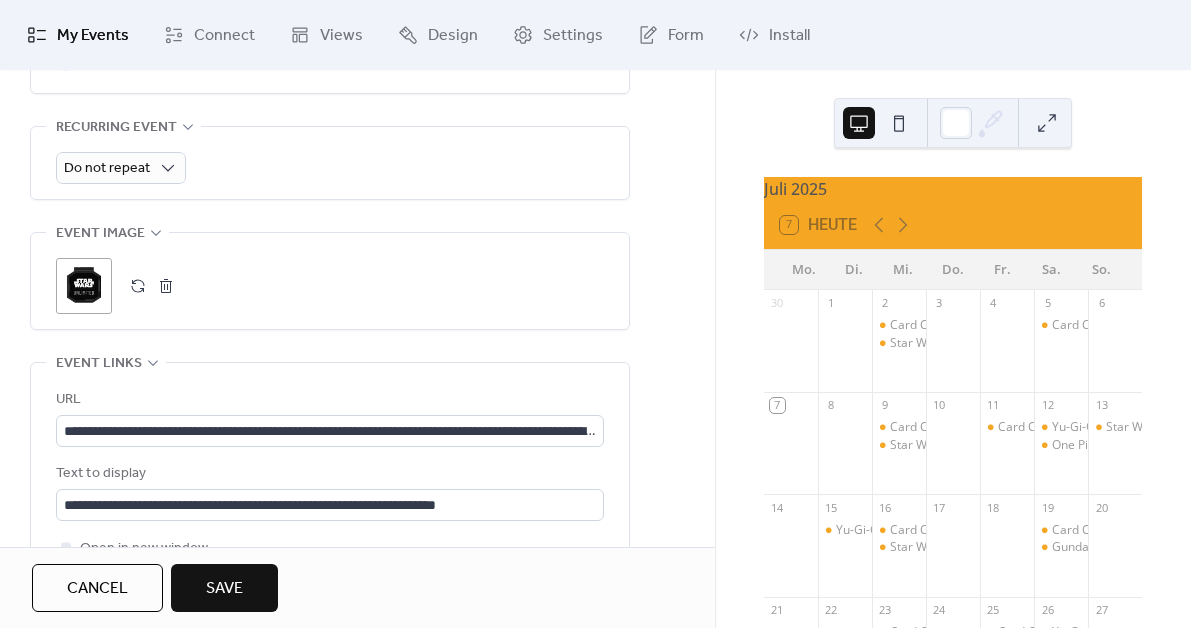 click on "Save" at bounding box center [224, 589] 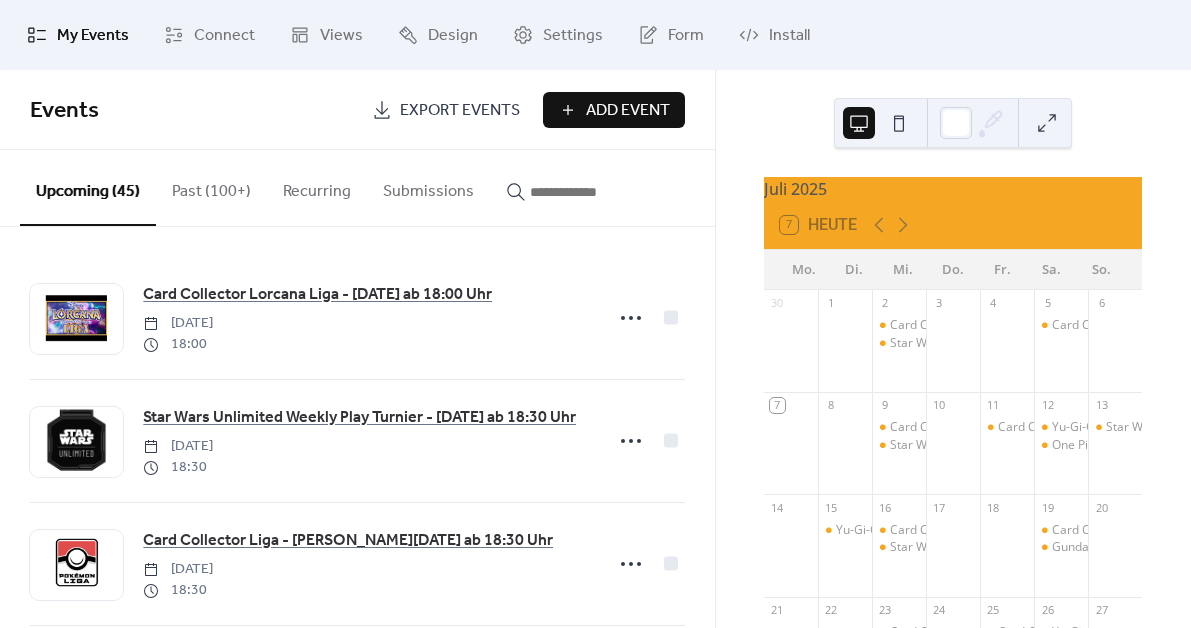 click on "Add Event" at bounding box center (628, 111) 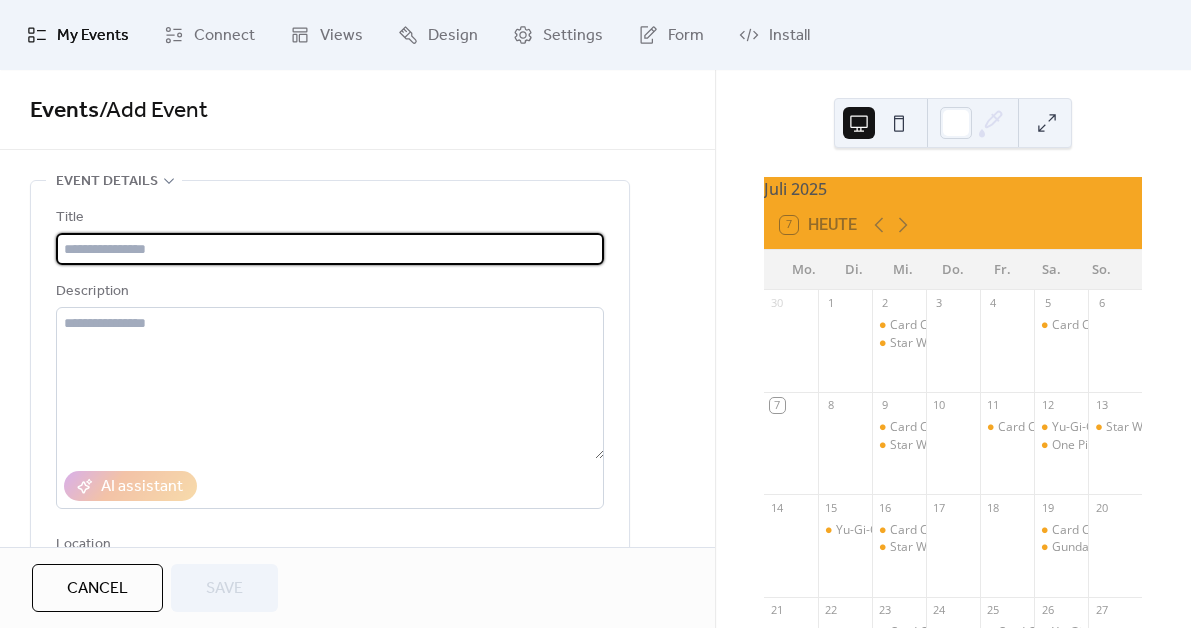 click at bounding box center [330, 249] 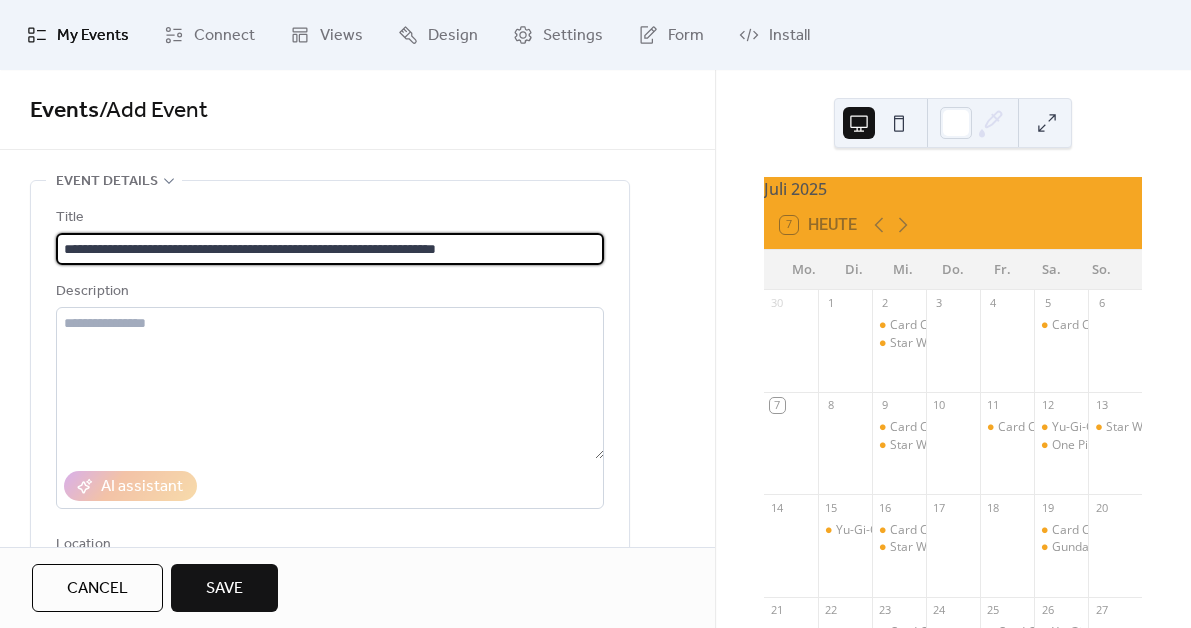 type on "**********" 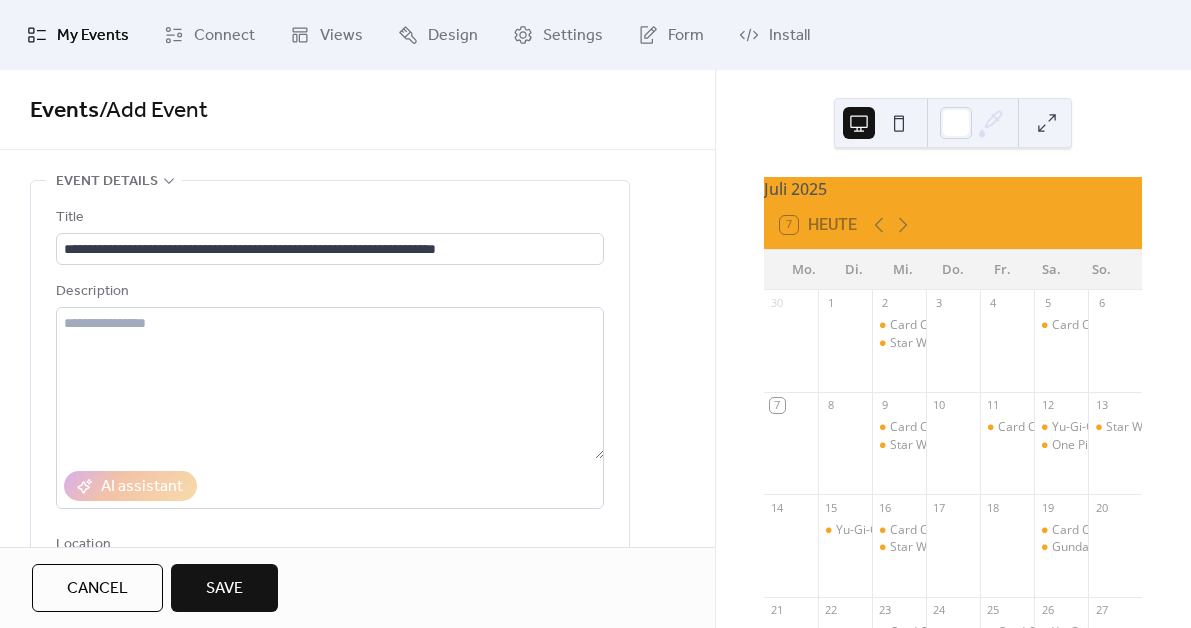 drag, startPoint x: 342, startPoint y: 196, endPoint x: 333, endPoint y: 206, distance: 13.453624 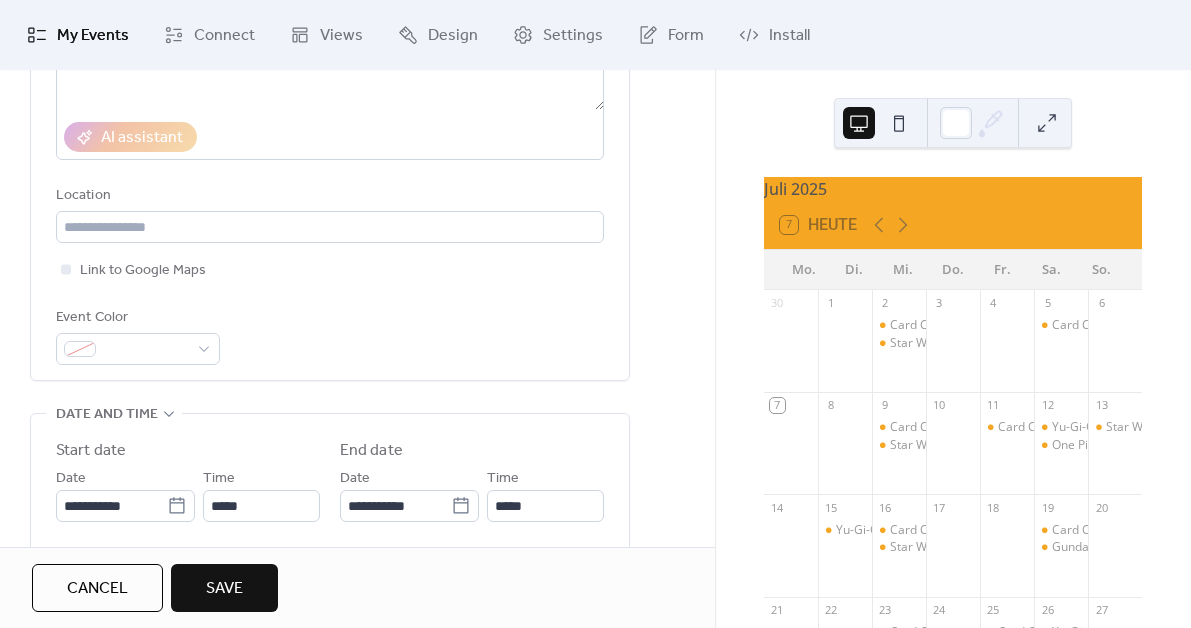 scroll, scrollTop: 569, scrollLeft: 0, axis: vertical 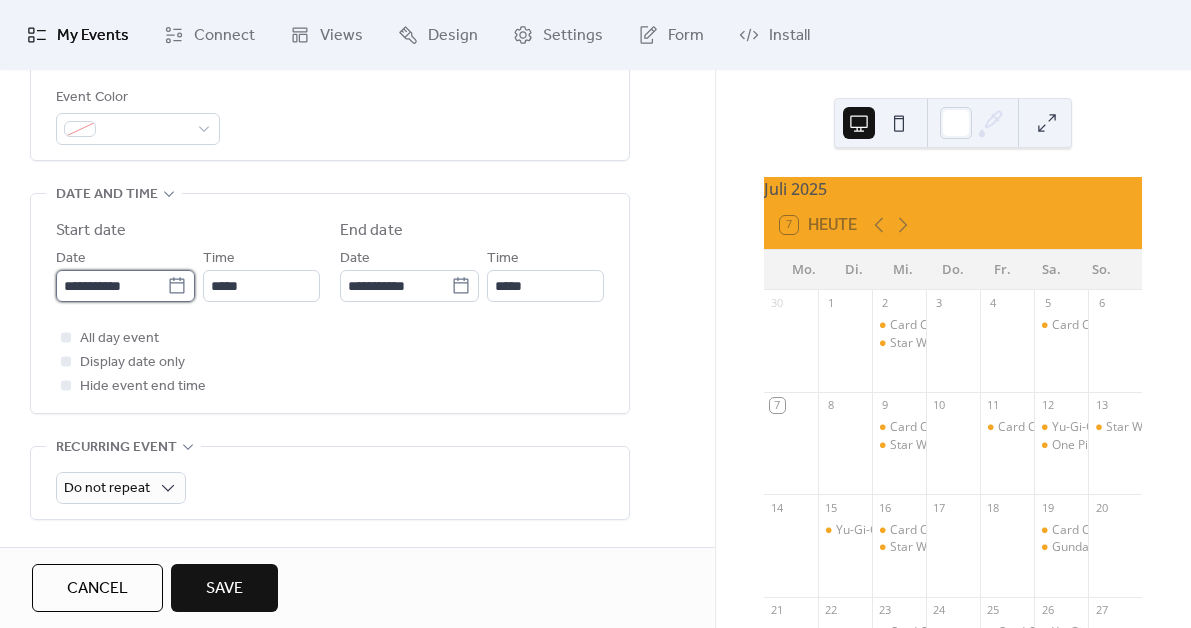 click on "**********" at bounding box center (111, 286) 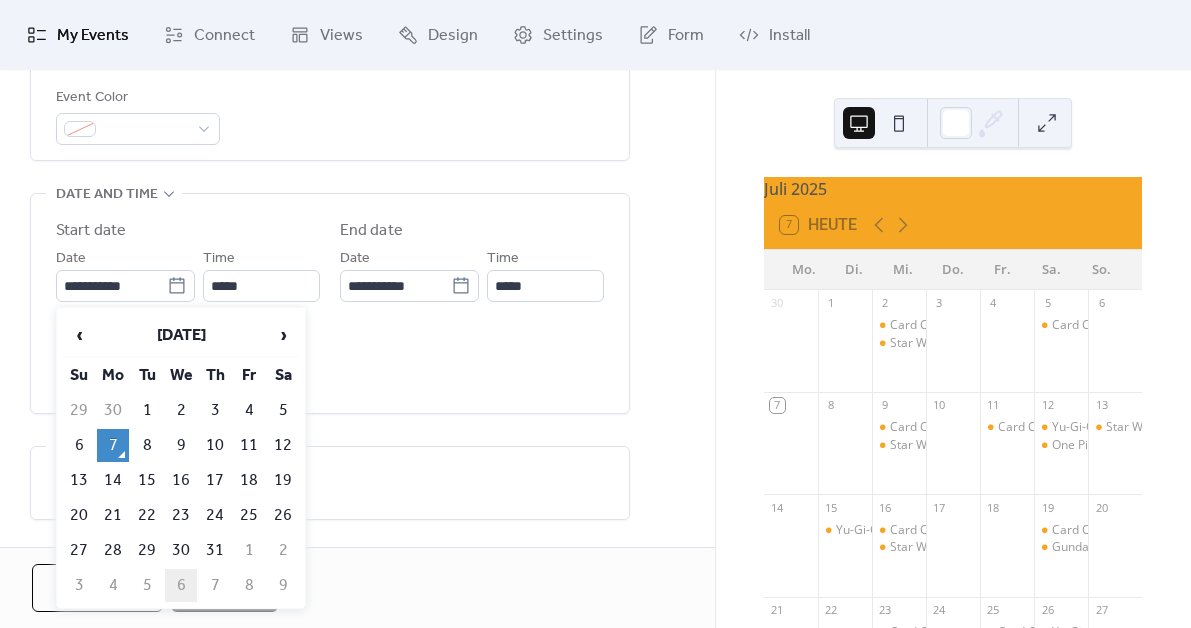 click on "6" at bounding box center (181, 585) 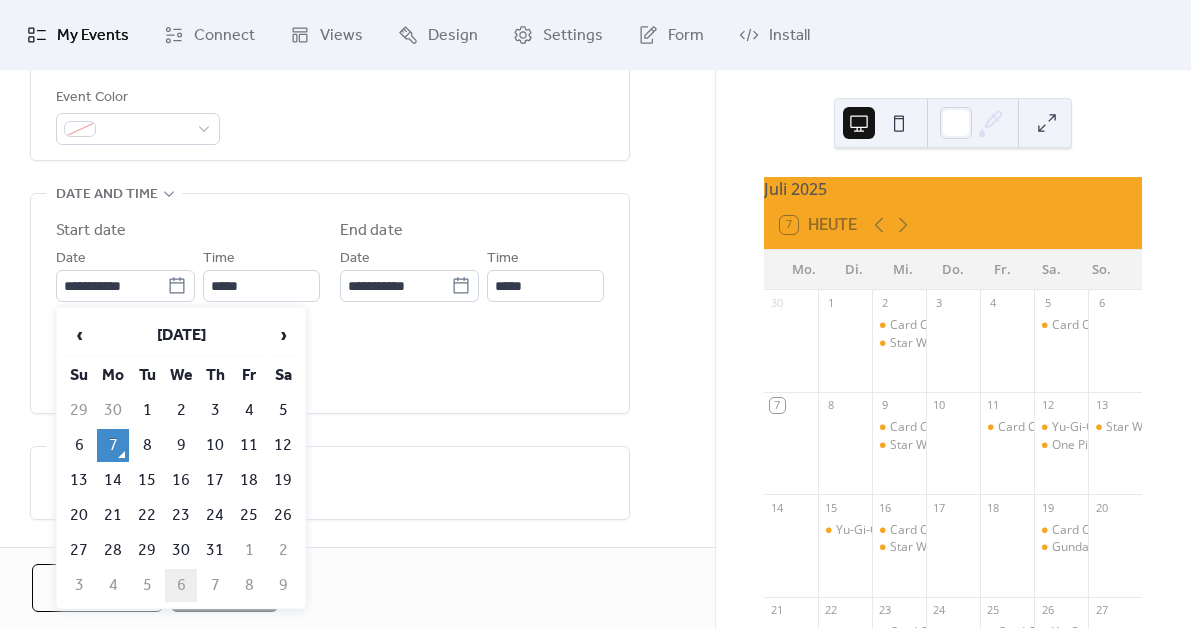 type on "**********" 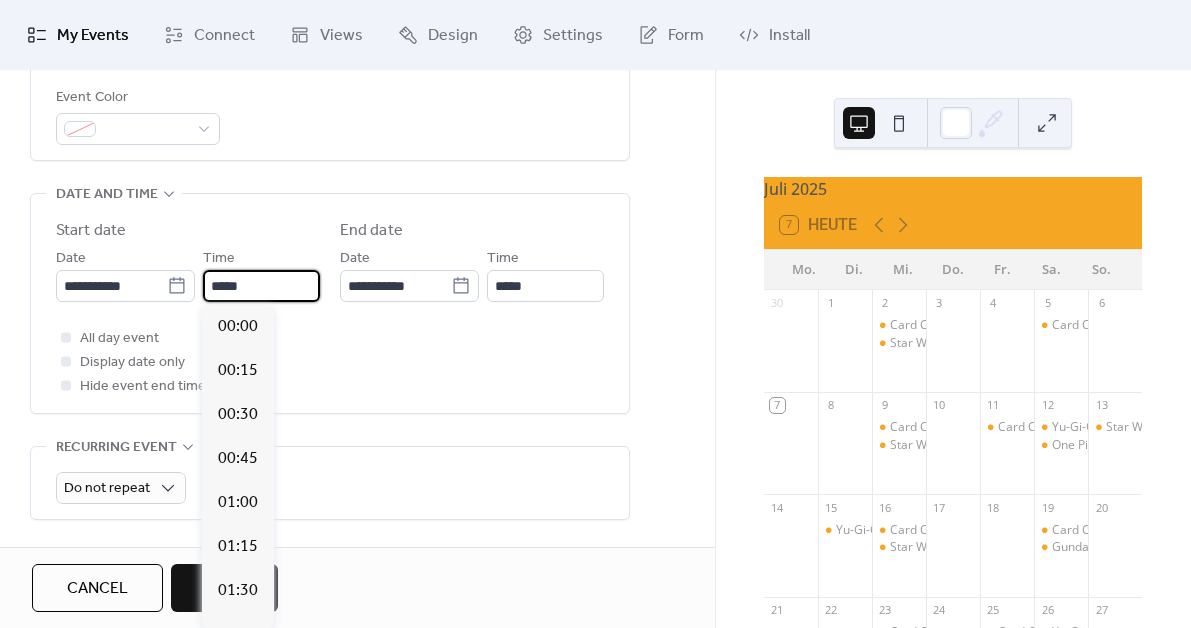 click on "*****" at bounding box center [261, 286] 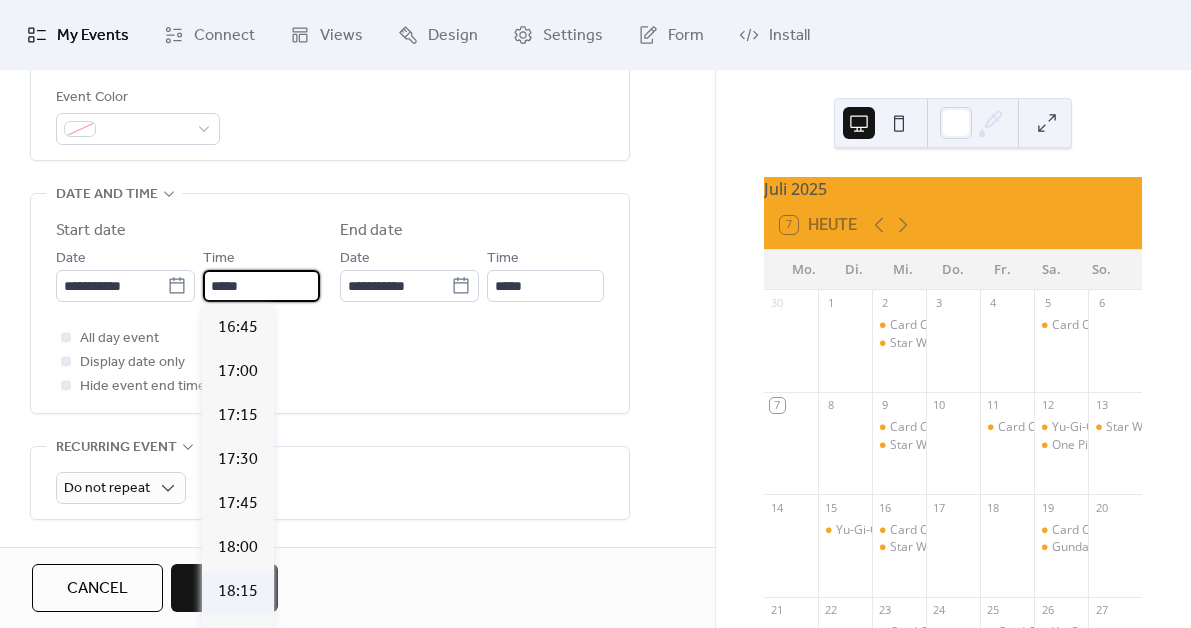 scroll, scrollTop: 2958, scrollLeft: 0, axis: vertical 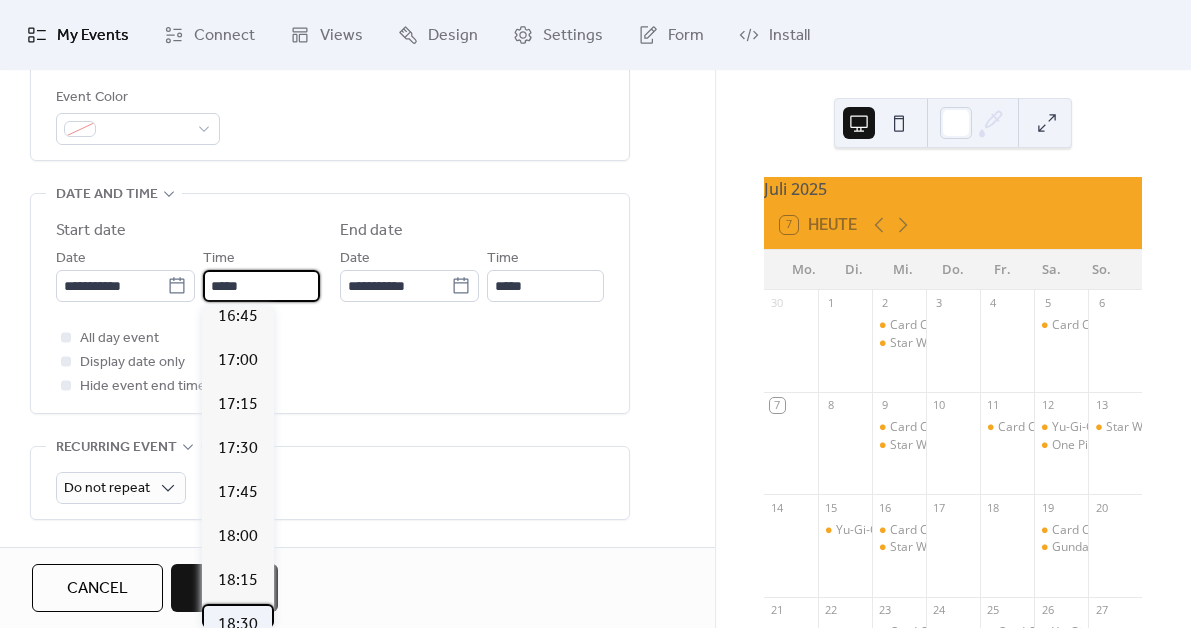click on "18:30" at bounding box center [238, 625] 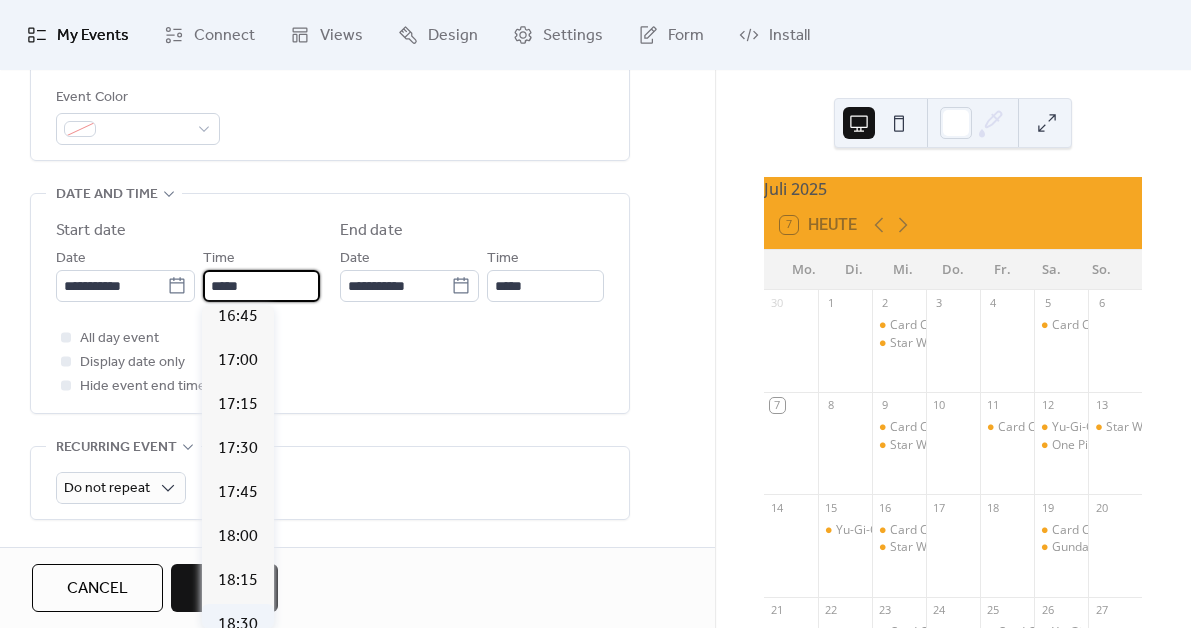 type on "*****" 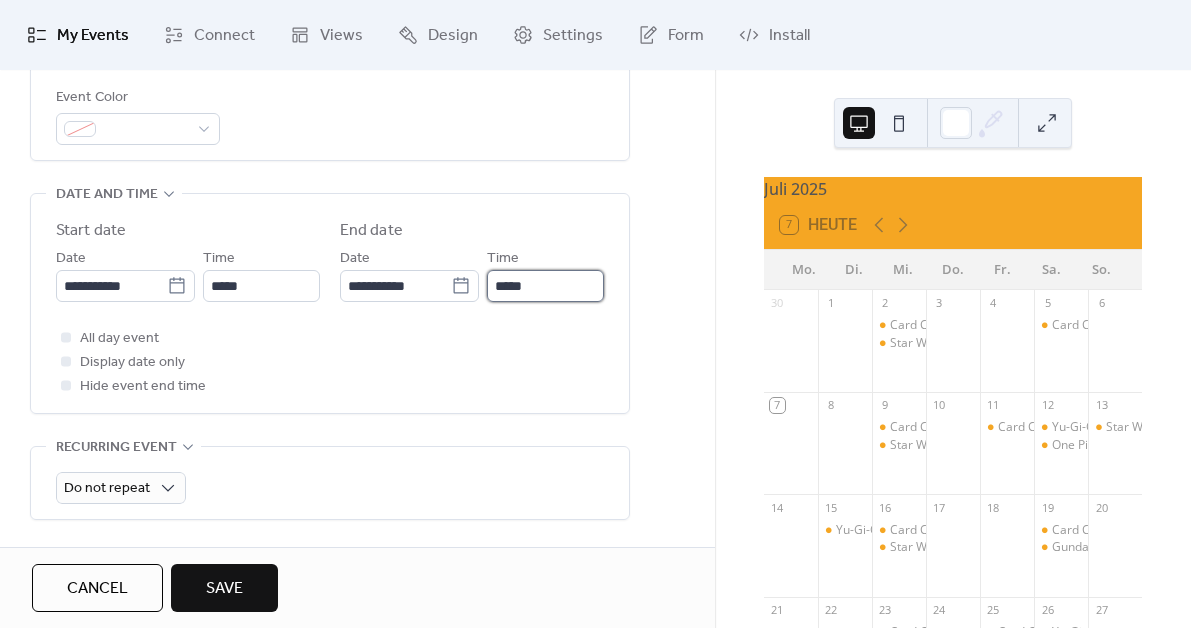 click on "*****" at bounding box center (545, 286) 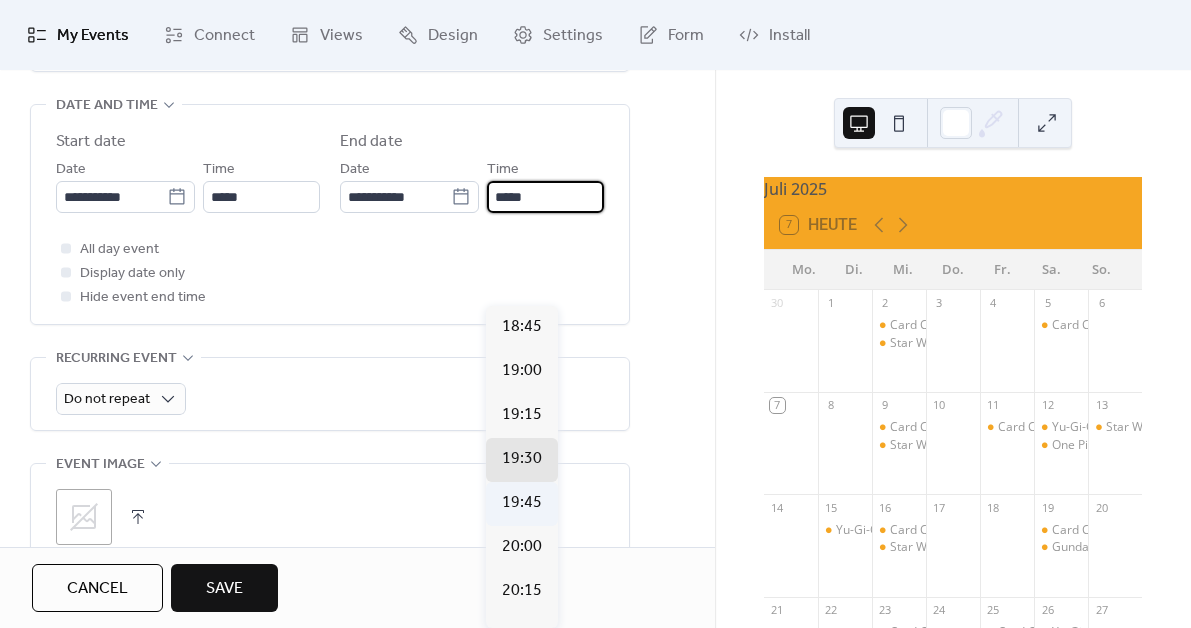 scroll, scrollTop: 664, scrollLeft: 0, axis: vertical 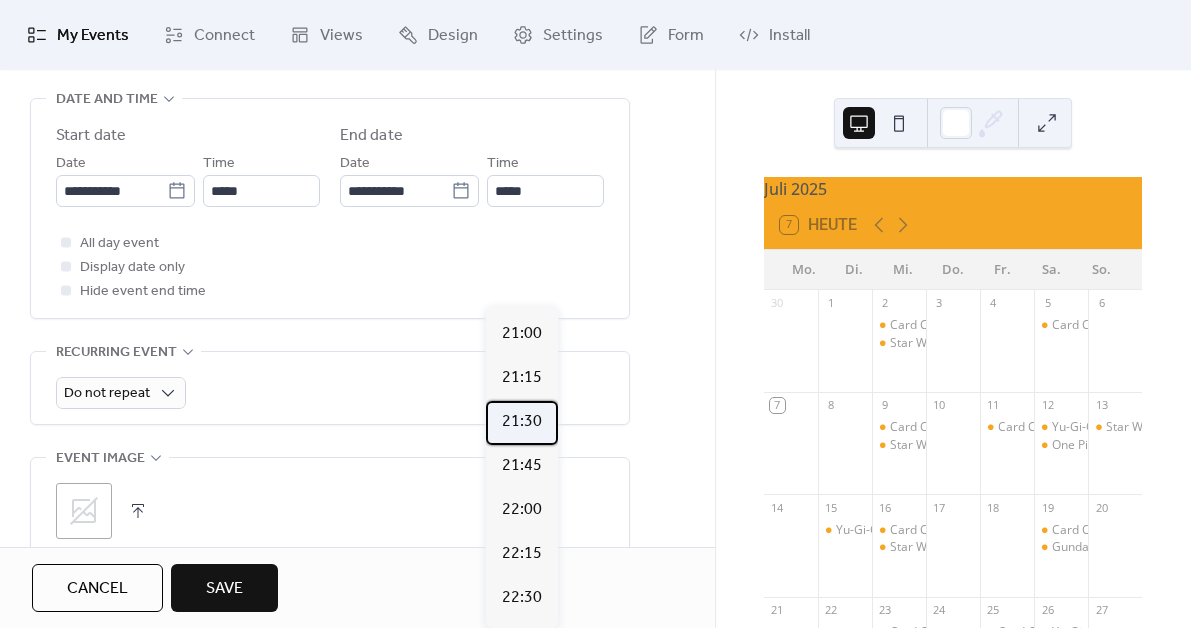click on "21:30" at bounding box center [522, 422] 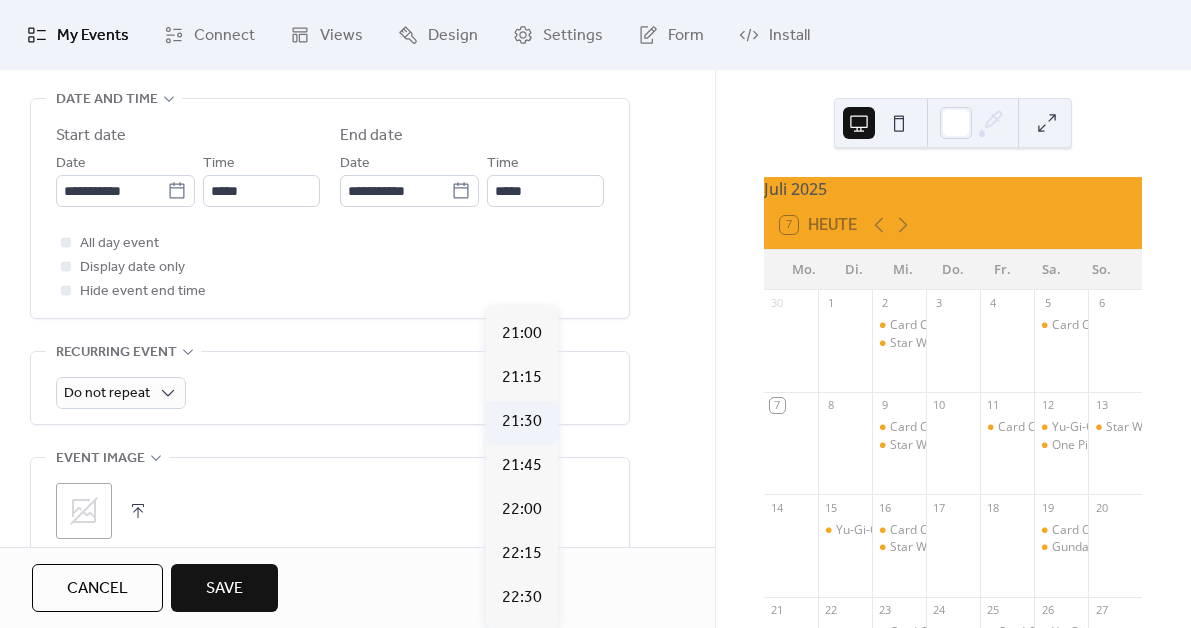 type on "*****" 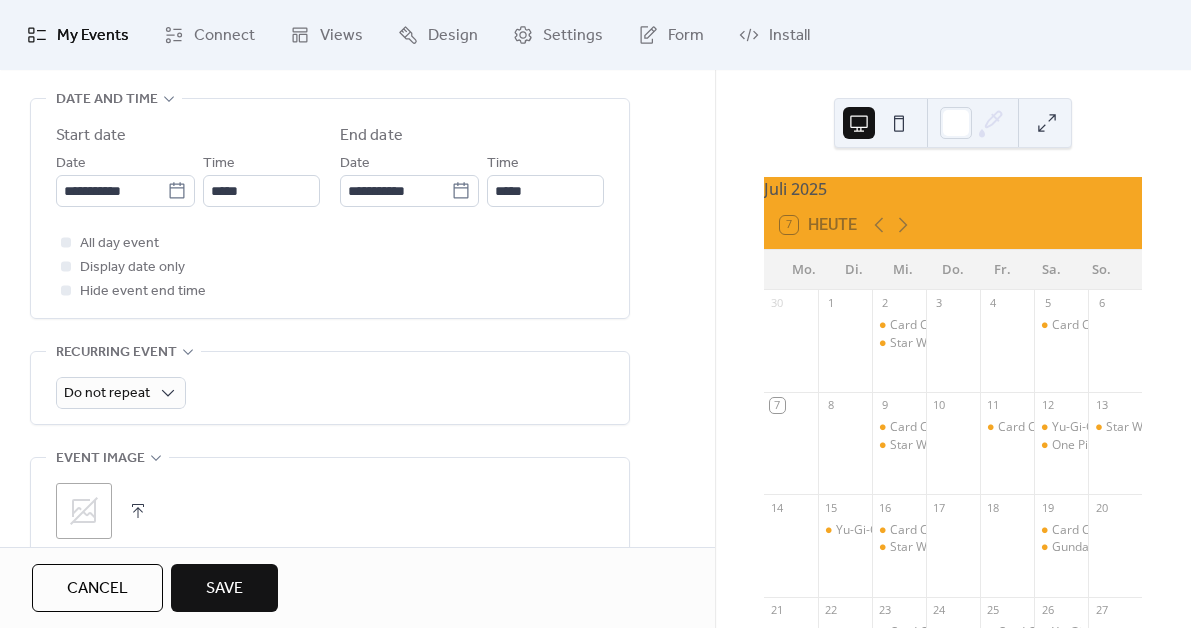 click on "**********" at bounding box center [357, 243] 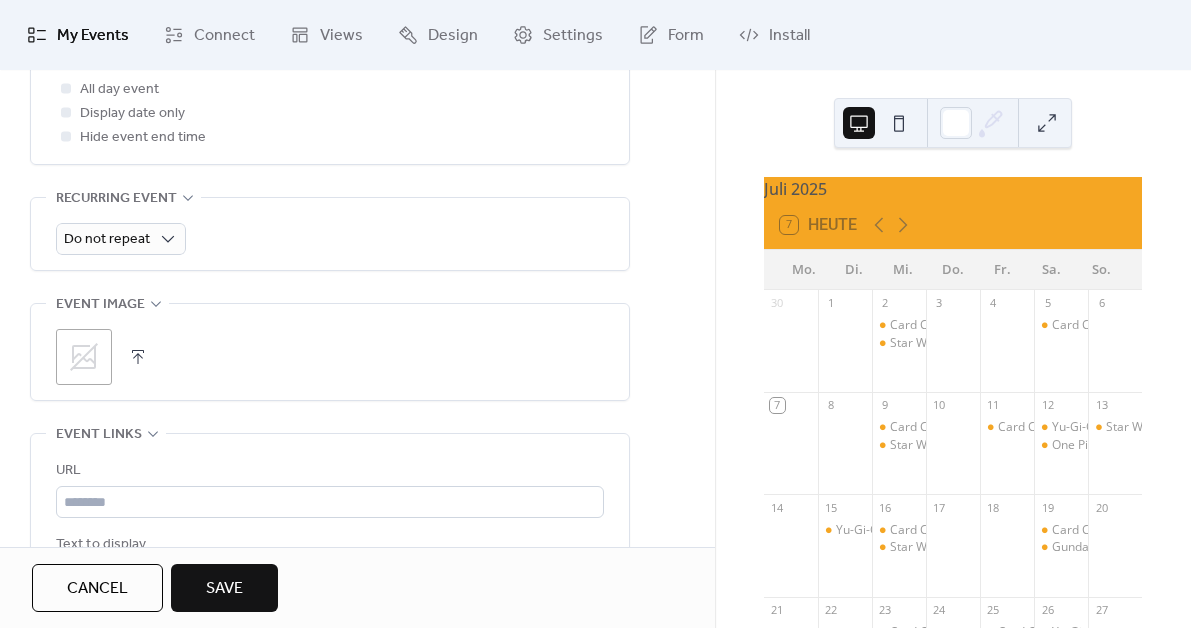 scroll, scrollTop: 819, scrollLeft: 0, axis: vertical 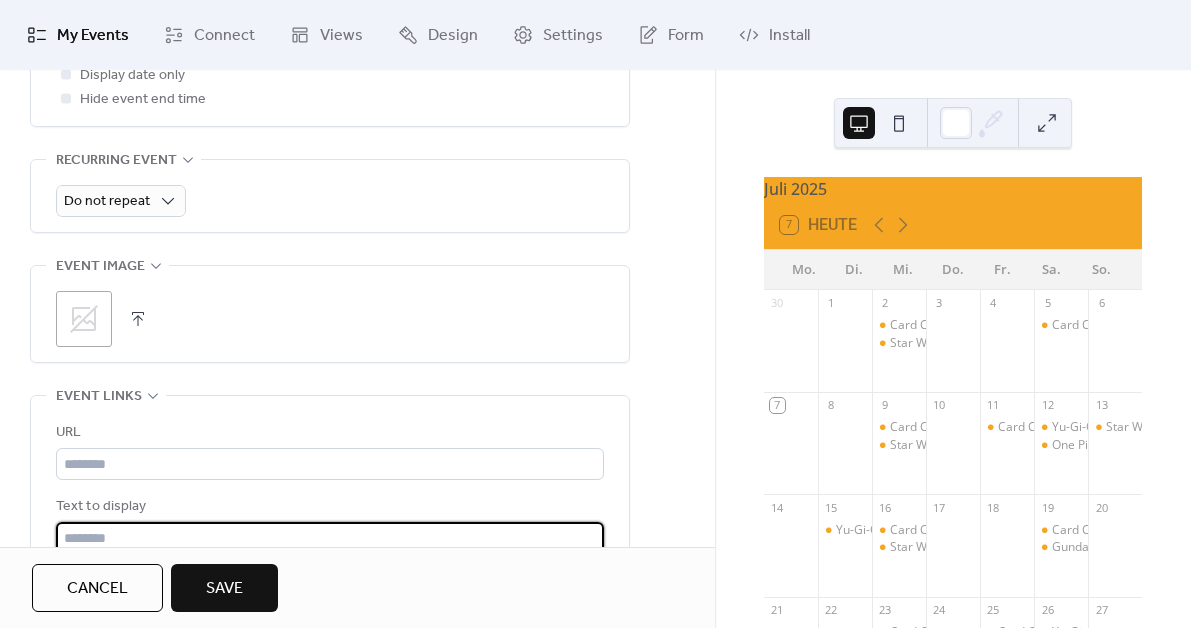 click at bounding box center (330, 538) 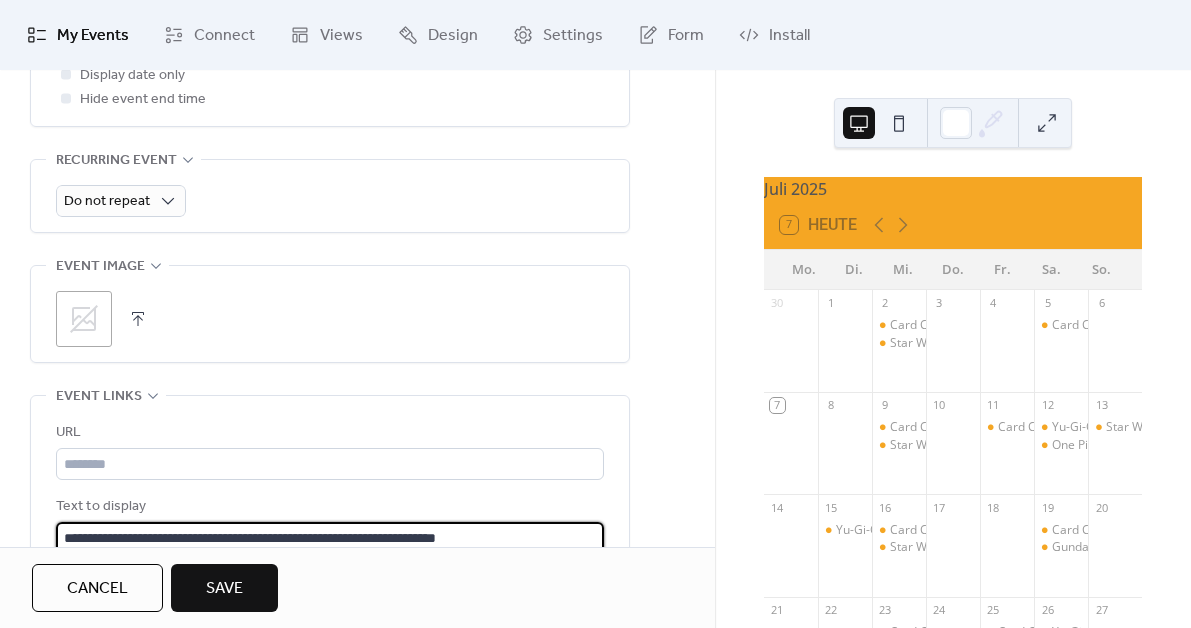 scroll, scrollTop: 859, scrollLeft: 0, axis: vertical 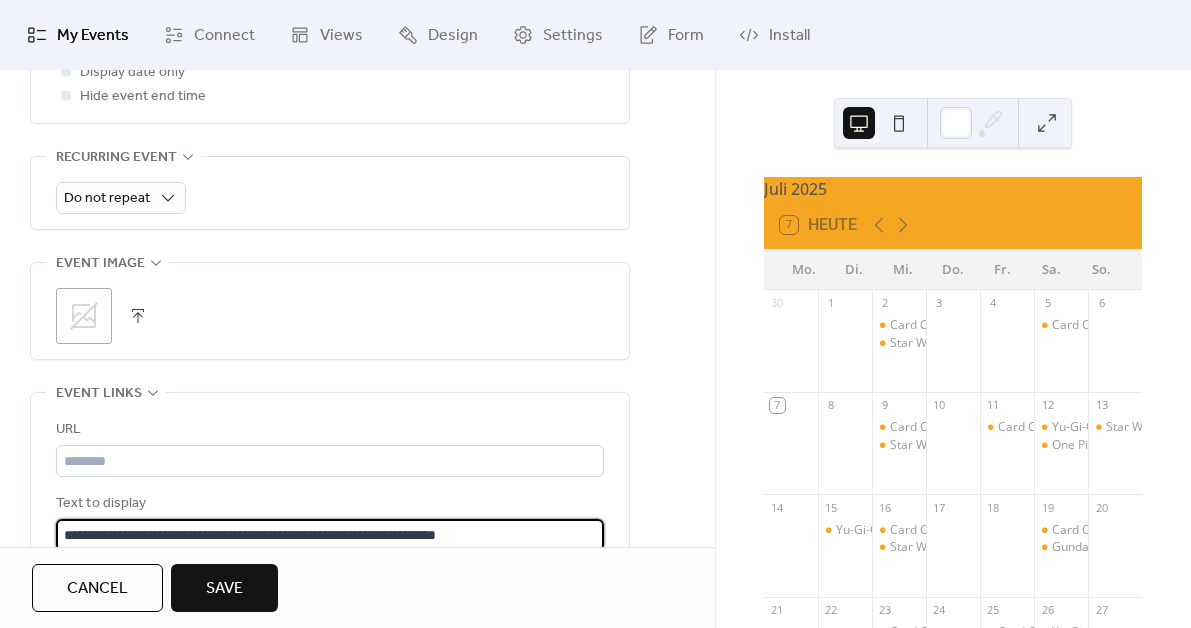 type on "**********" 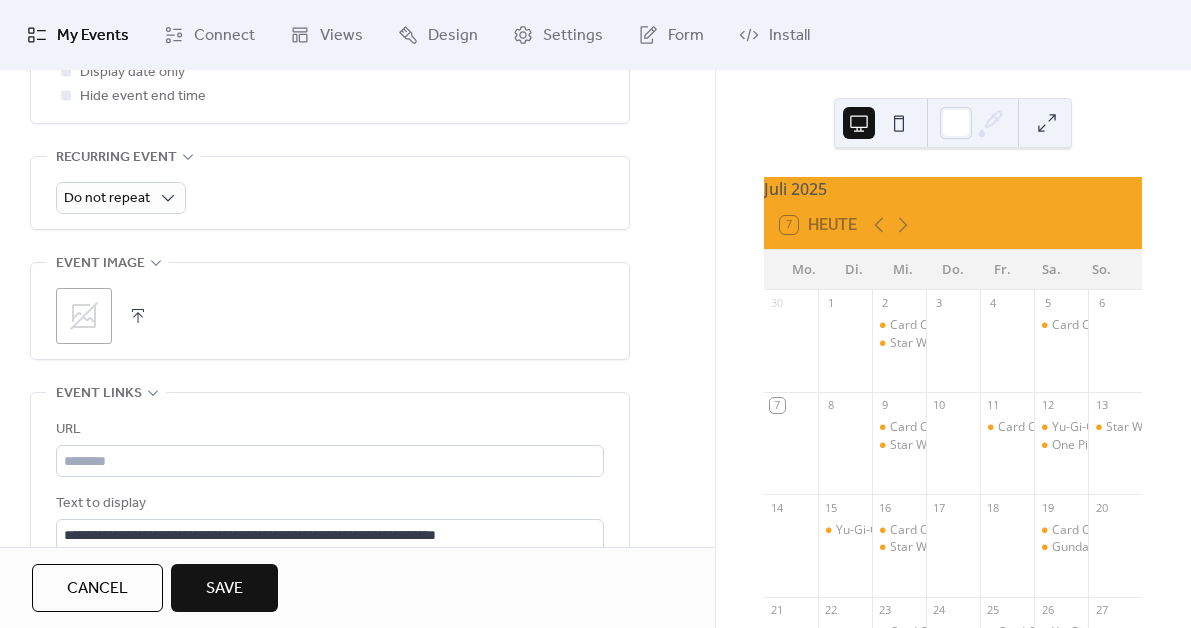click 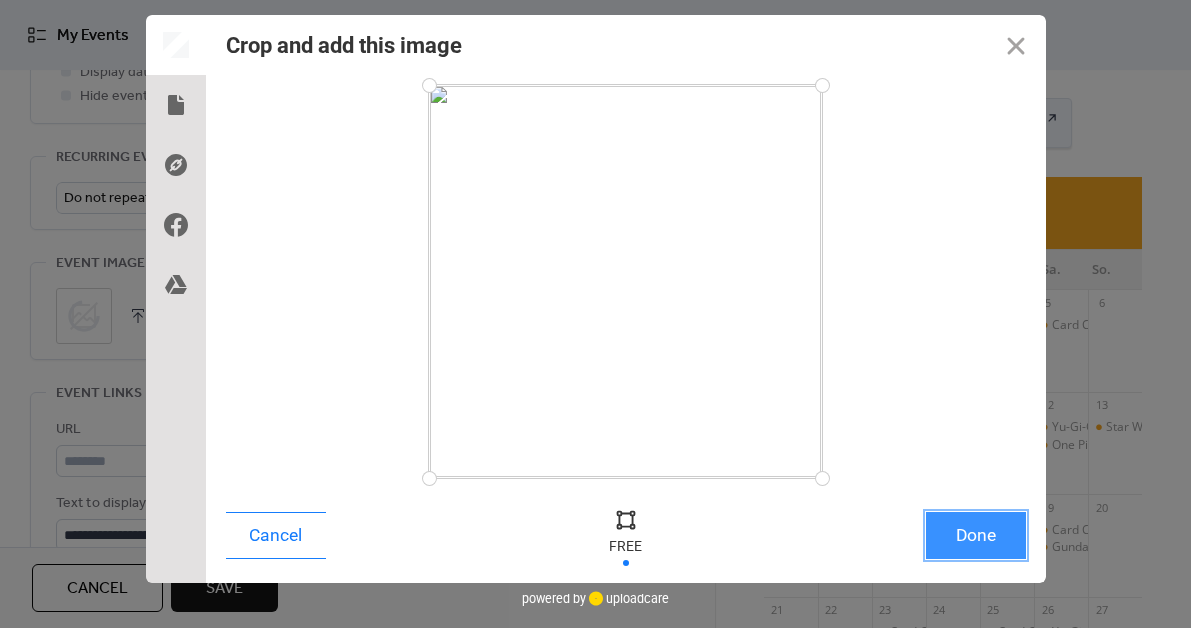 click on "Done" at bounding box center (976, 535) 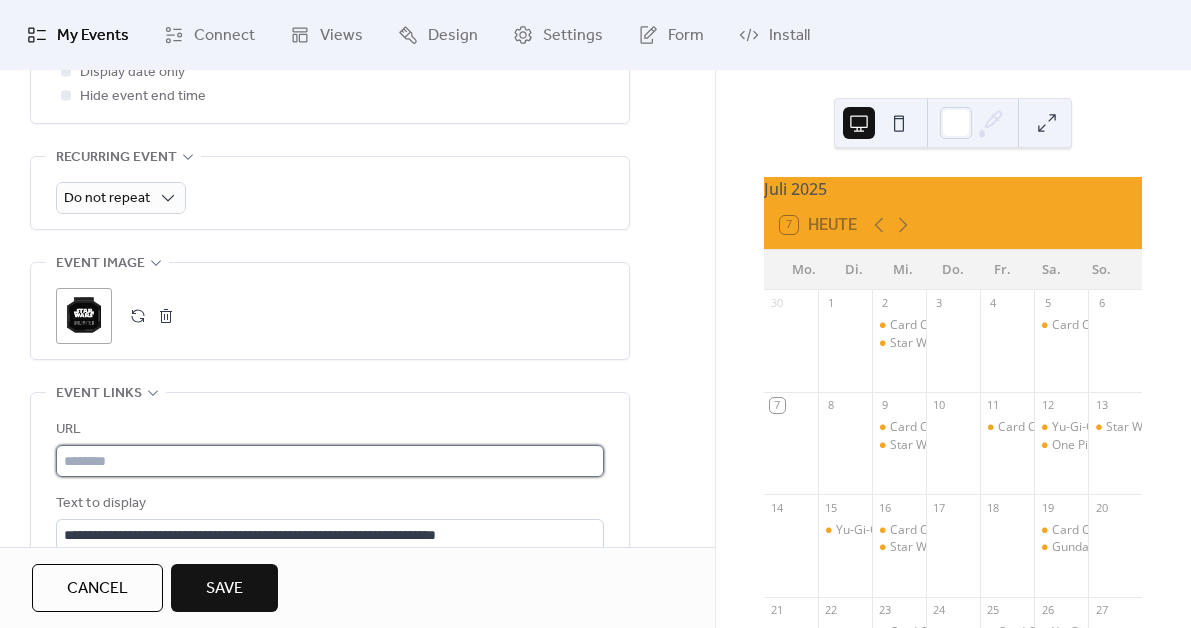 click at bounding box center (330, 461) 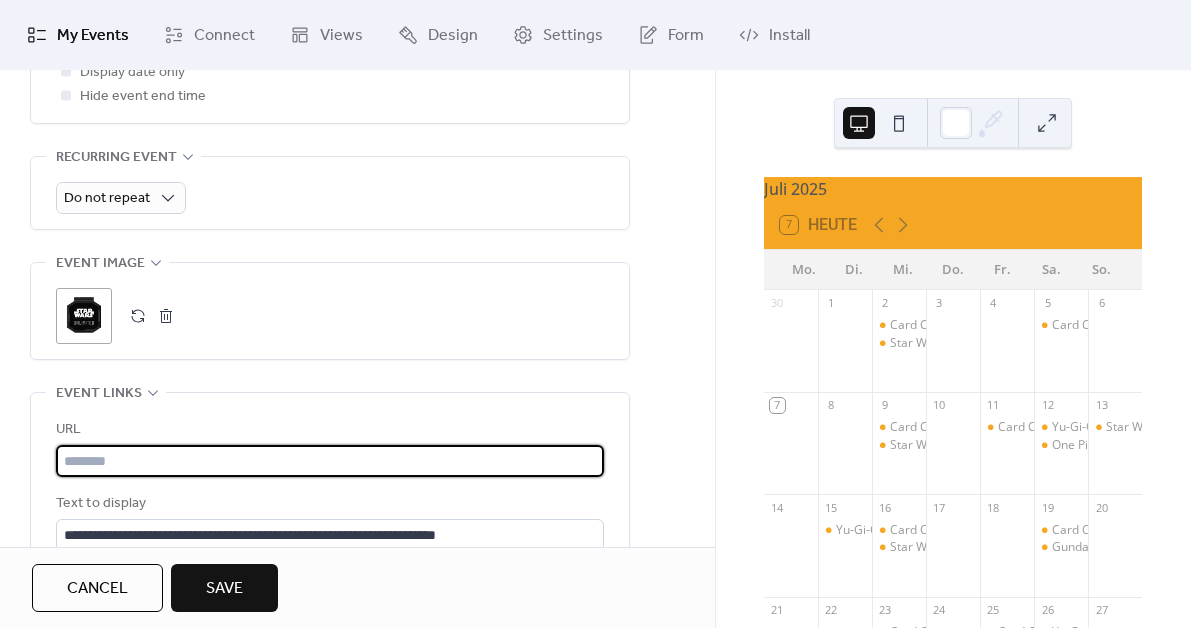 paste on "**********" 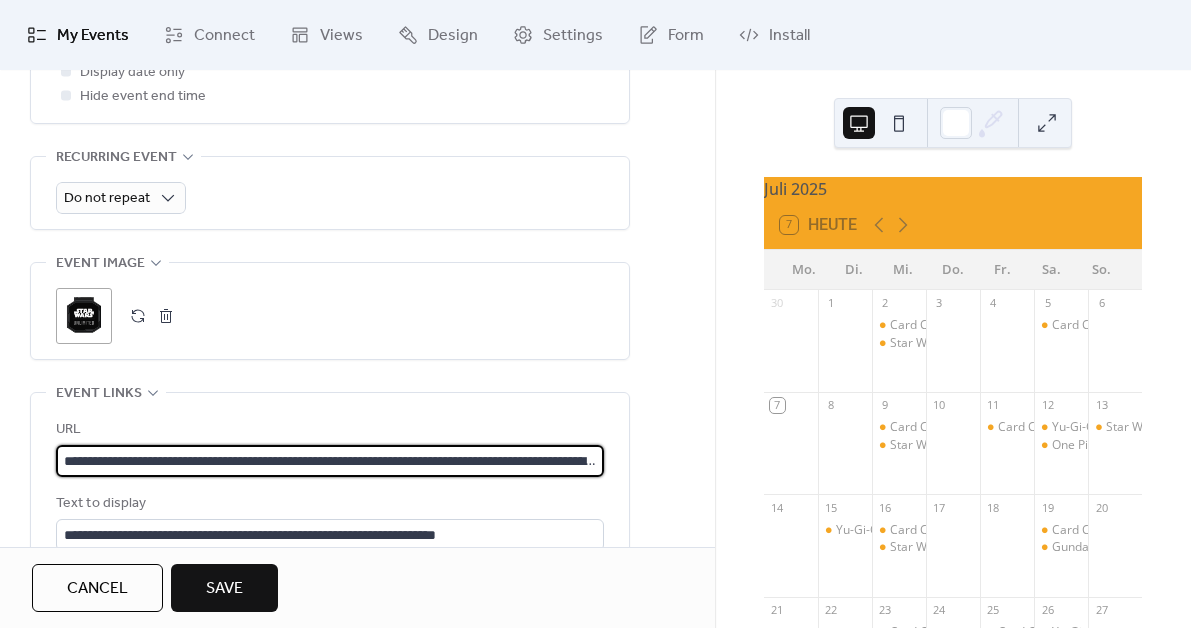 scroll, scrollTop: 0, scrollLeft: 163, axis: horizontal 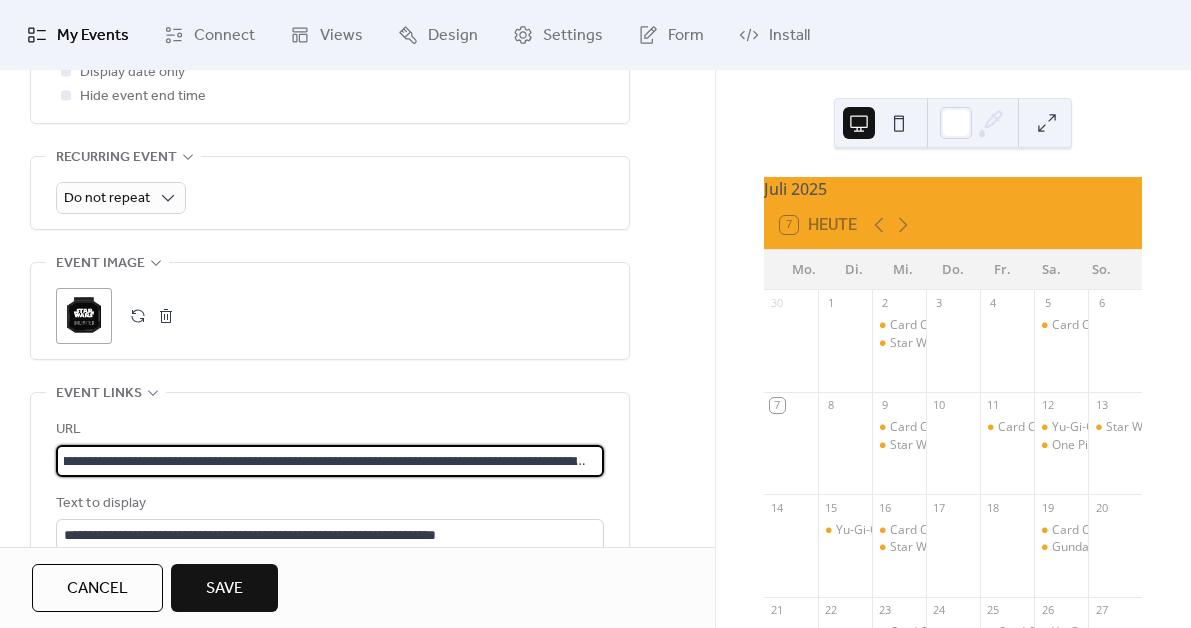 type on "**********" 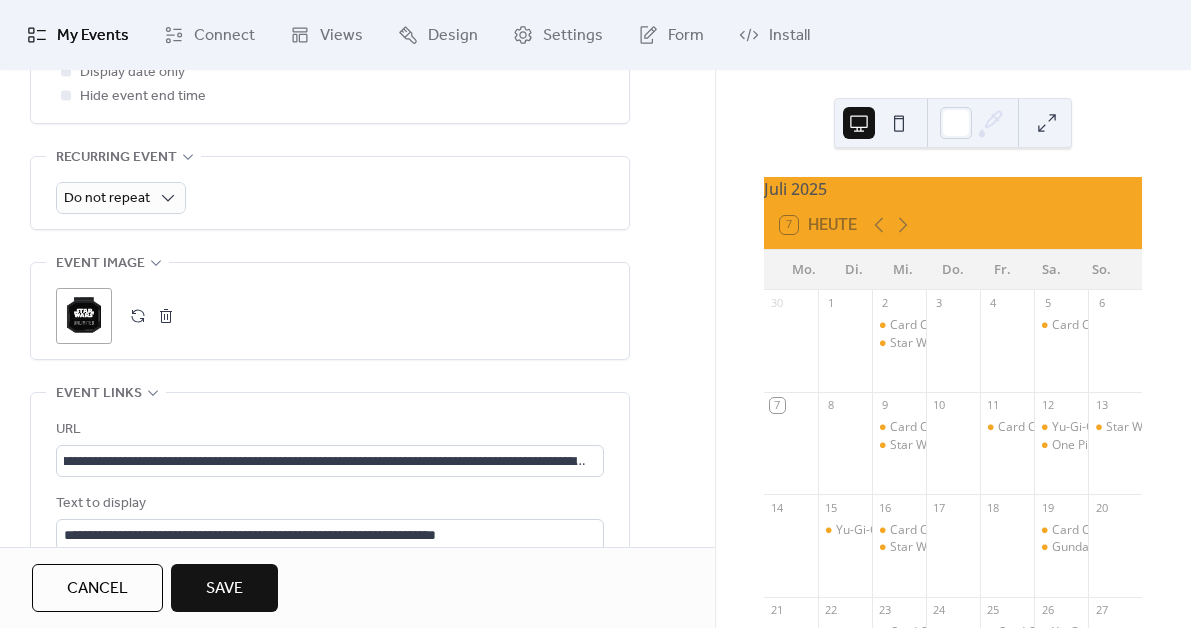 click on "**********" at bounding box center [330, 499] 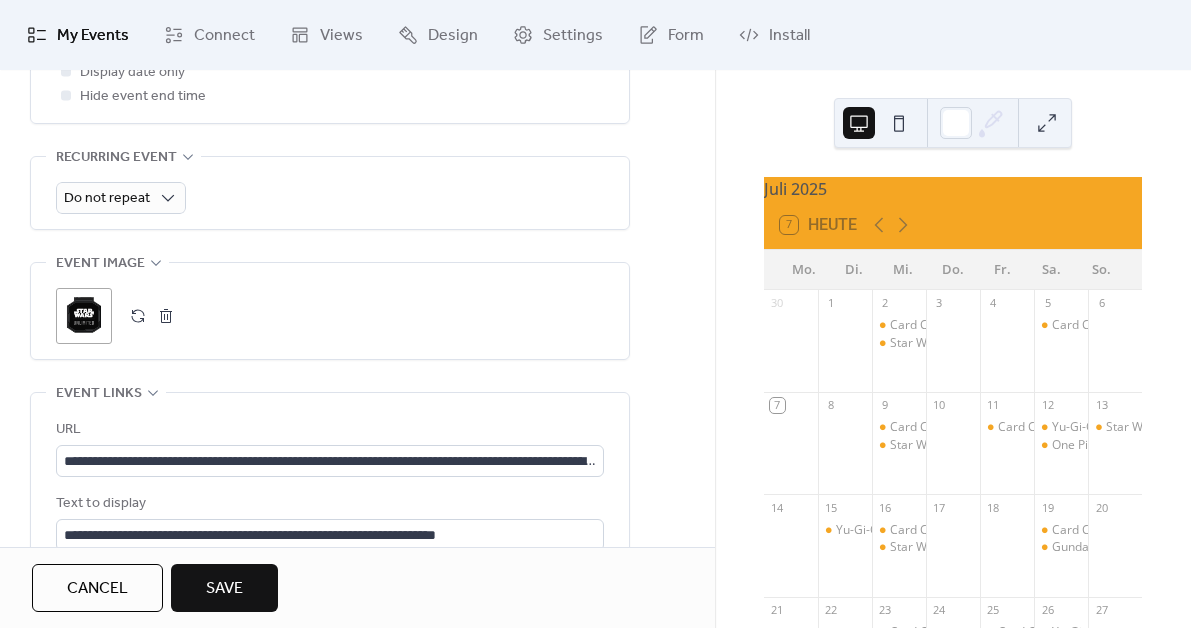 scroll, scrollTop: 1, scrollLeft: 0, axis: vertical 